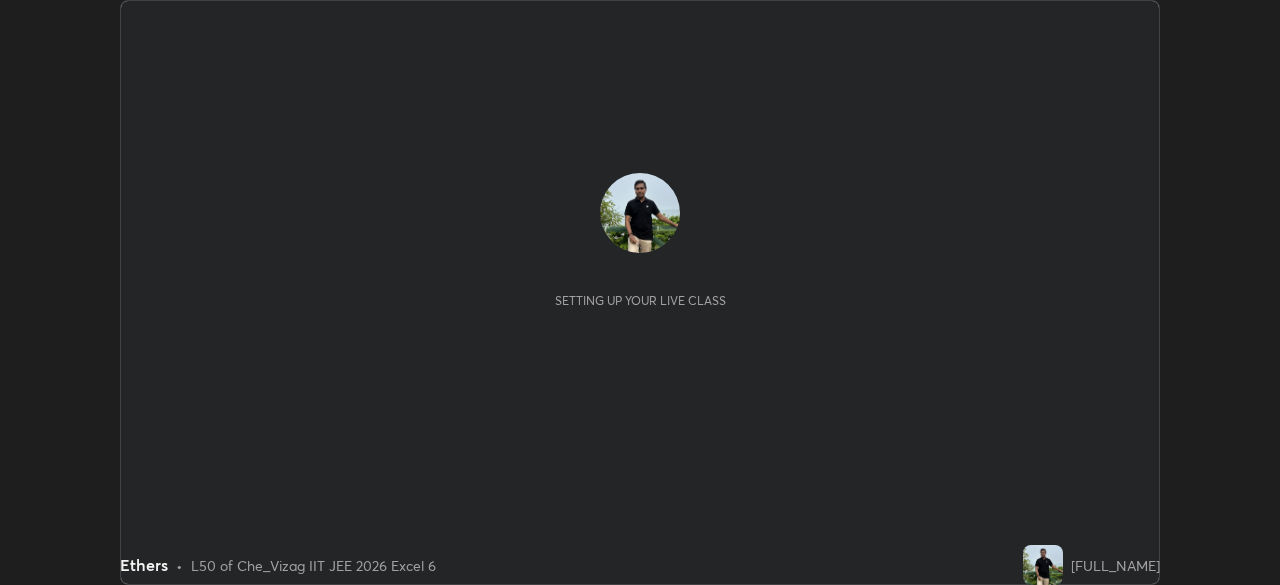 scroll, scrollTop: 0, scrollLeft: 0, axis: both 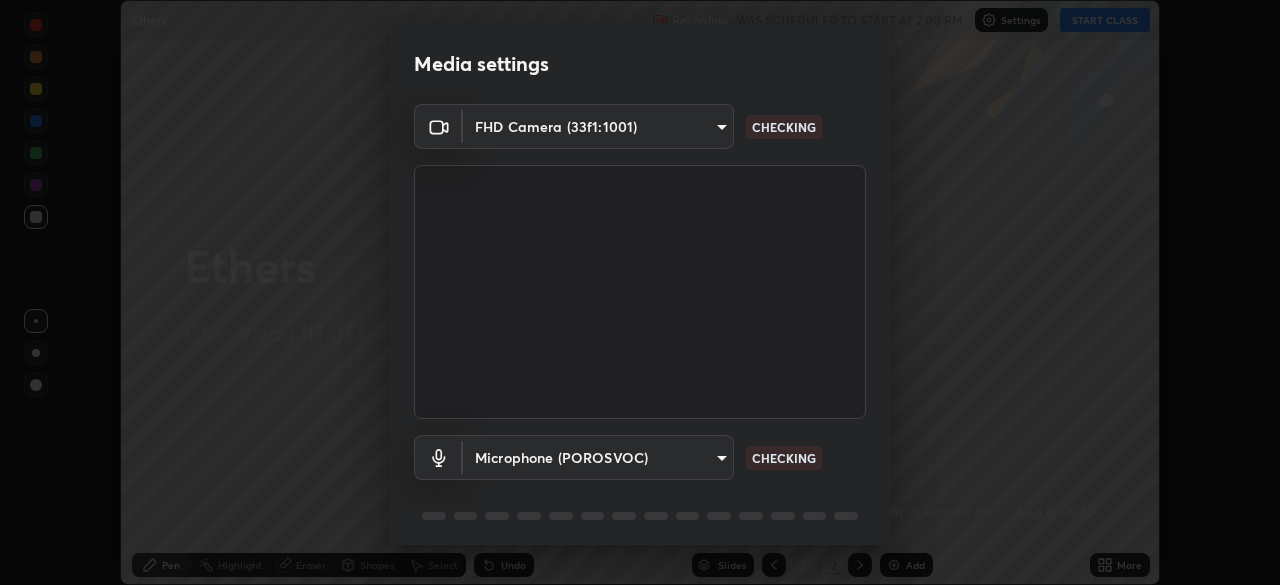 type on "f87ce384ab36e47ffe9a03013e30805c343f37a4a28eaffacdf6a34288714473" 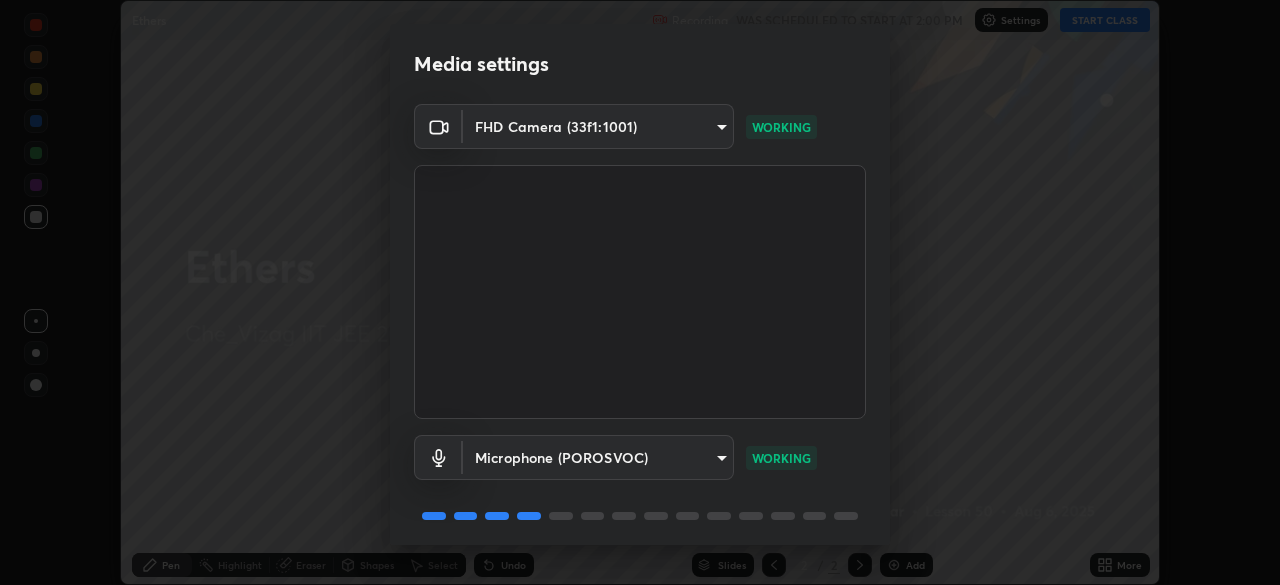 scroll, scrollTop: 71, scrollLeft: 0, axis: vertical 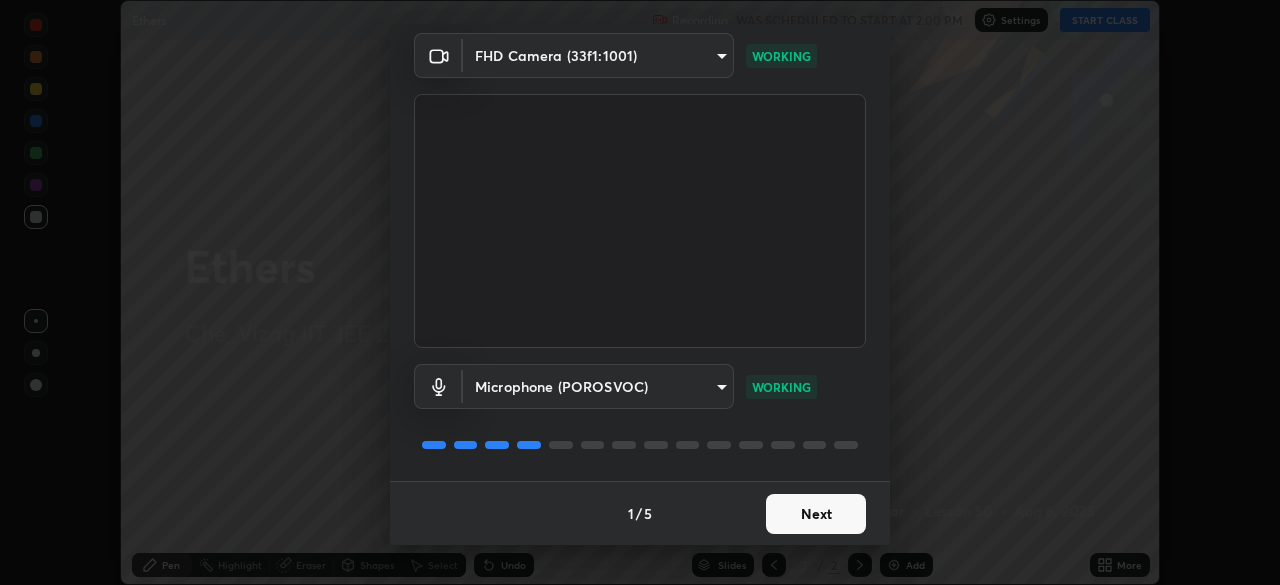 click on "Next" at bounding box center (816, 514) 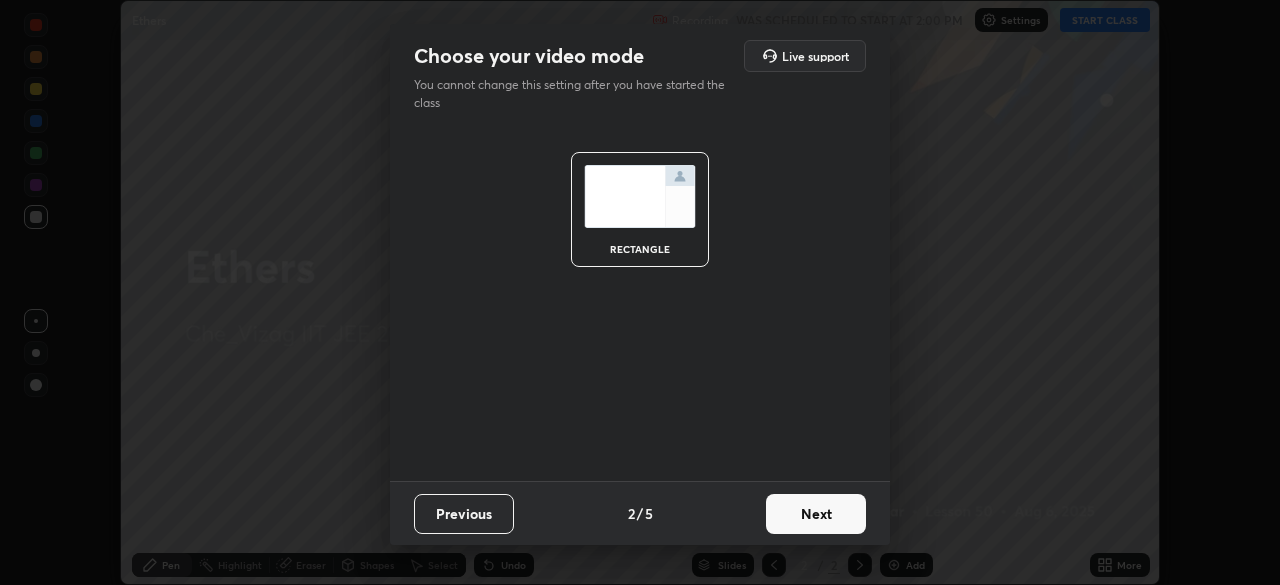 scroll, scrollTop: 0, scrollLeft: 0, axis: both 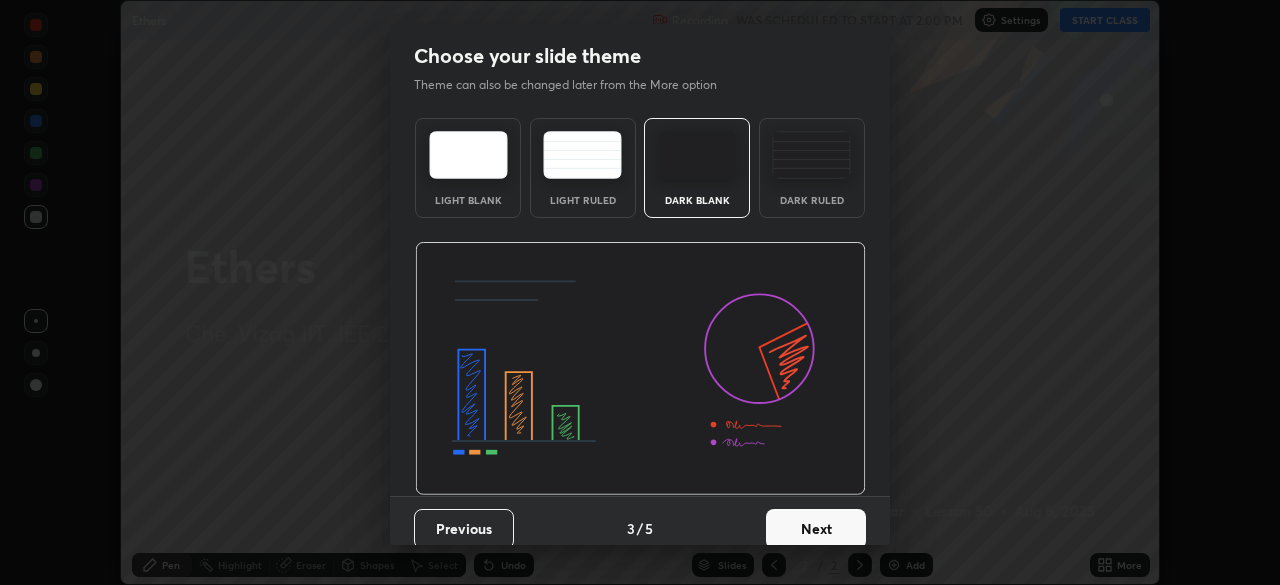 click on "Next" at bounding box center [816, 529] 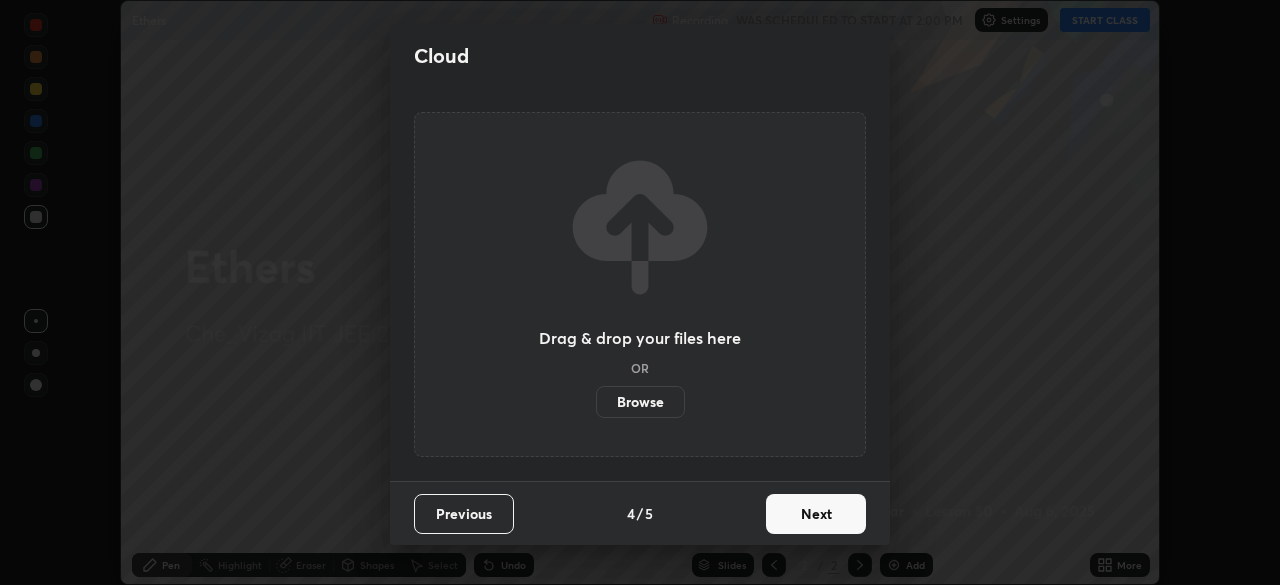 click on "Next" at bounding box center (816, 514) 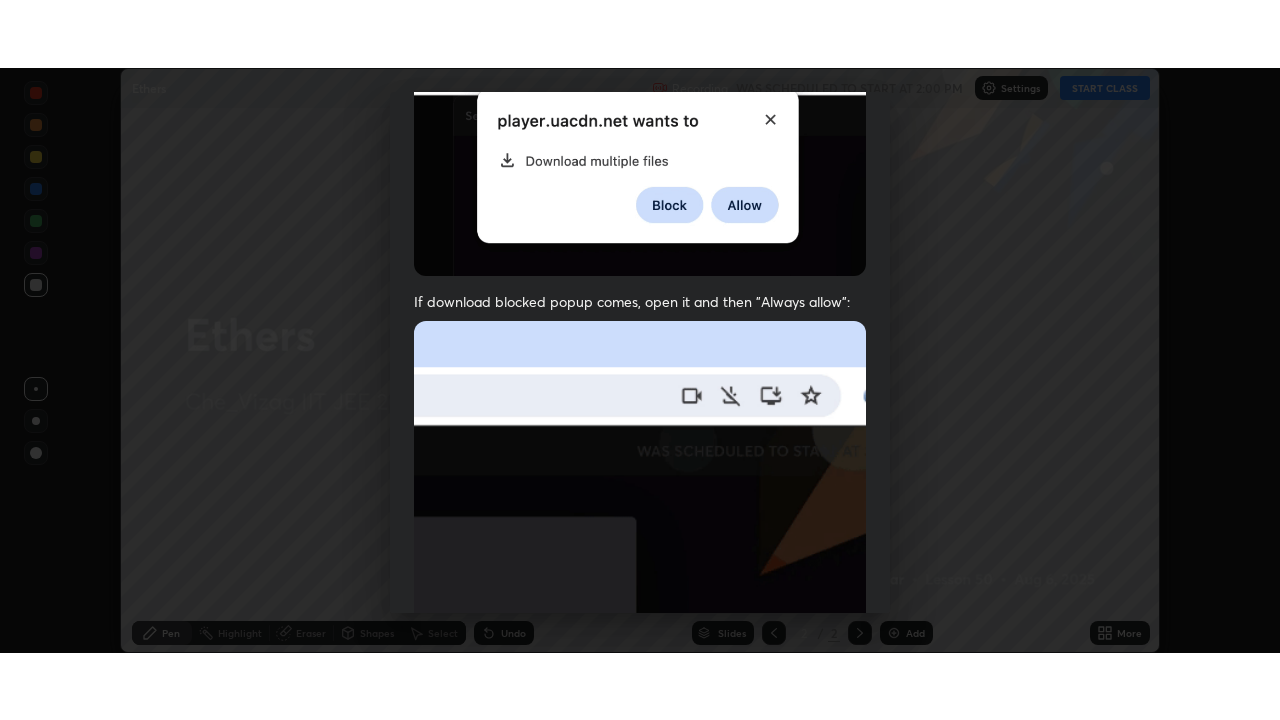 scroll, scrollTop: 479, scrollLeft: 0, axis: vertical 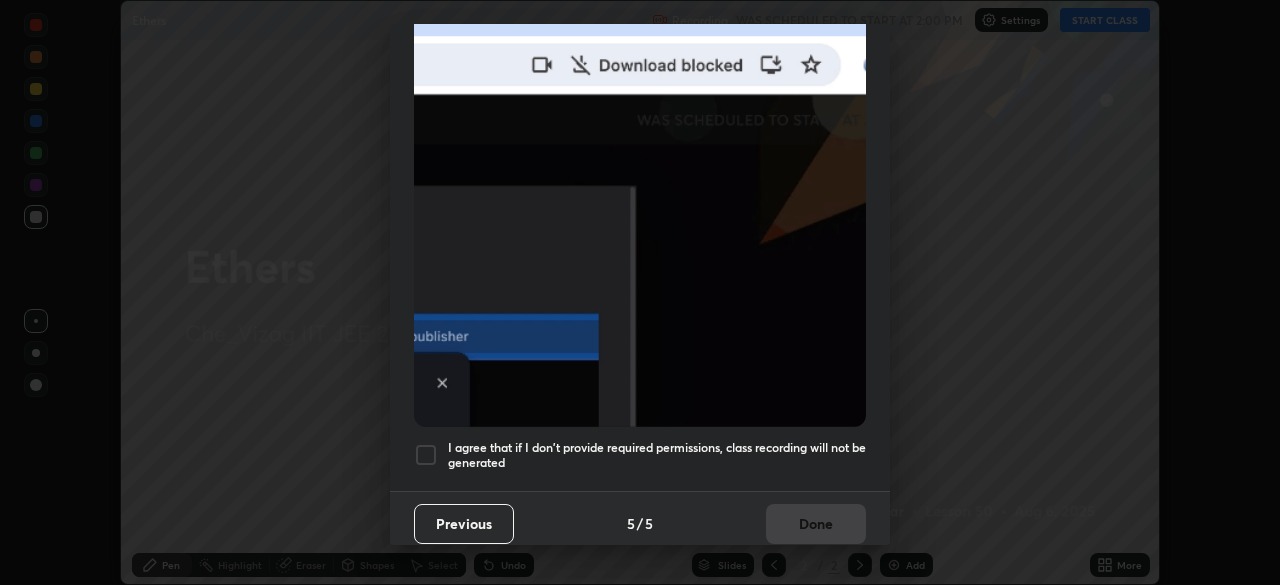 click on "I agree that if I don't provide required permissions, class recording will not be generated" at bounding box center [657, 455] 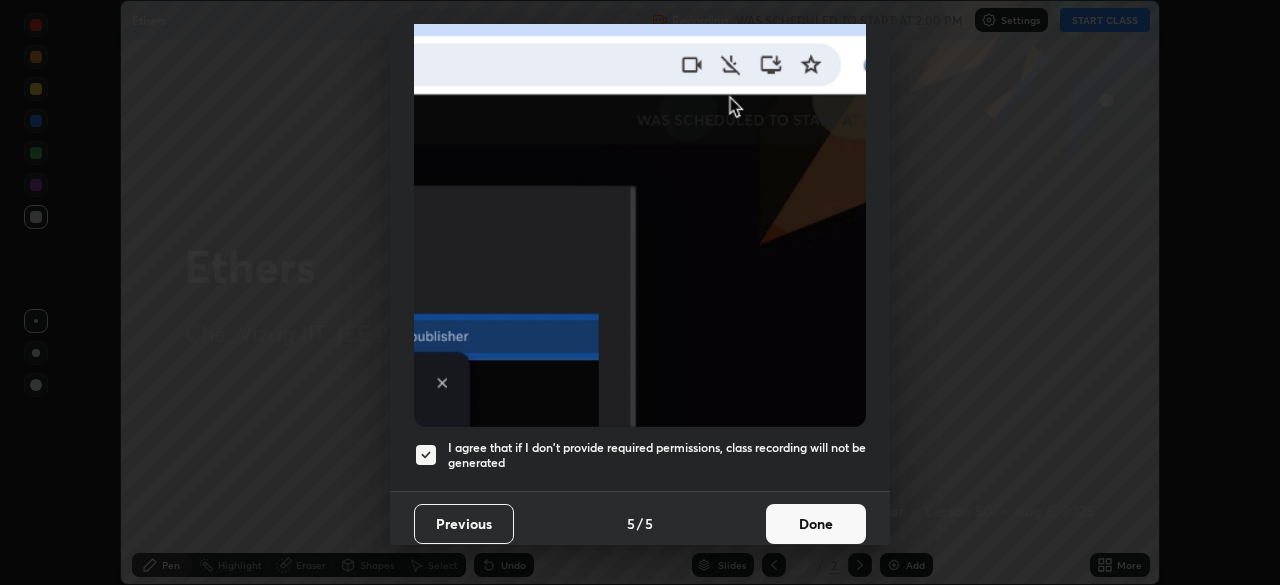 click on "Done" at bounding box center (816, 524) 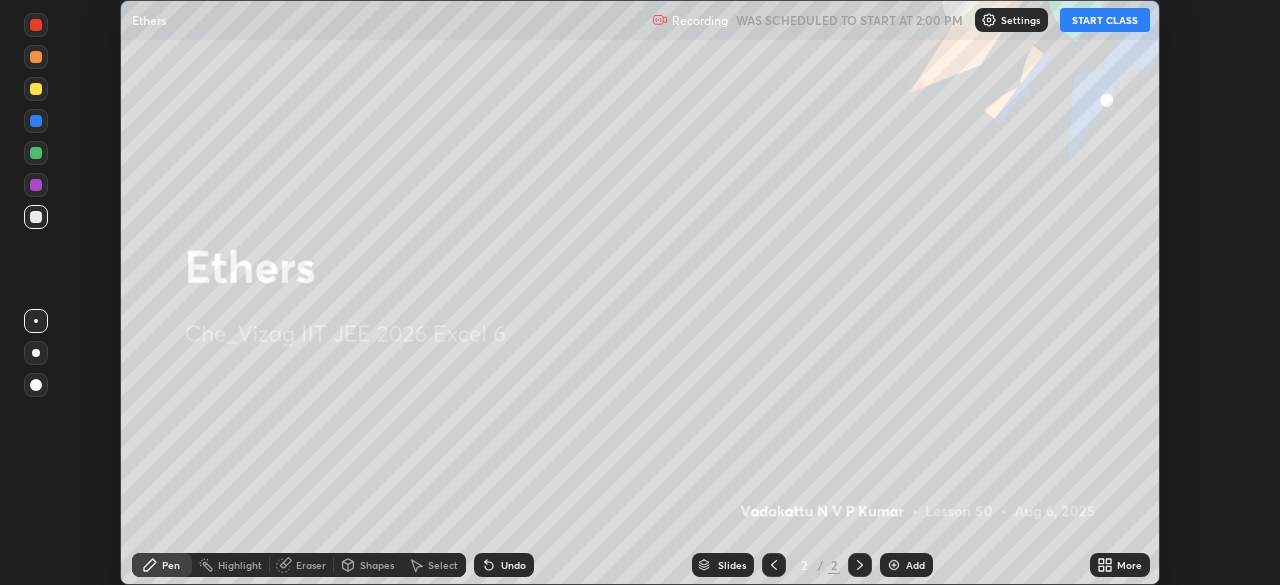 click on "START CLASS" at bounding box center (1105, 20) 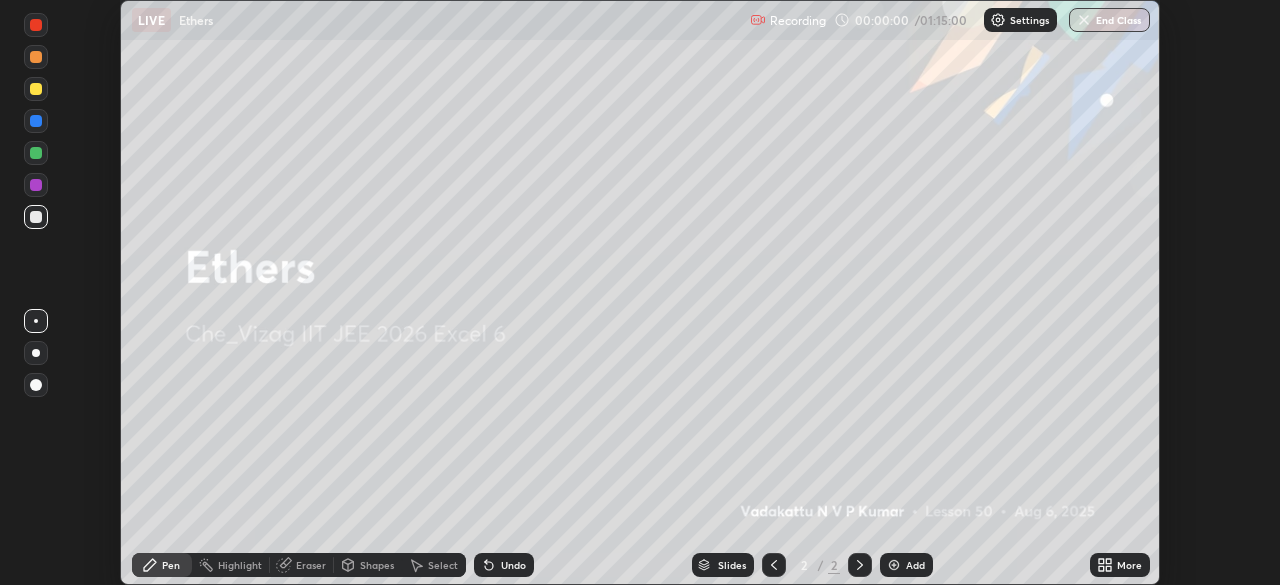 click 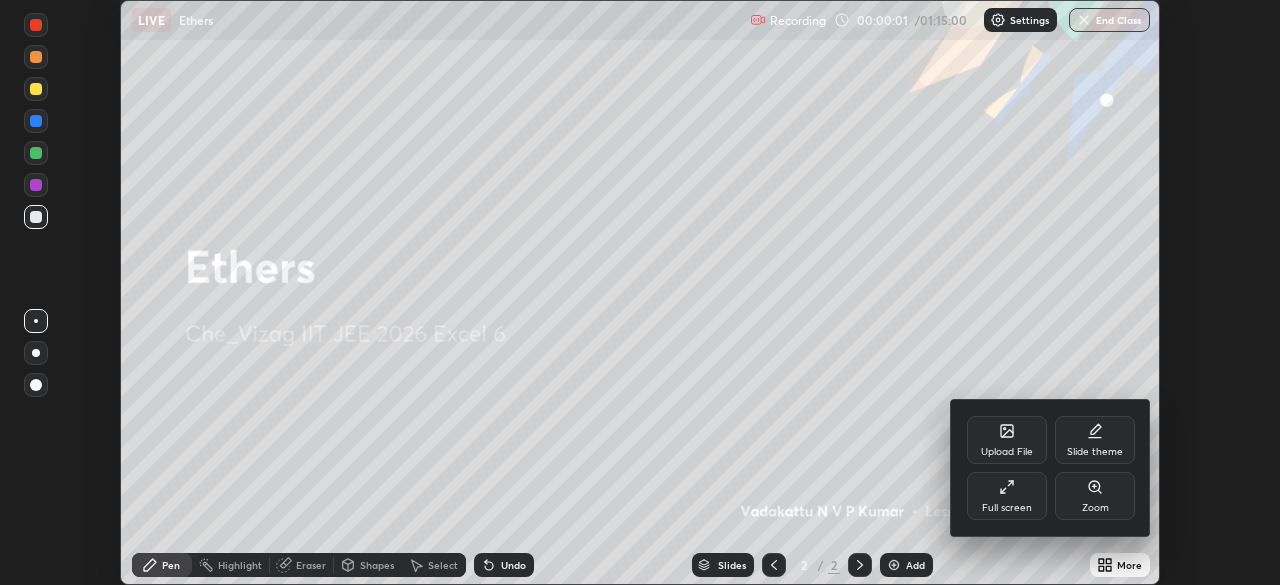 click 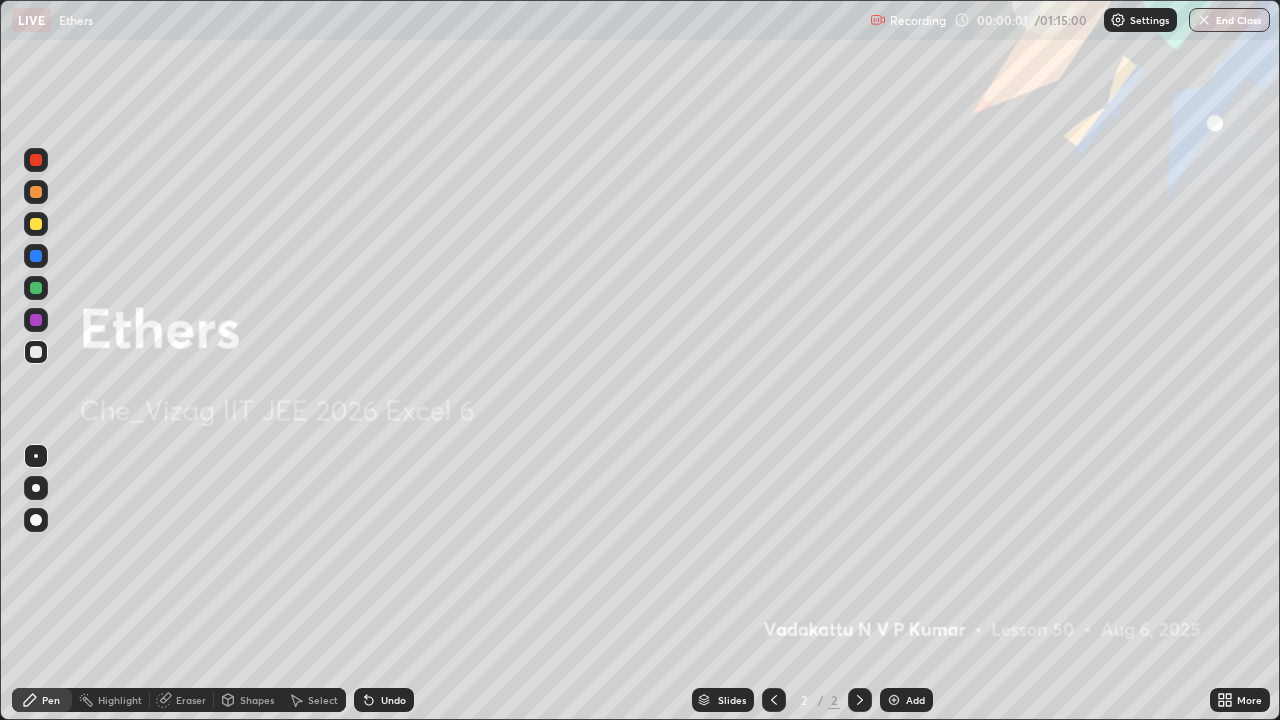 scroll, scrollTop: 99280, scrollLeft: 98720, axis: both 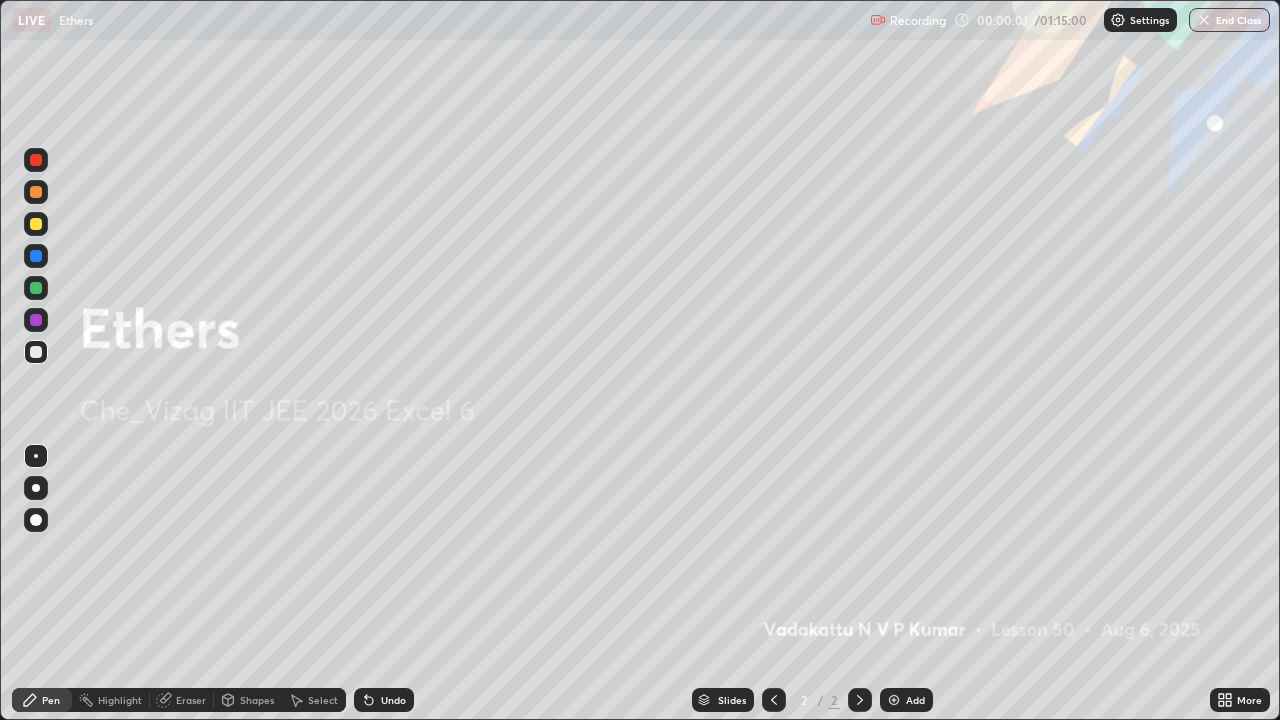 click on "Add" at bounding box center [915, 700] 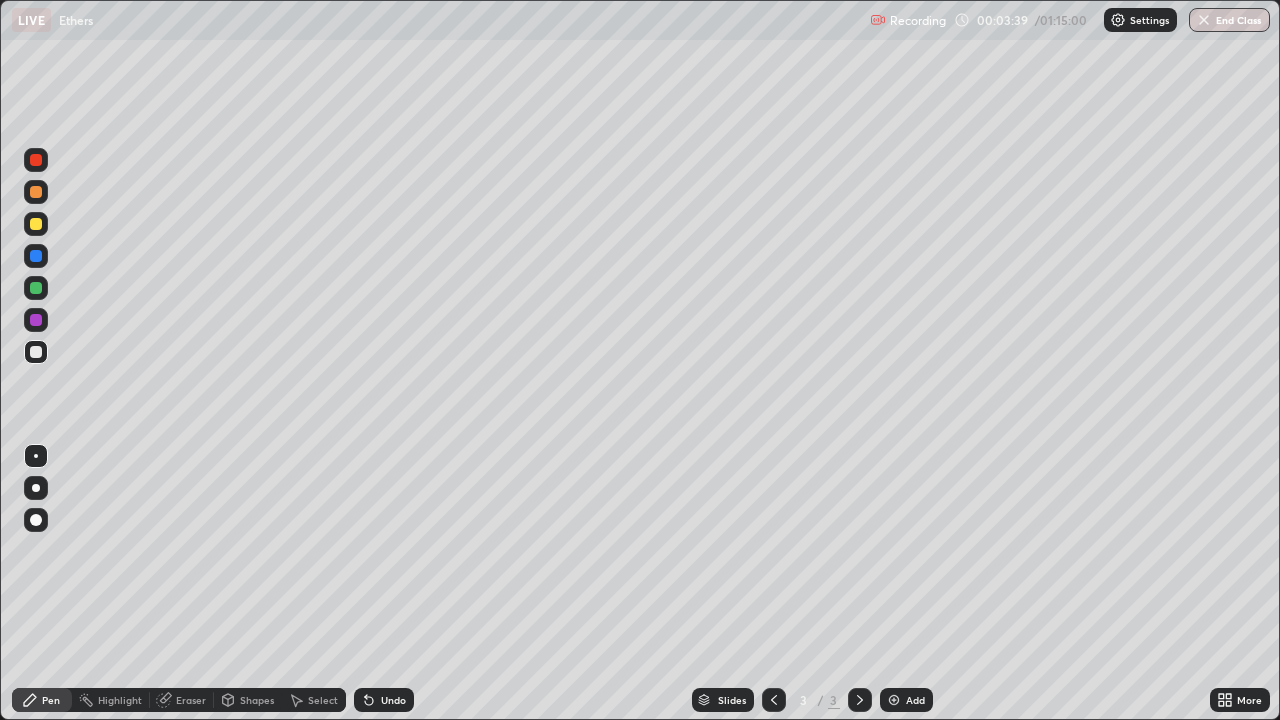 click on "Eraser" at bounding box center (191, 700) 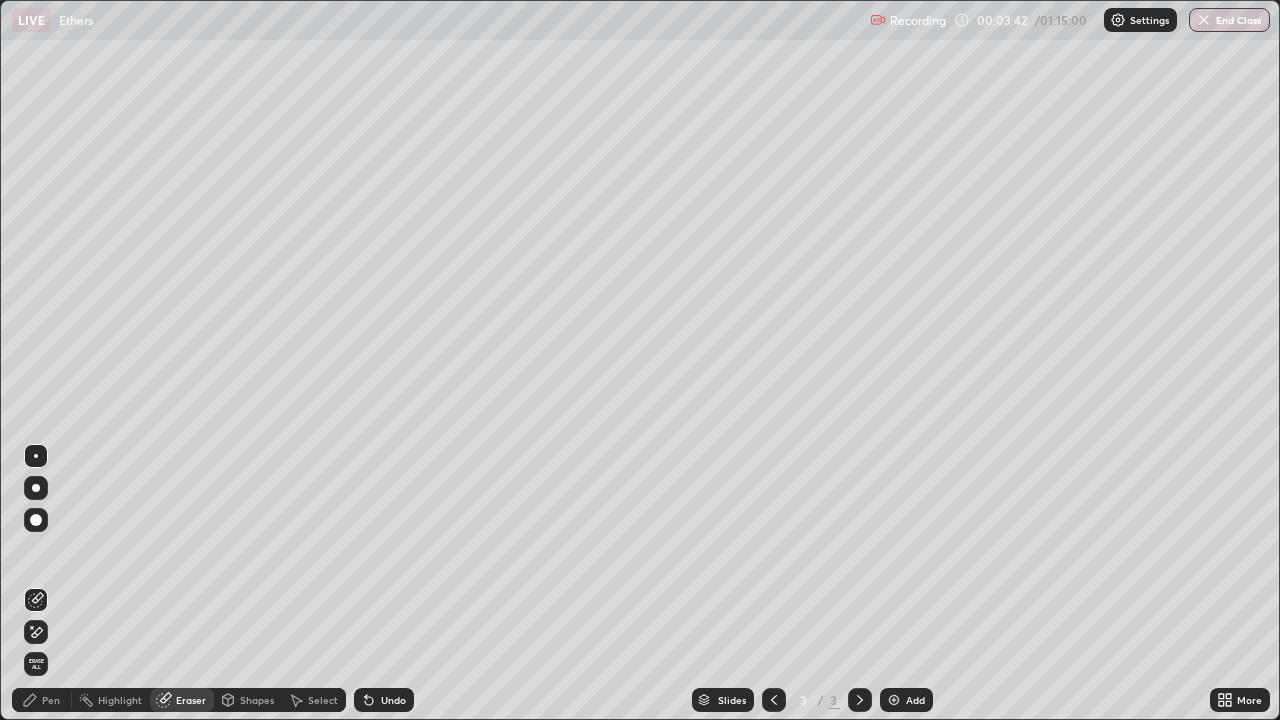 click on "Pen" at bounding box center (42, 700) 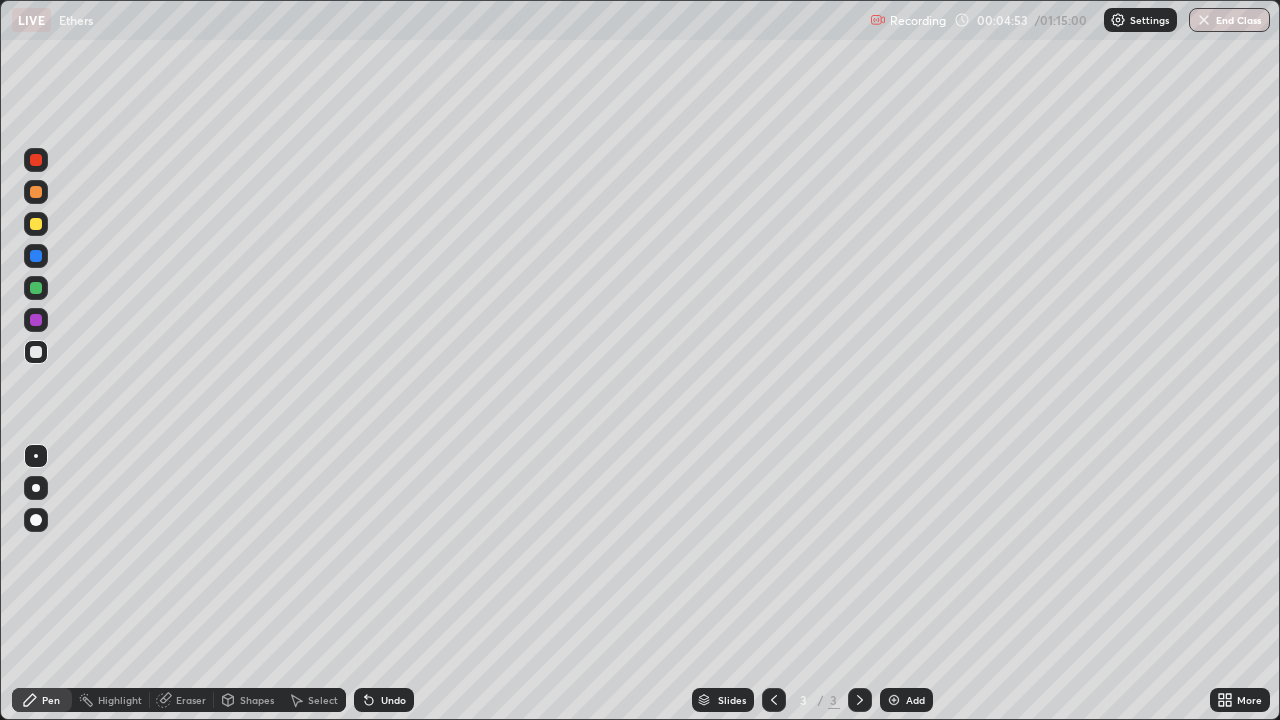 click on "Eraser" at bounding box center [191, 700] 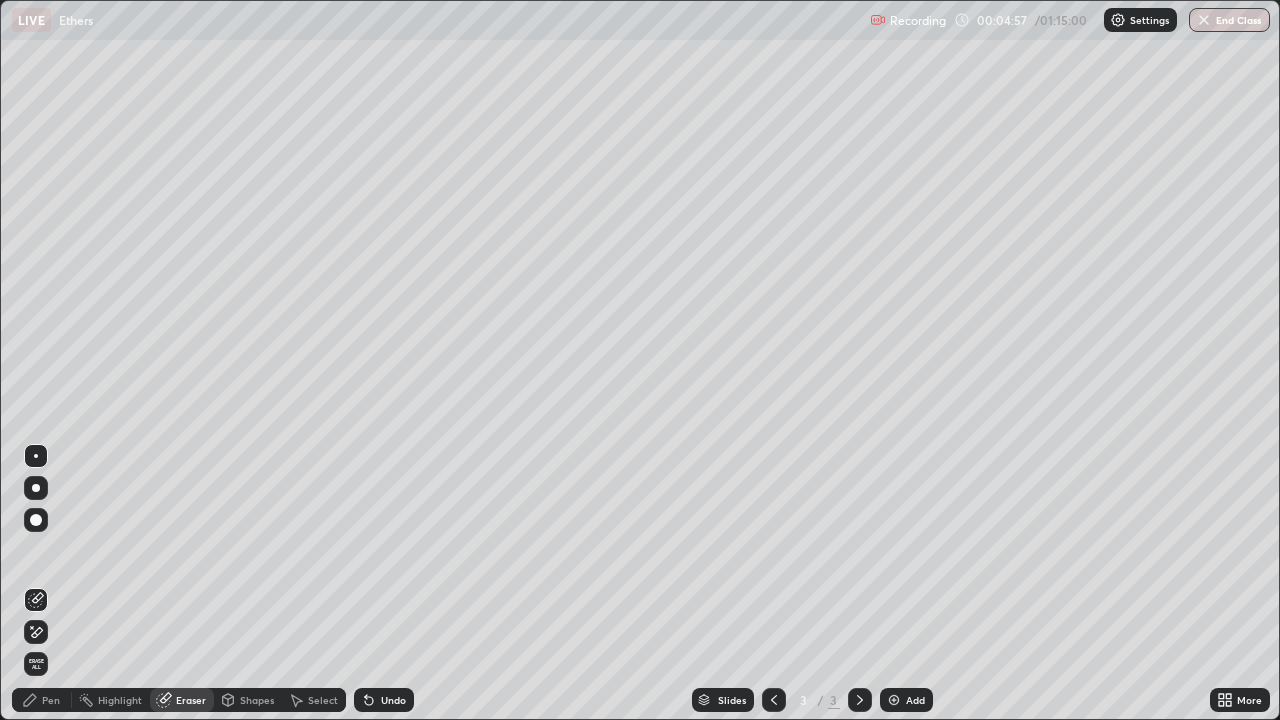 click on "Pen" at bounding box center [51, 700] 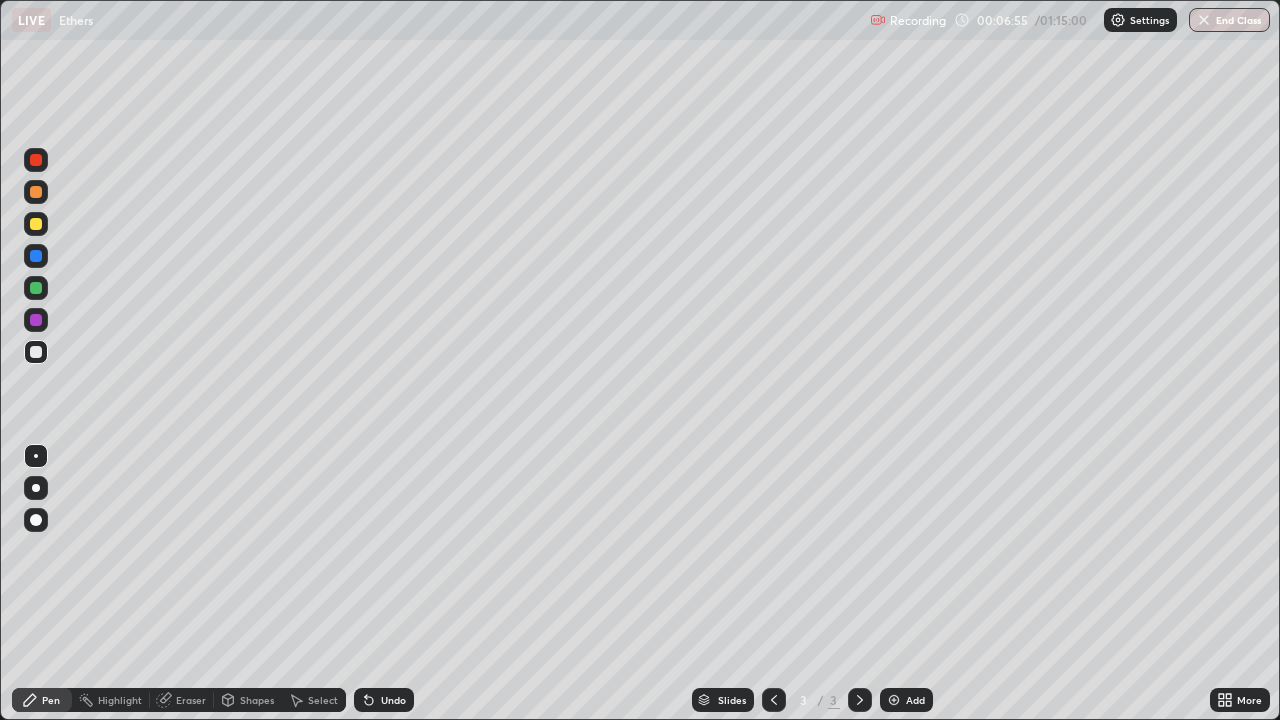 click on "Eraser" at bounding box center [191, 700] 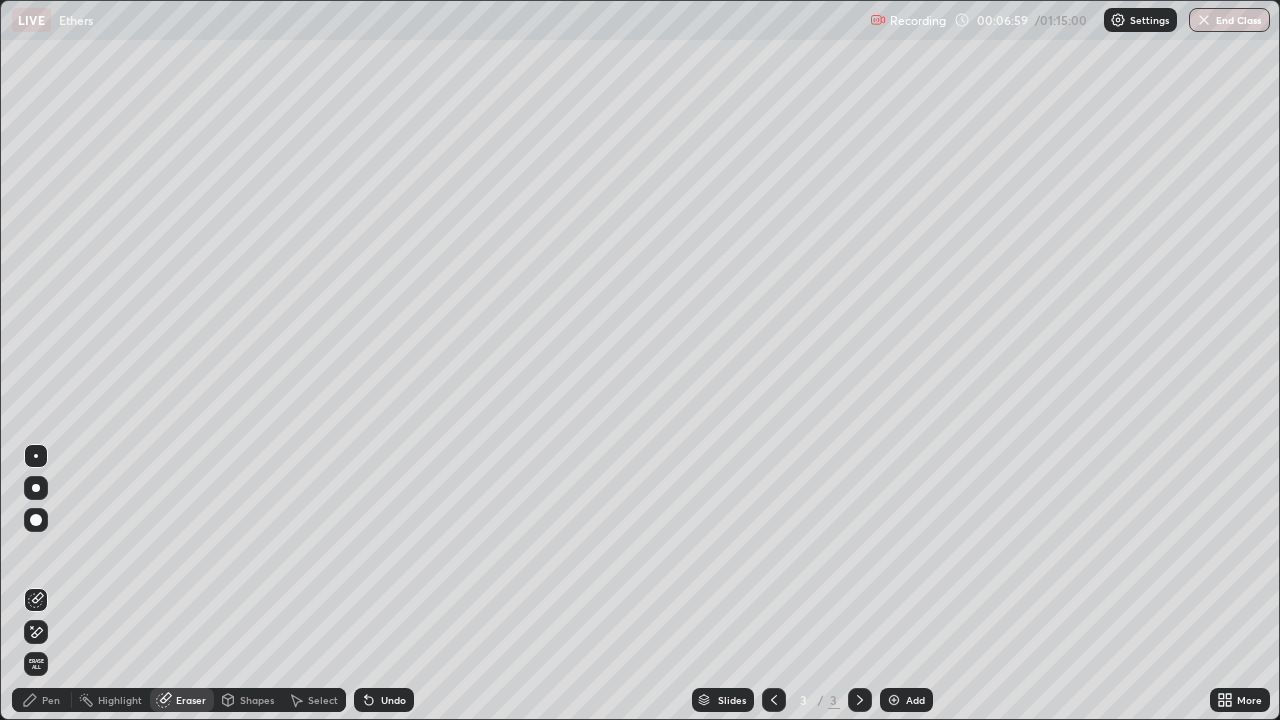 click on "Pen" at bounding box center [42, 700] 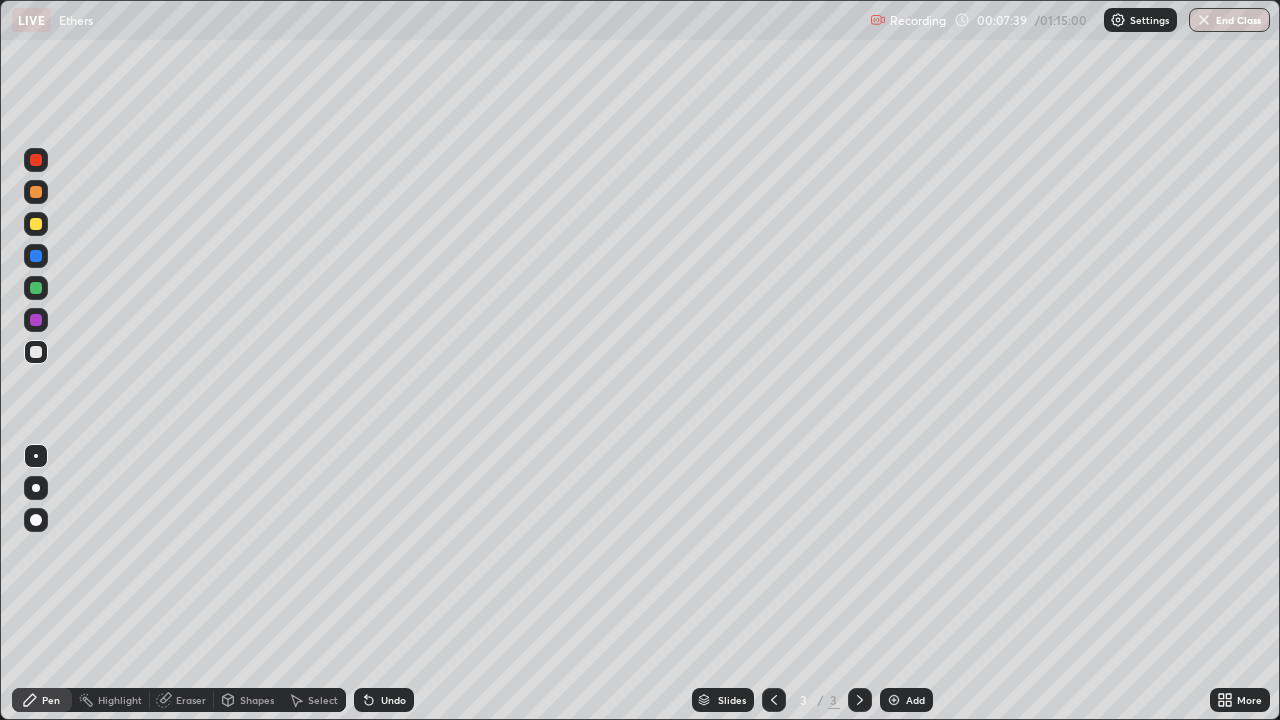click on "Select" at bounding box center (323, 700) 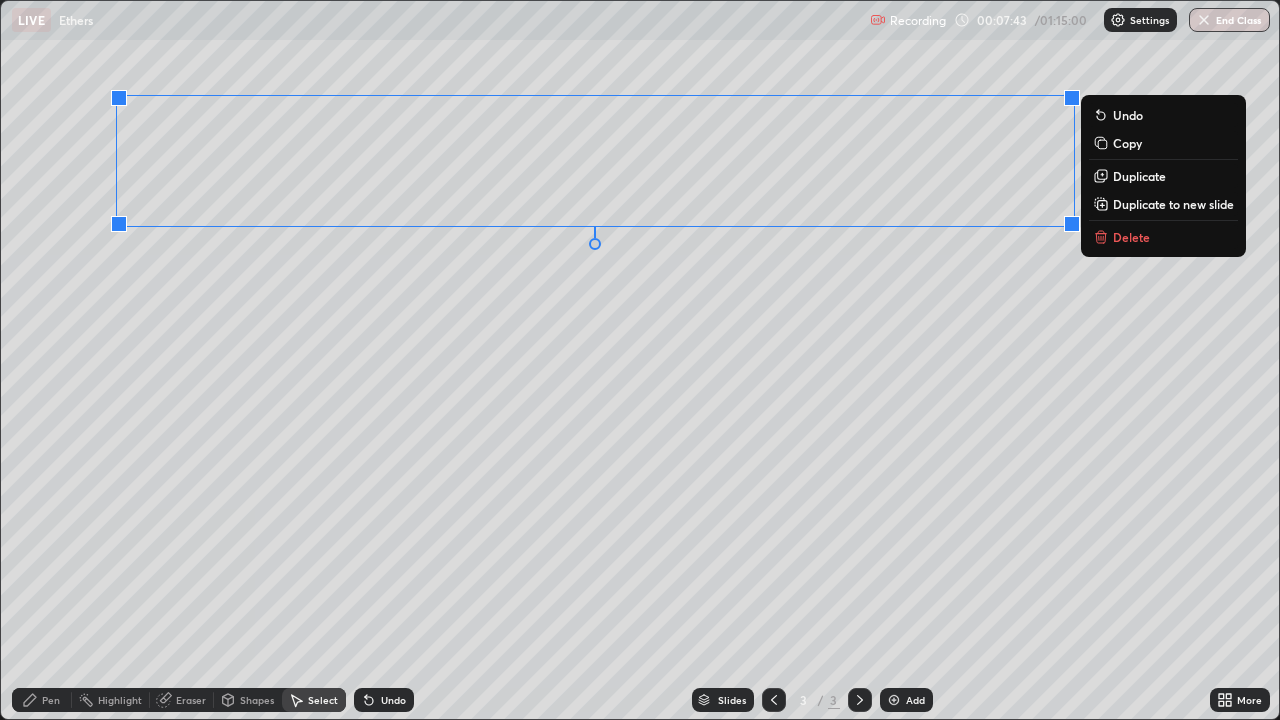 click on "Delete" at bounding box center [1131, 237] 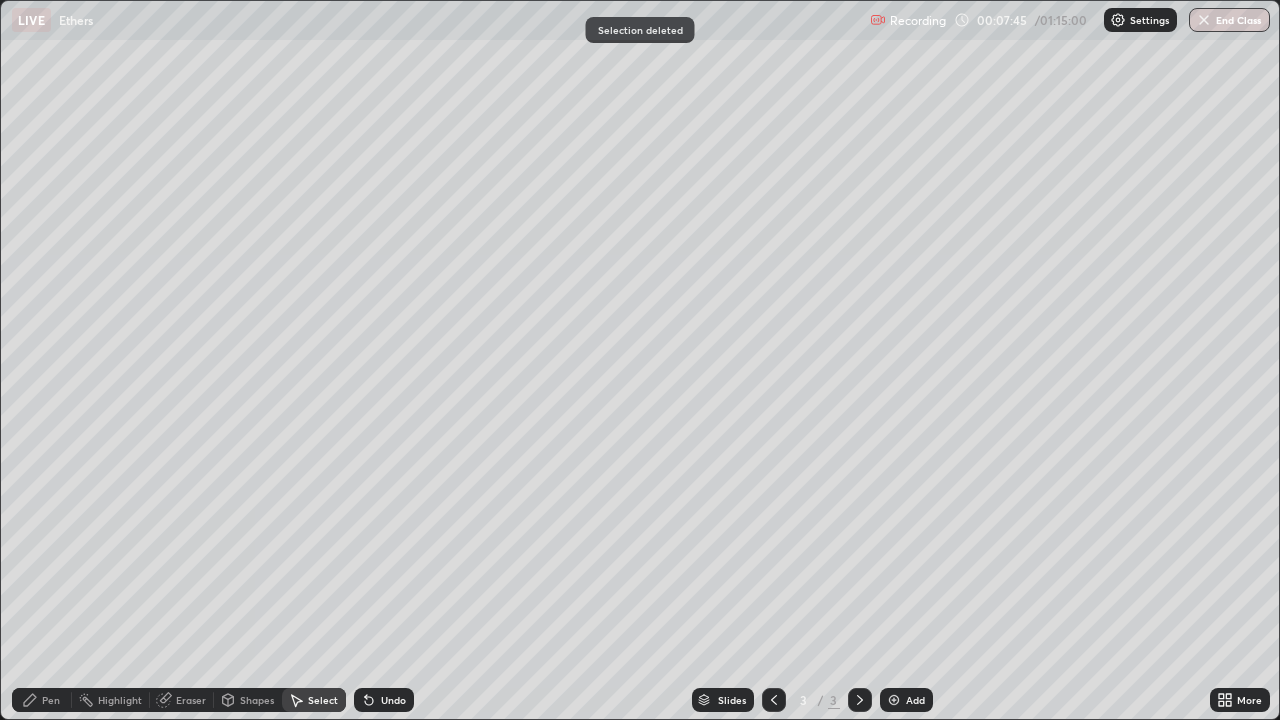 click on "Pen" at bounding box center [51, 700] 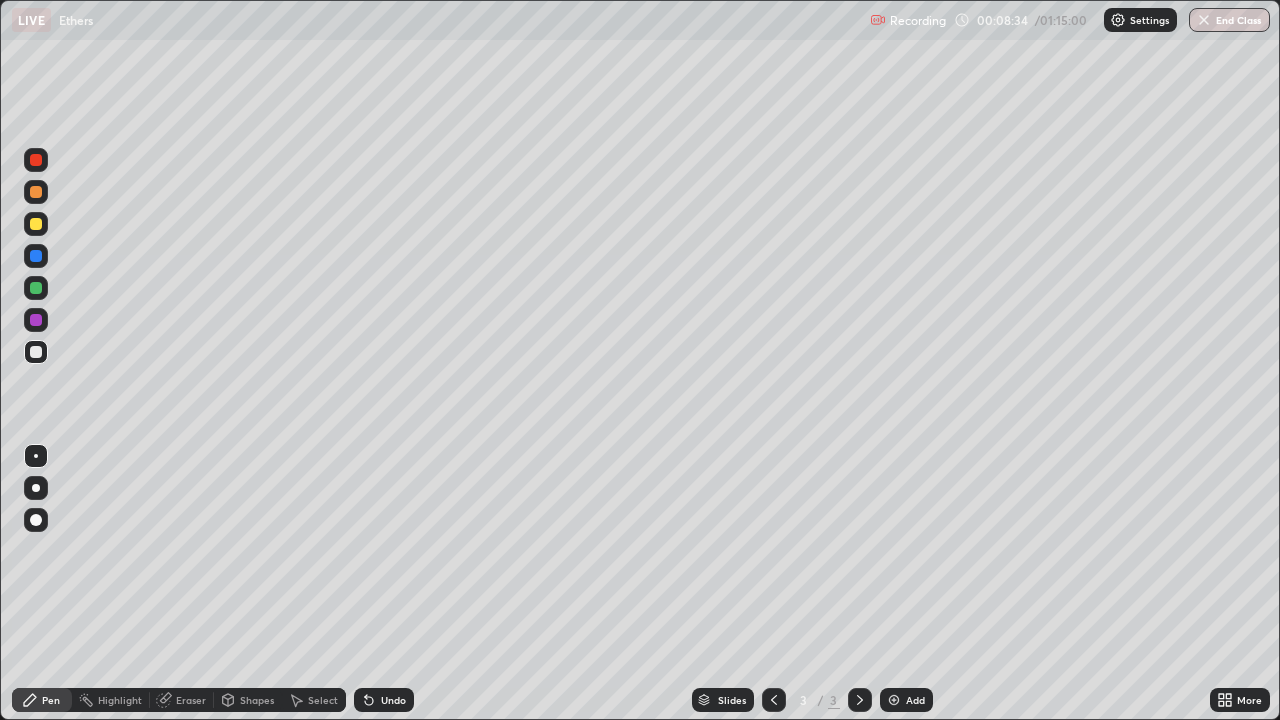 click on "Eraser" at bounding box center [191, 700] 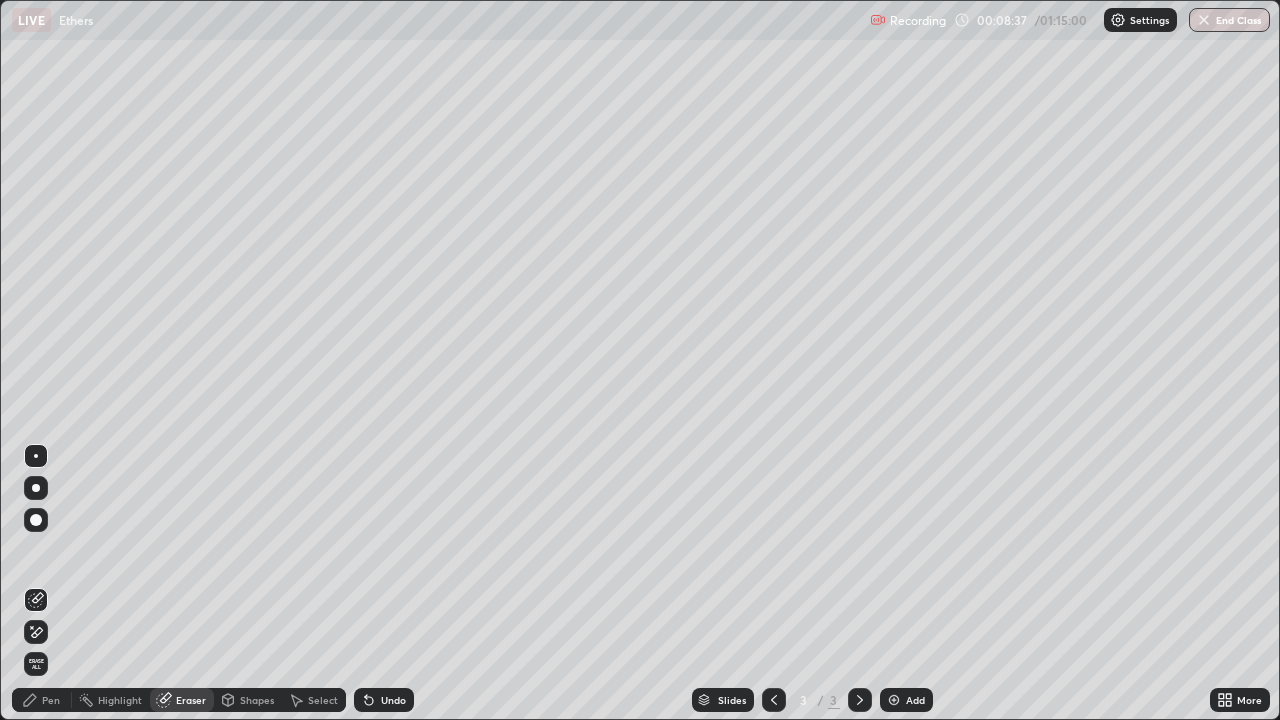 click on "Pen" at bounding box center (42, 700) 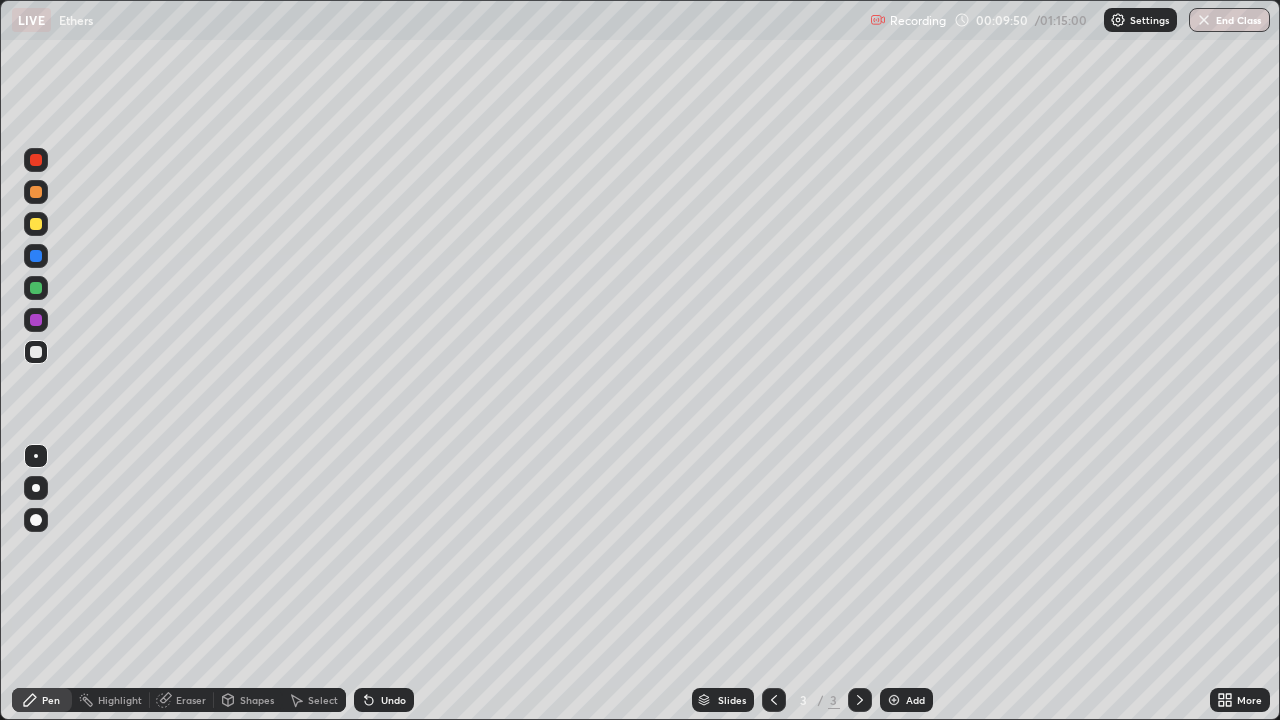 click on "Select" at bounding box center (323, 700) 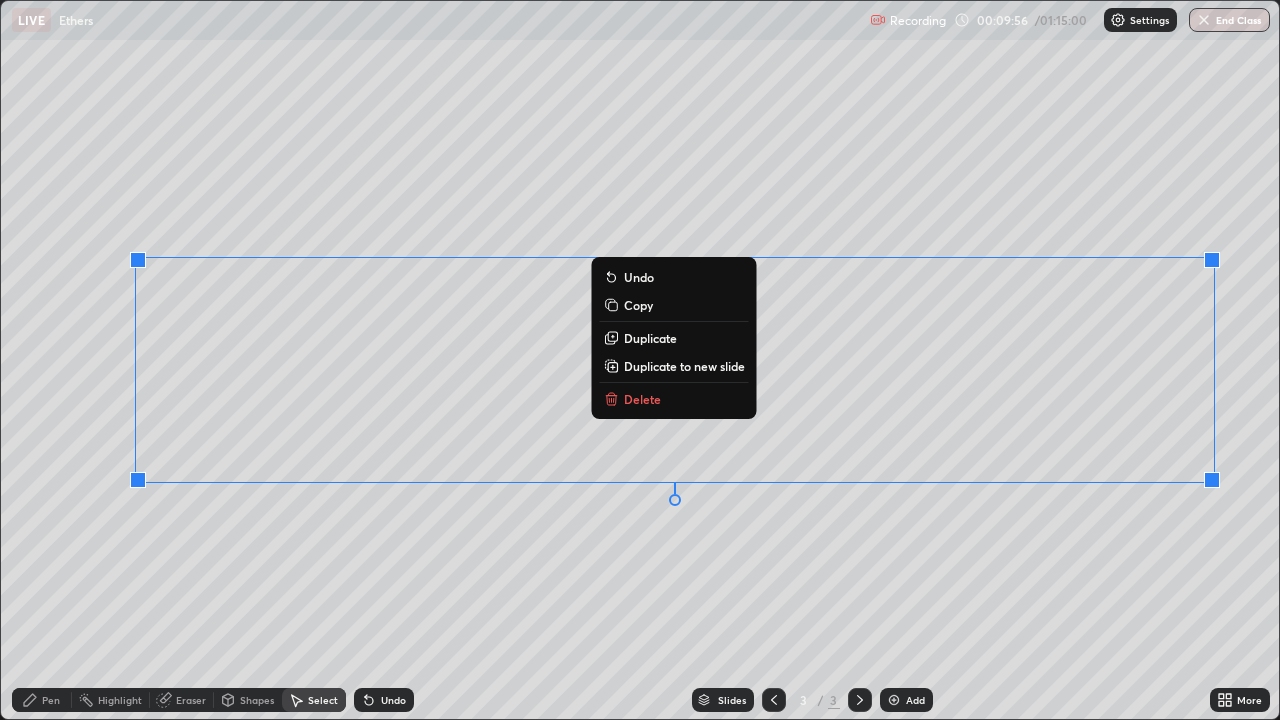click on "Delete" at bounding box center [642, 399] 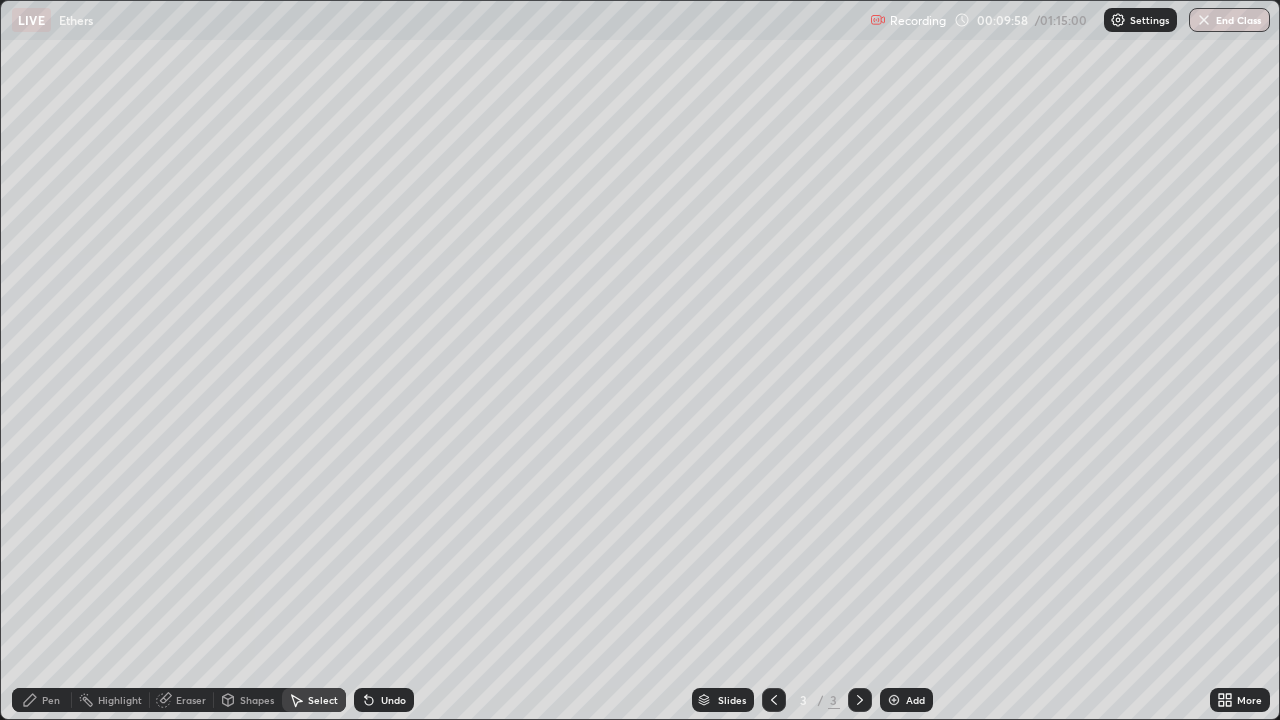 click on "Eraser" at bounding box center [191, 700] 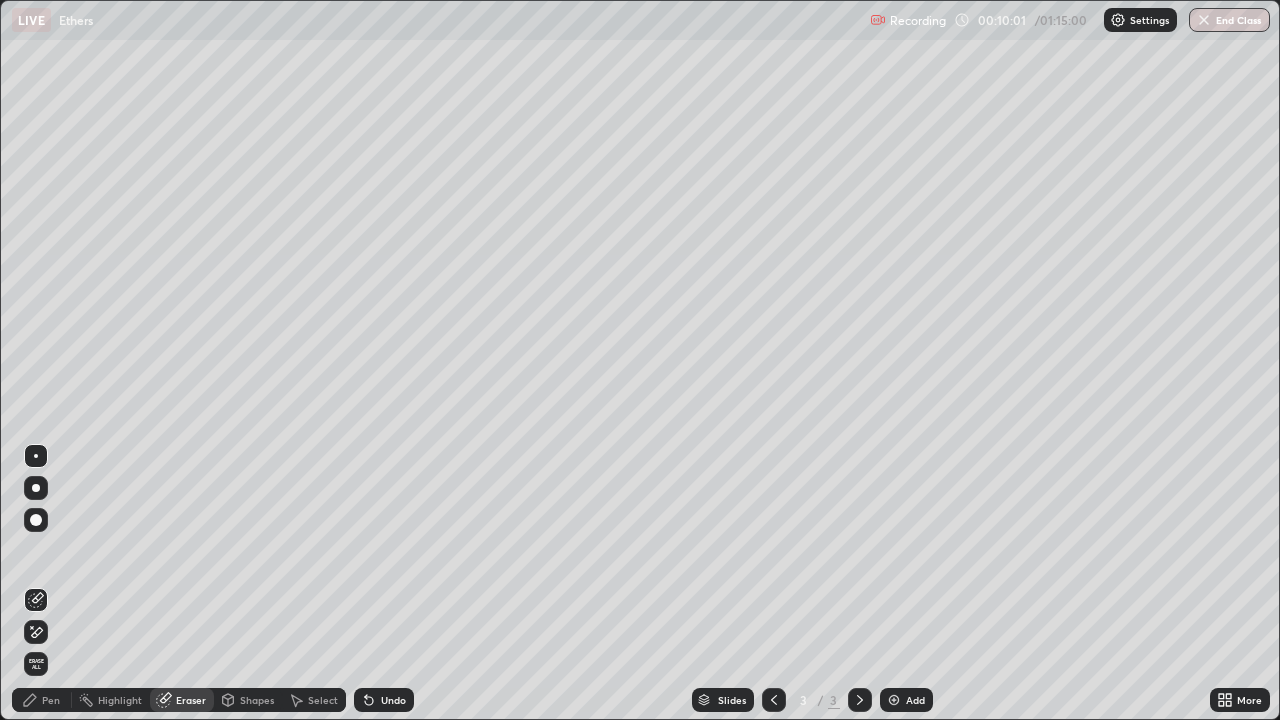 click on "Pen" at bounding box center (42, 700) 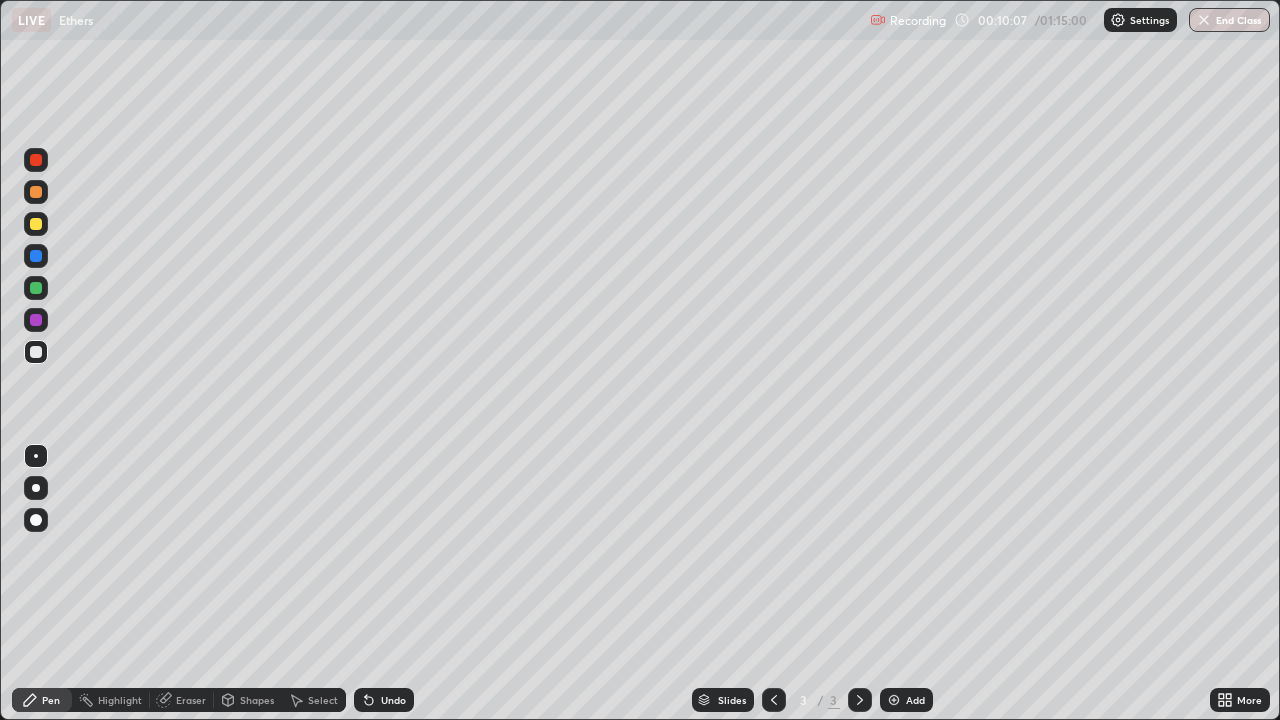 click on "Eraser" at bounding box center (191, 700) 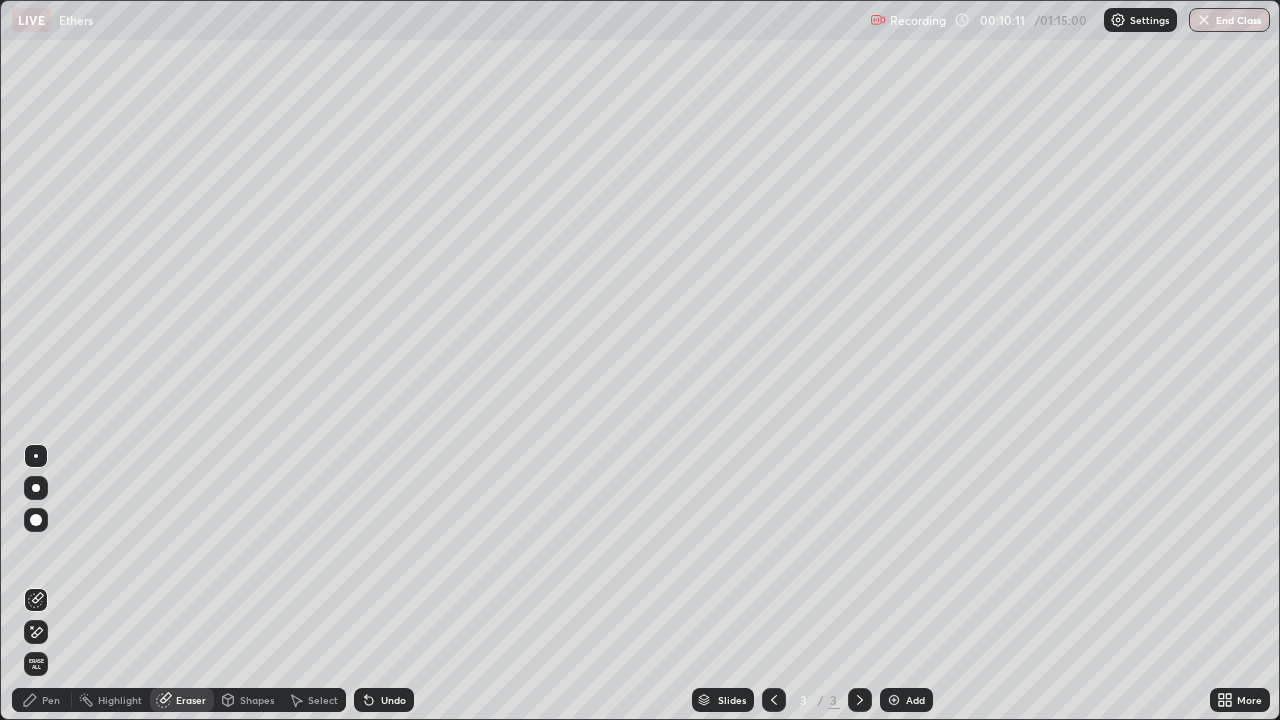 click at bounding box center (36, 520) 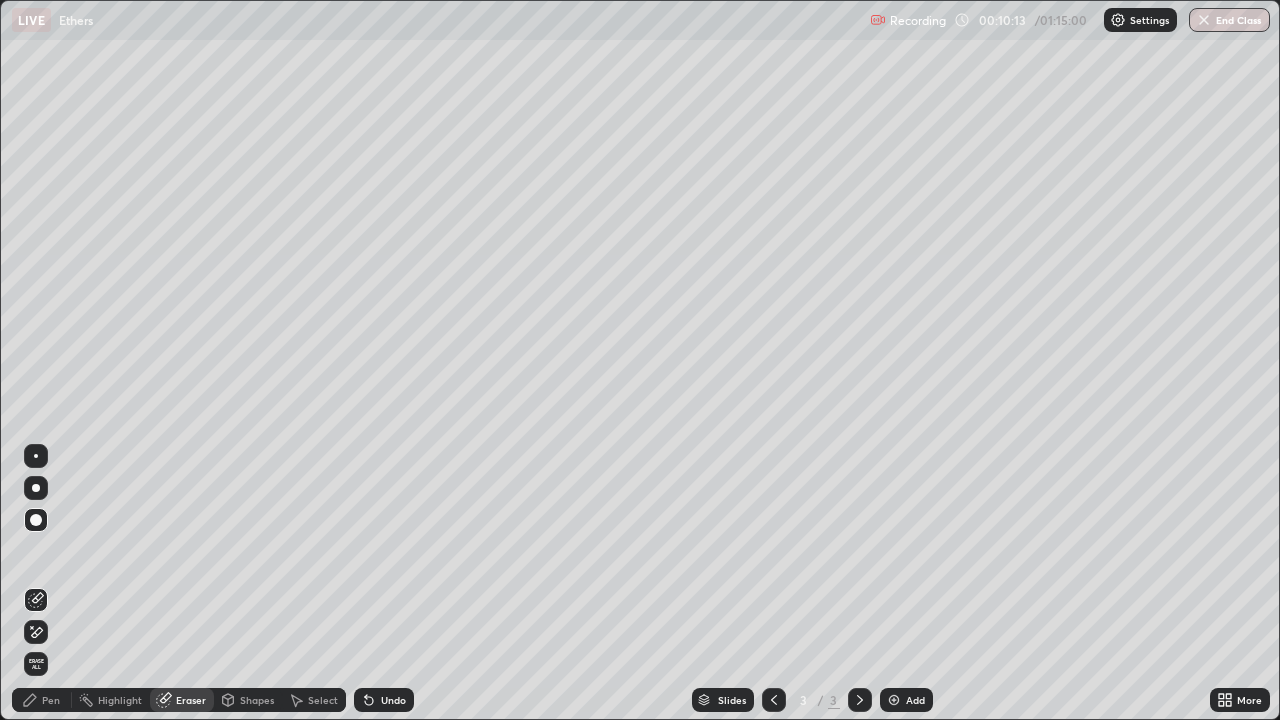 click at bounding box center [36, 456] 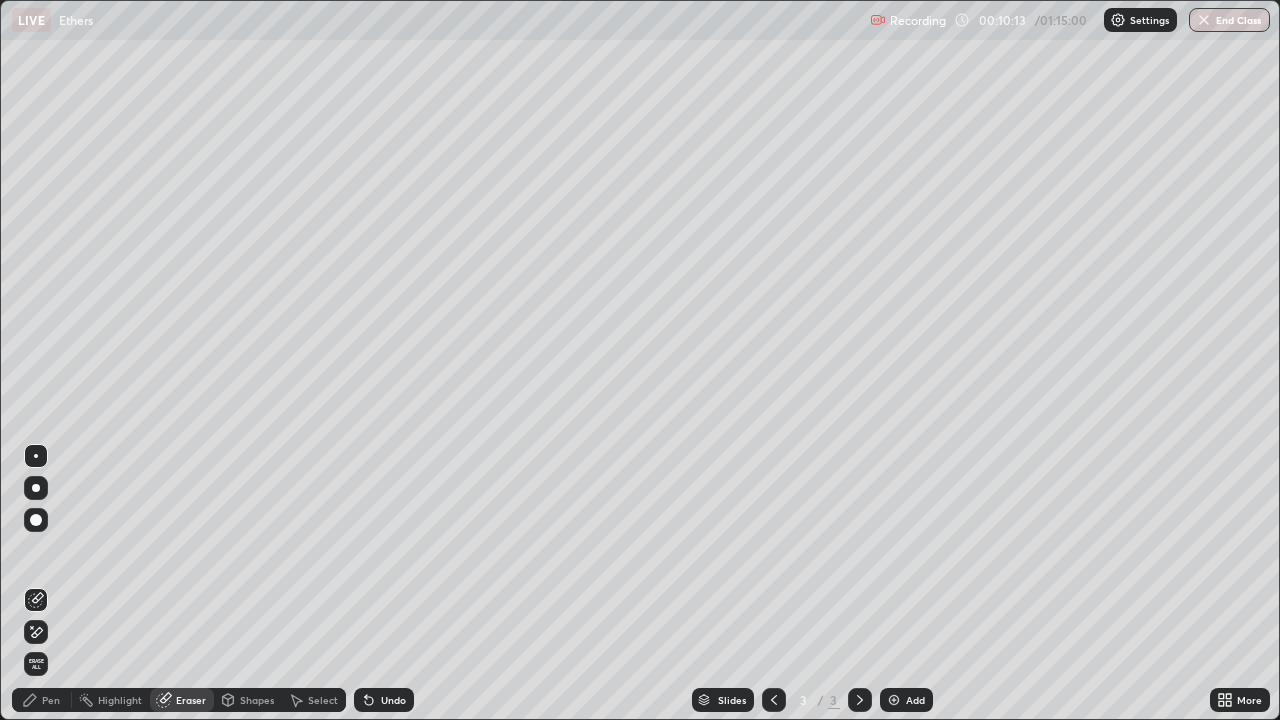 click on "Pen" at bounding box center (42, 700) 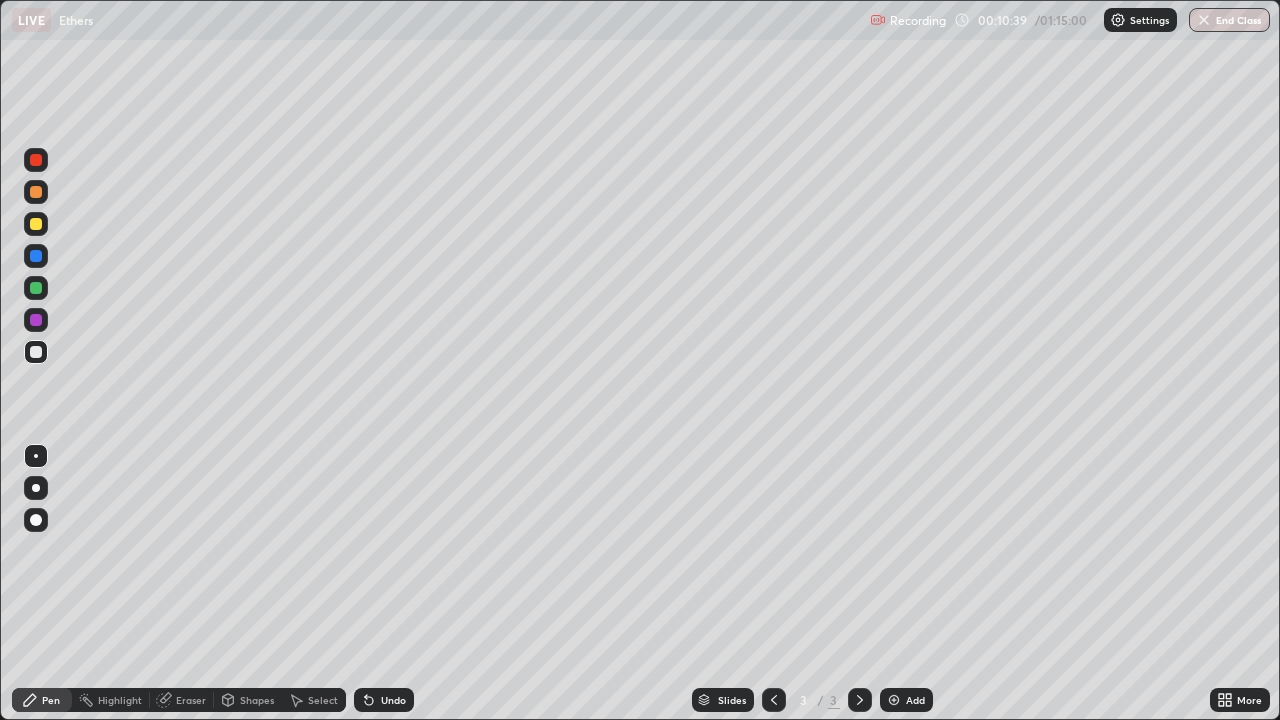 click on "Eraser" at bounding box center [191, 700] 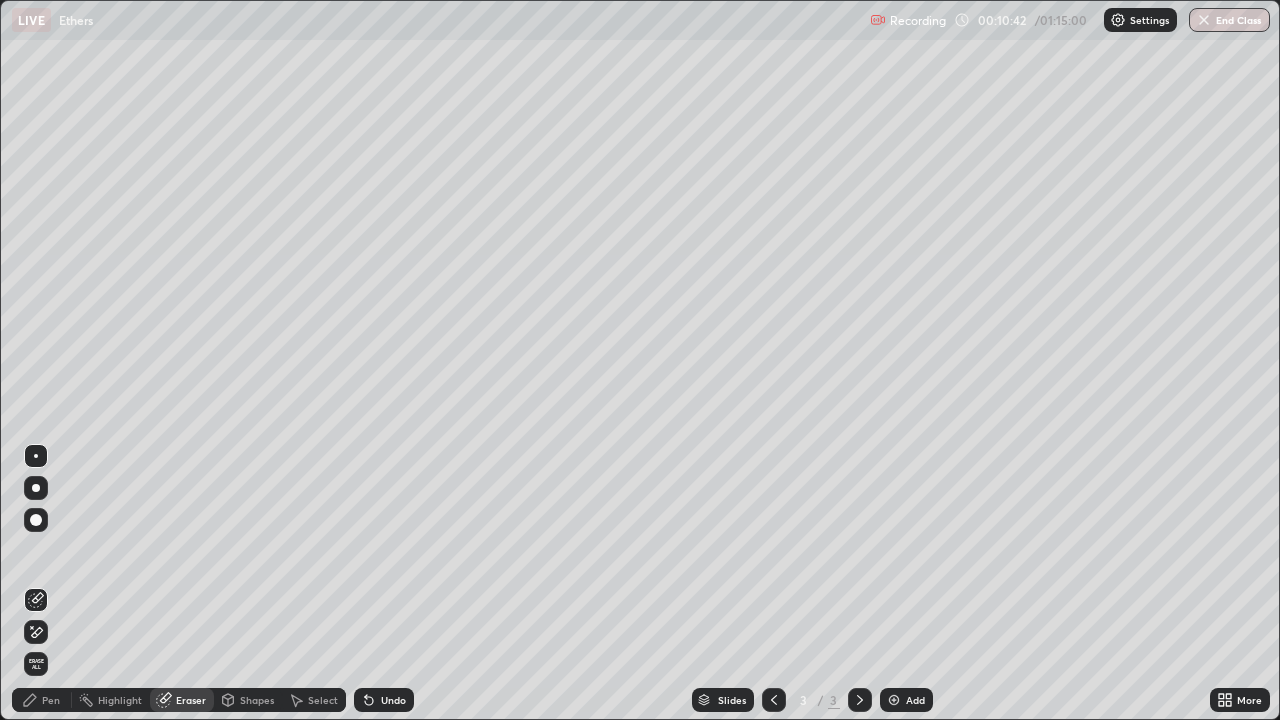 click on "Pen" at bounding box center (42, 700) 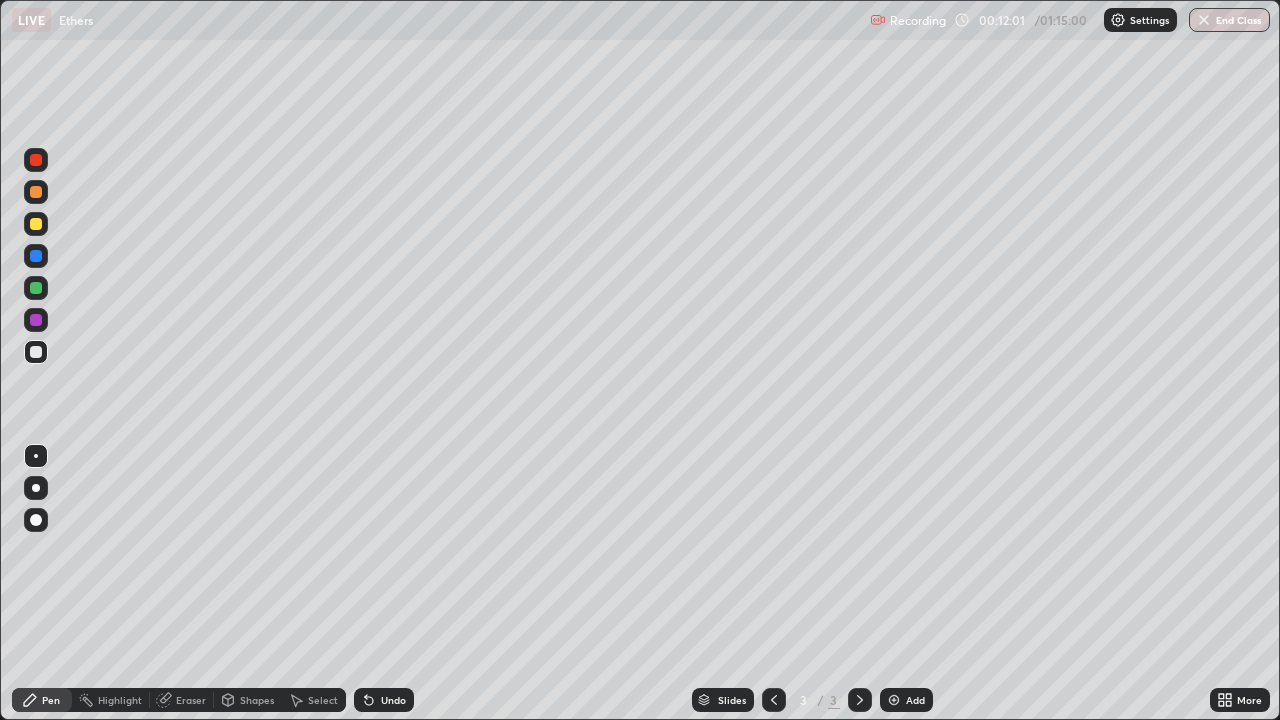 click on "Select" at bounding box center [323, 700] 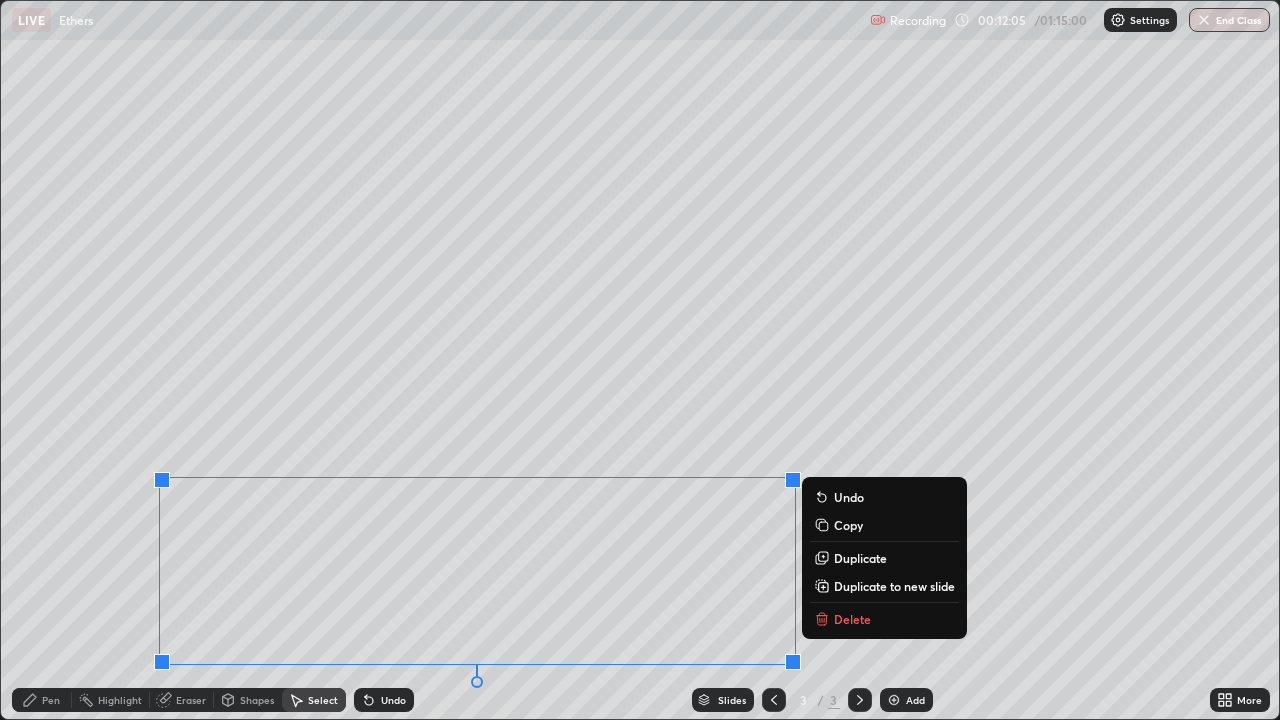 click 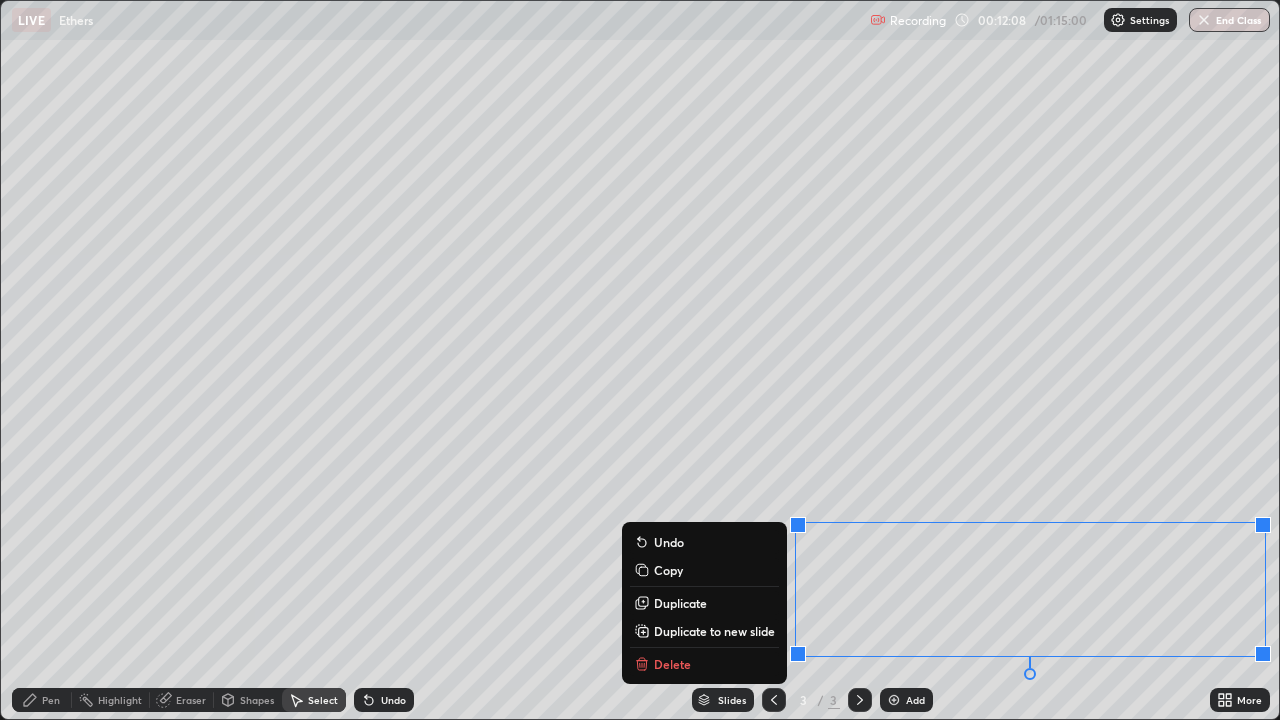 click on "Delete" at bounding box center (672, 664) 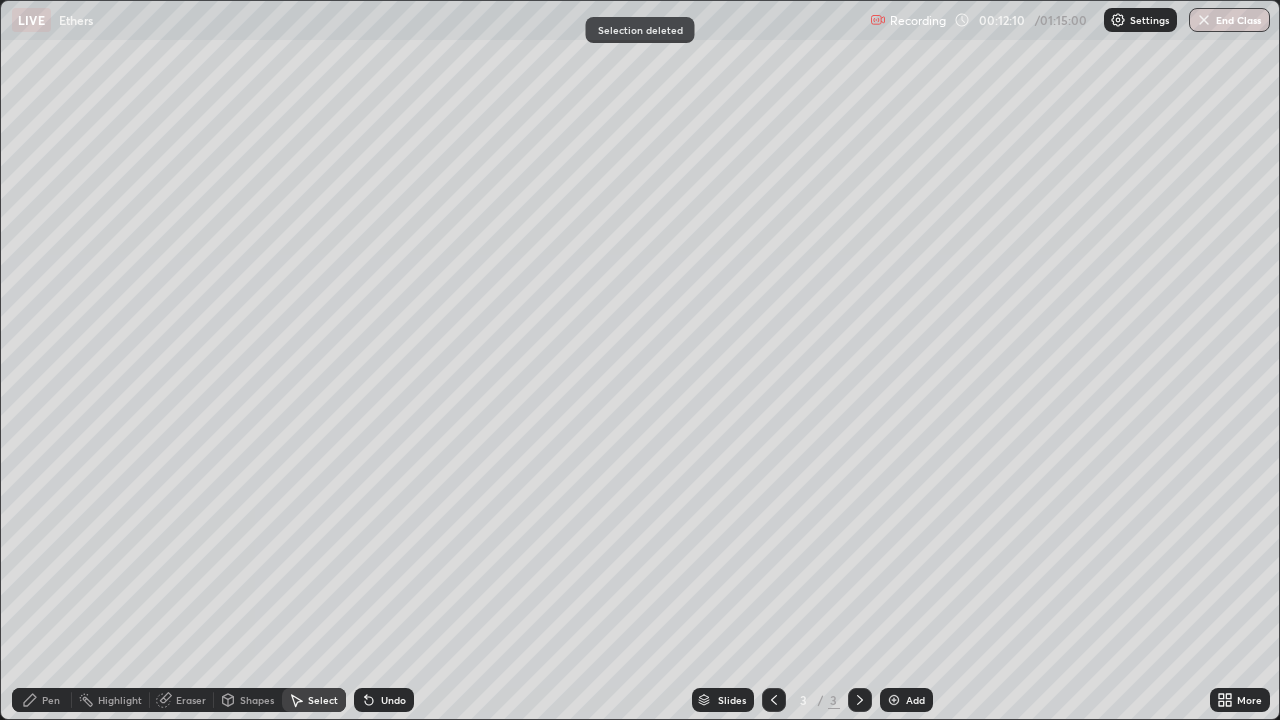 click on "Pen" at bounding box center [51, 700] 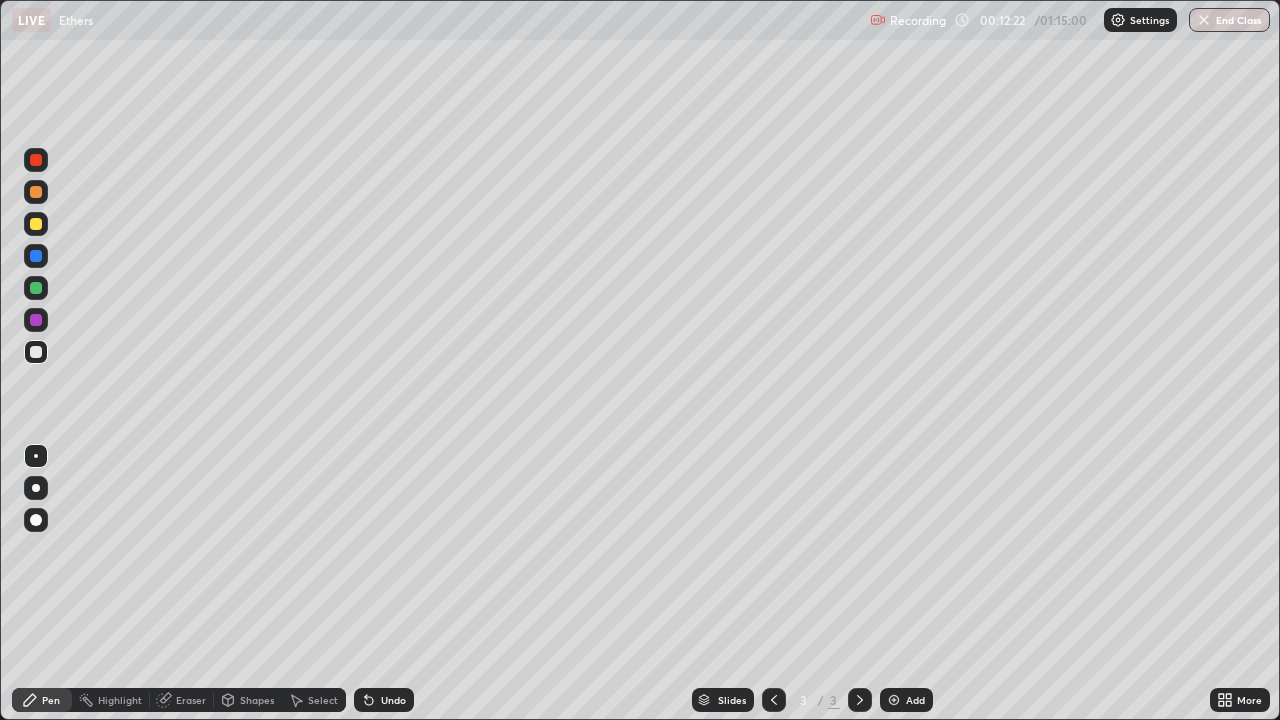 click on "Eraser" at bounding box center (191, 700) 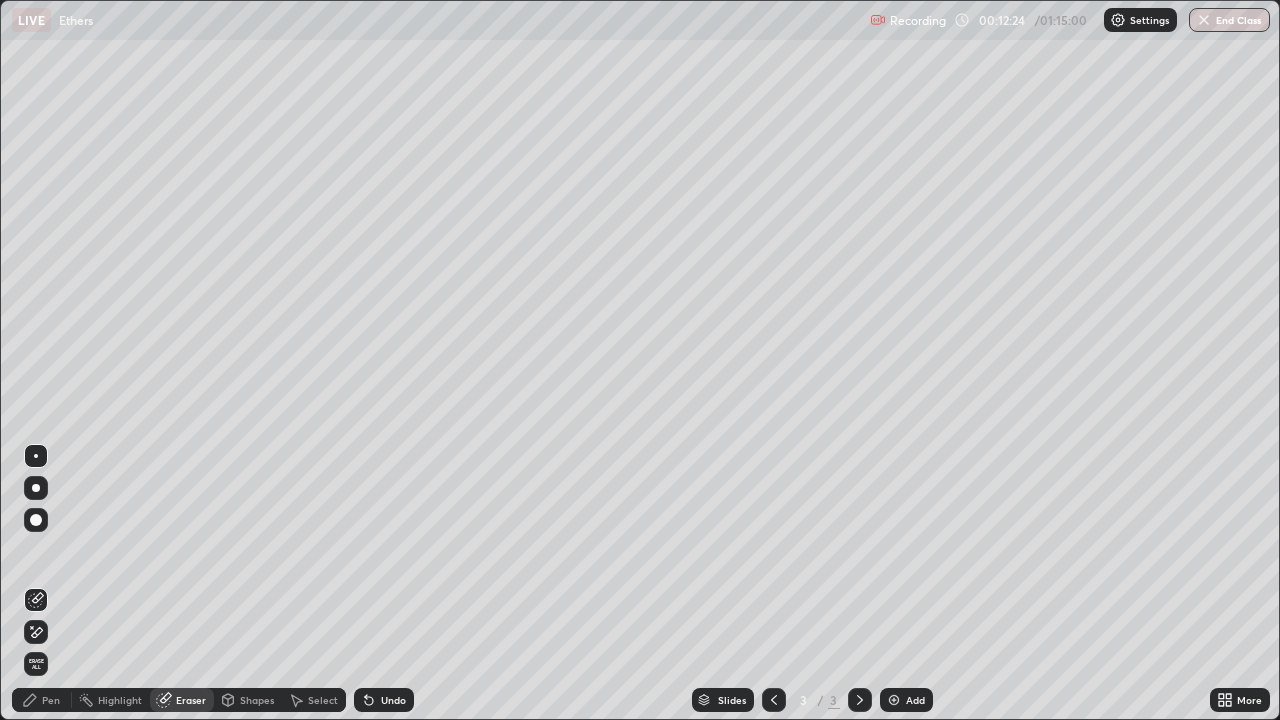 click on "Pen" at bounding box center [42, 700] 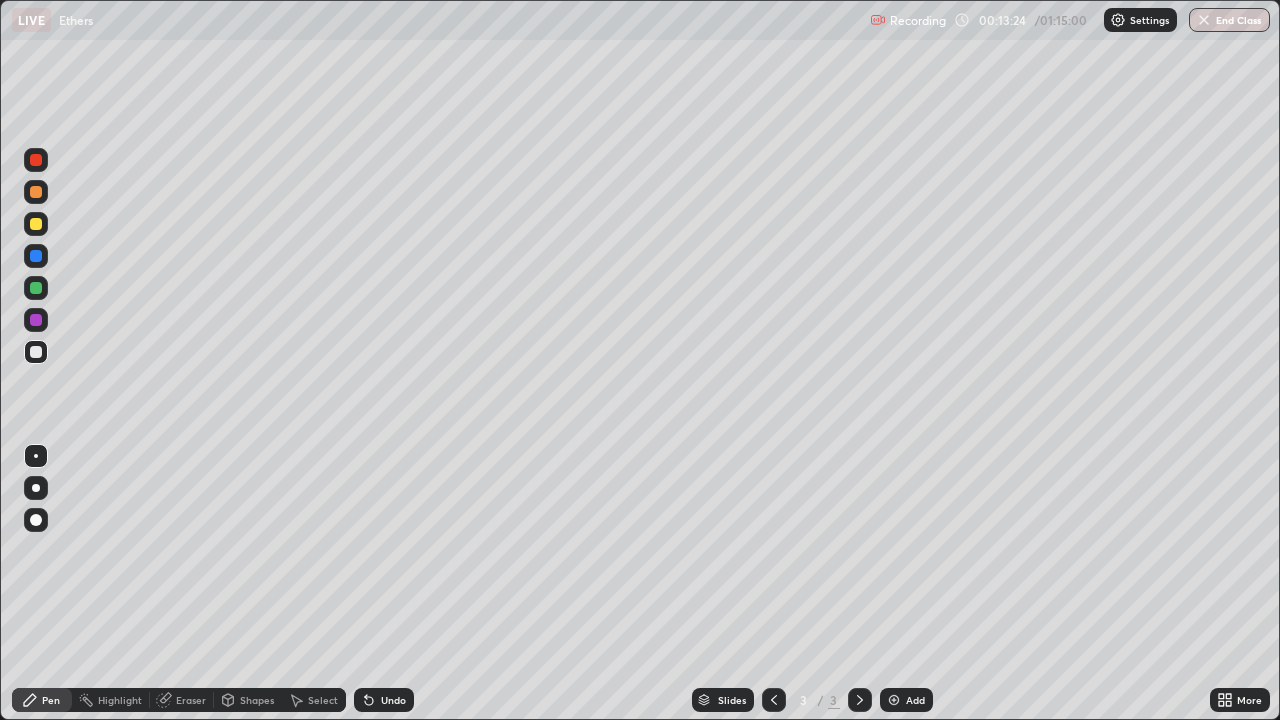 click on "Eraser" at bounding box center (191, 700) 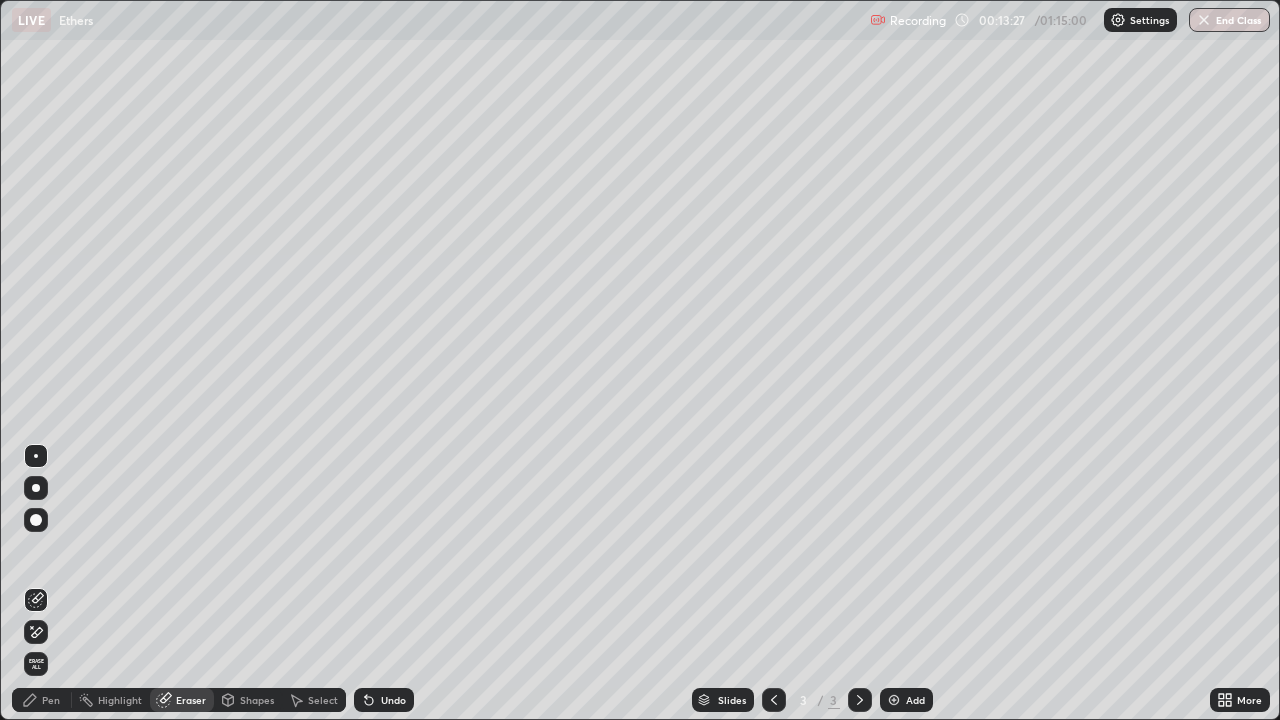 click on "Pen" at bounding box center [51, 700] 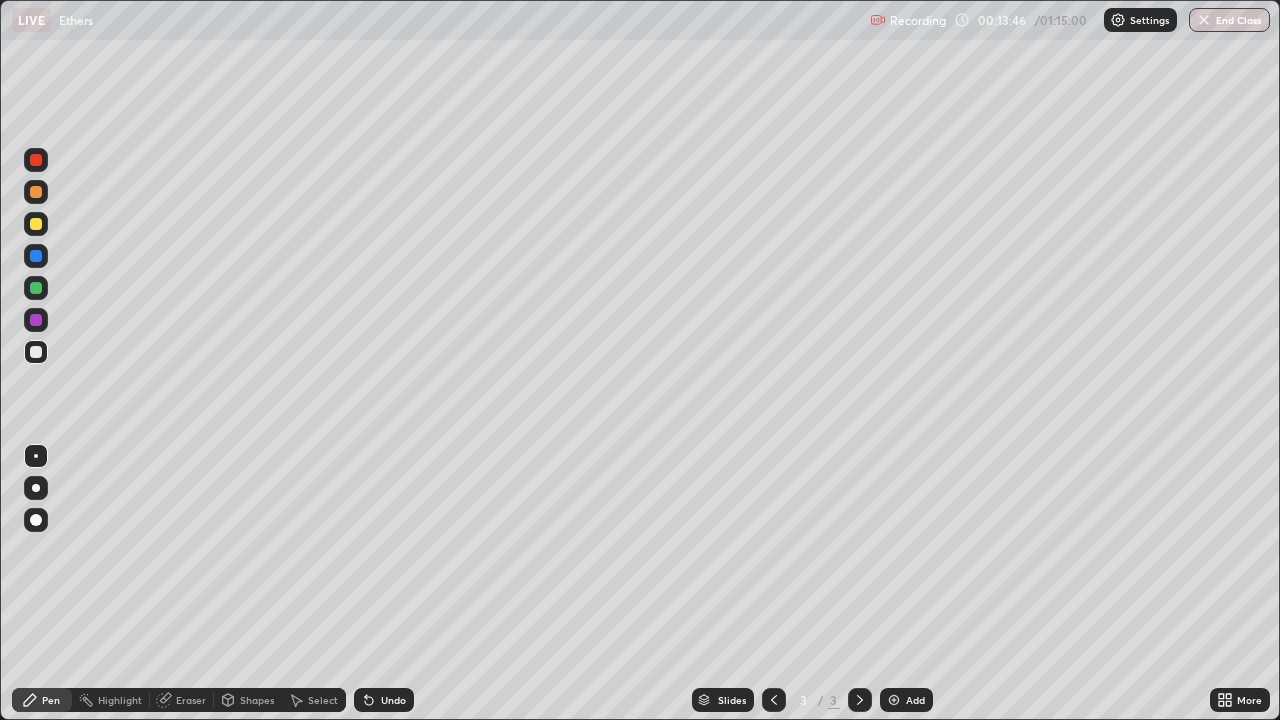click on "Eraser" at bounding box center (191, 700) 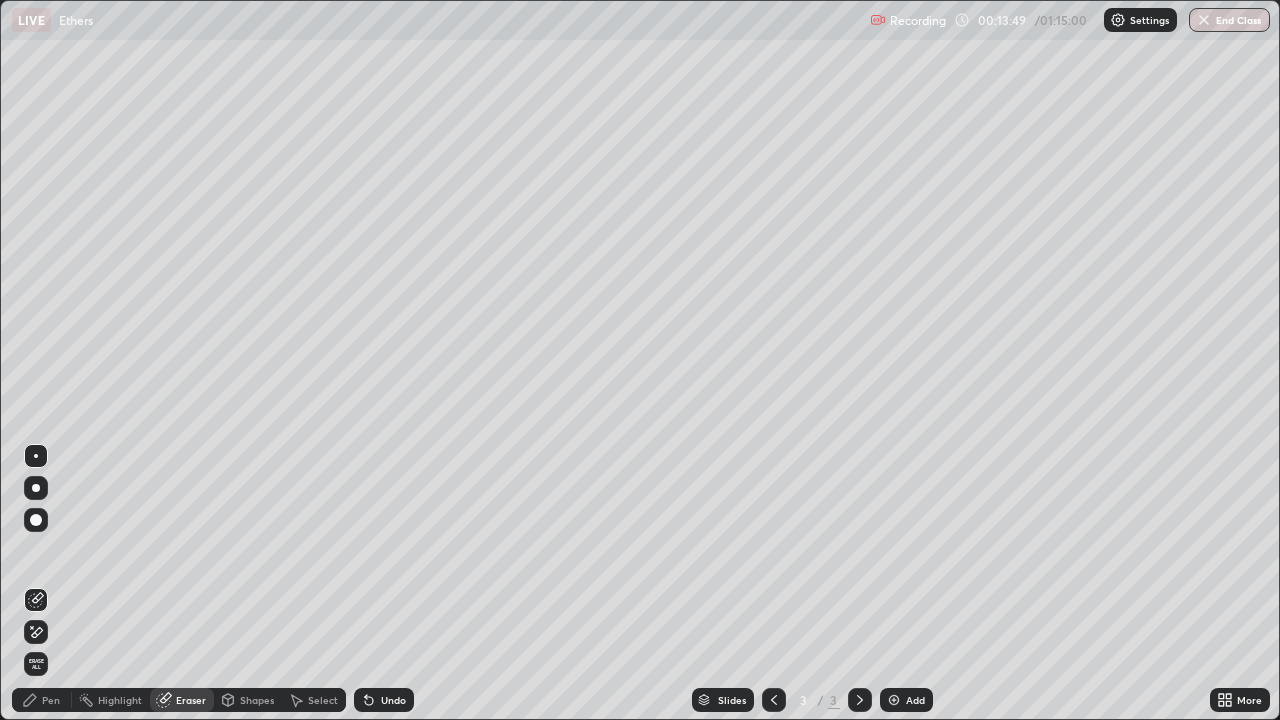 click on "Pen" at bounding box center (42, 700) 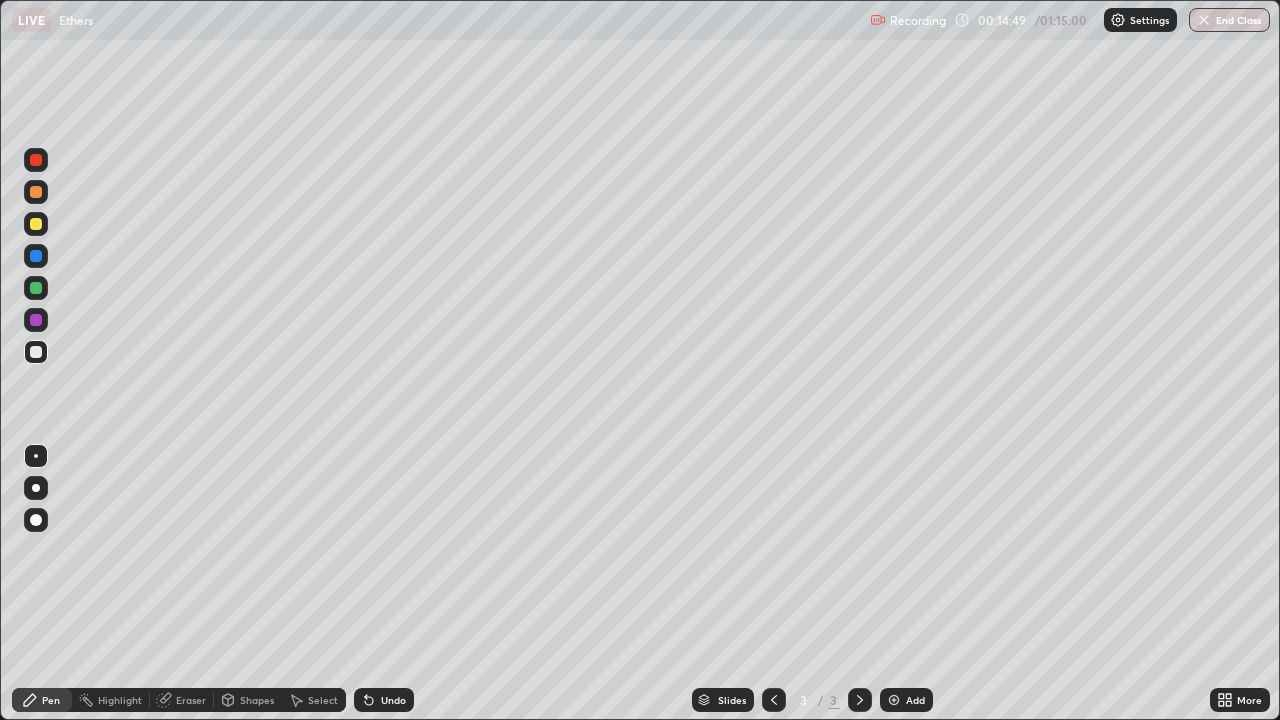click on "Undo" at bounding box center (393, 700) 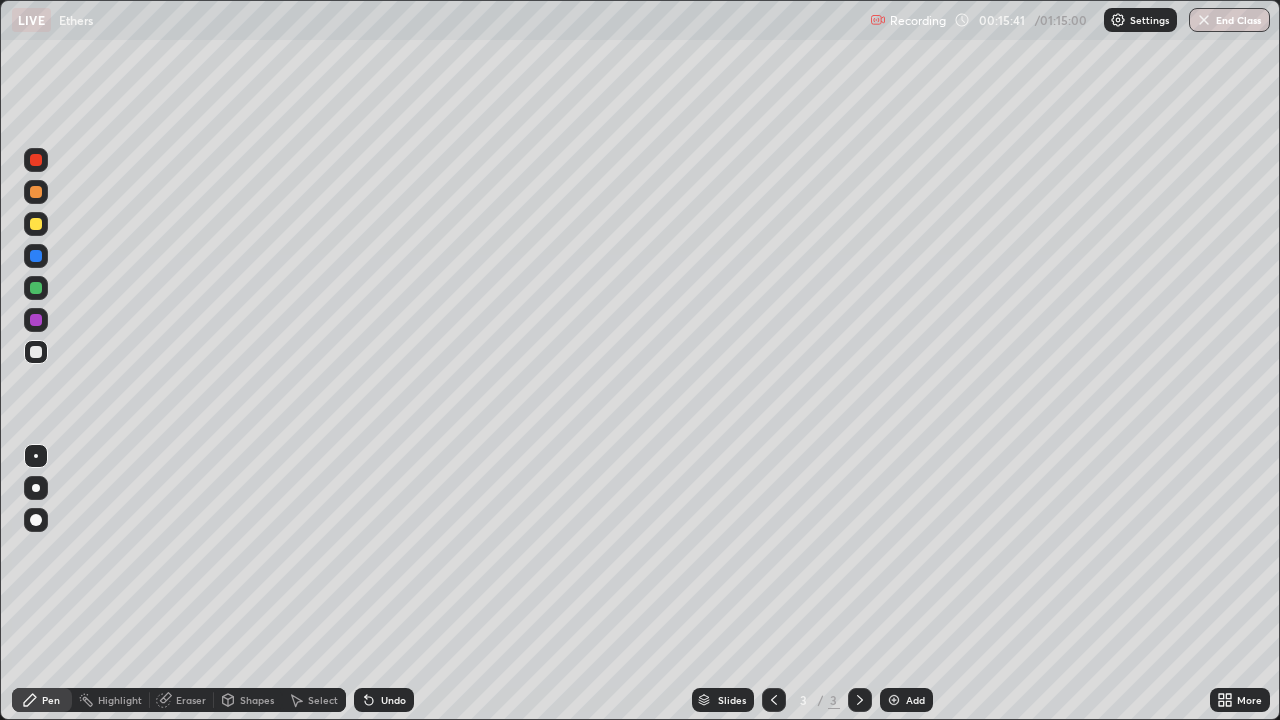 click on "Select" at bounding box center (323, 700) 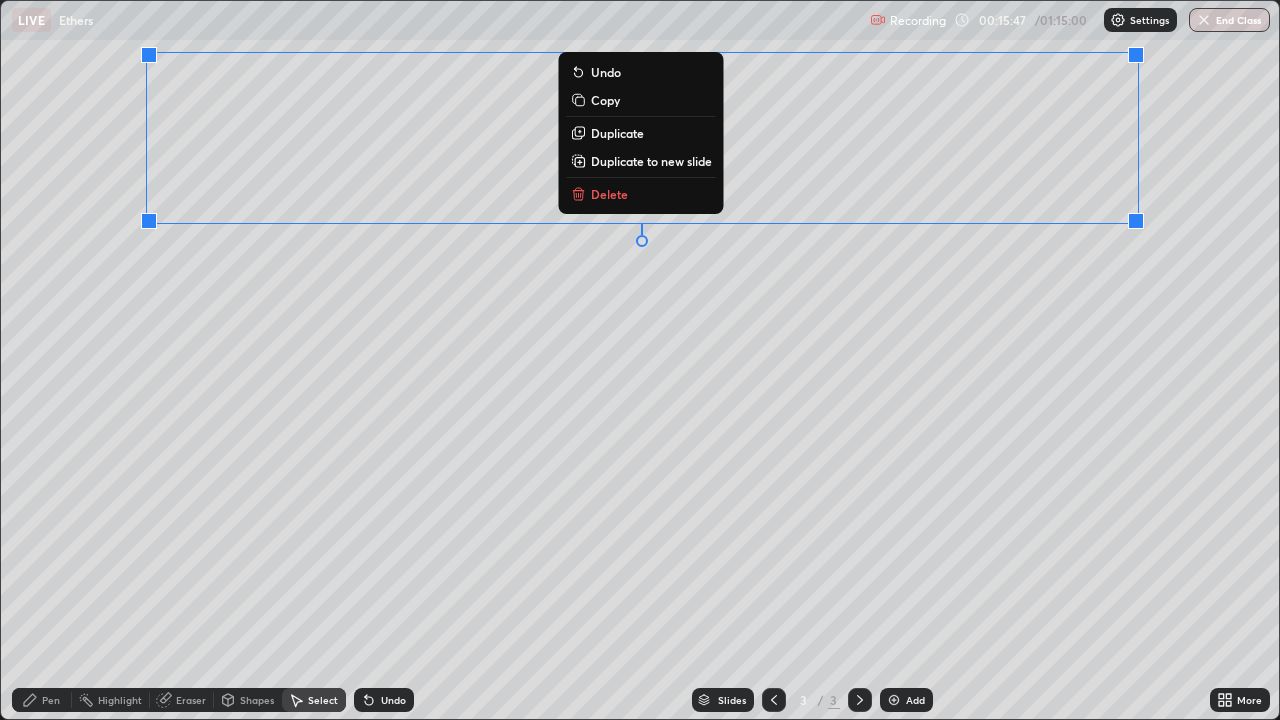 click on "Delete" at bounding box center (609, 194) 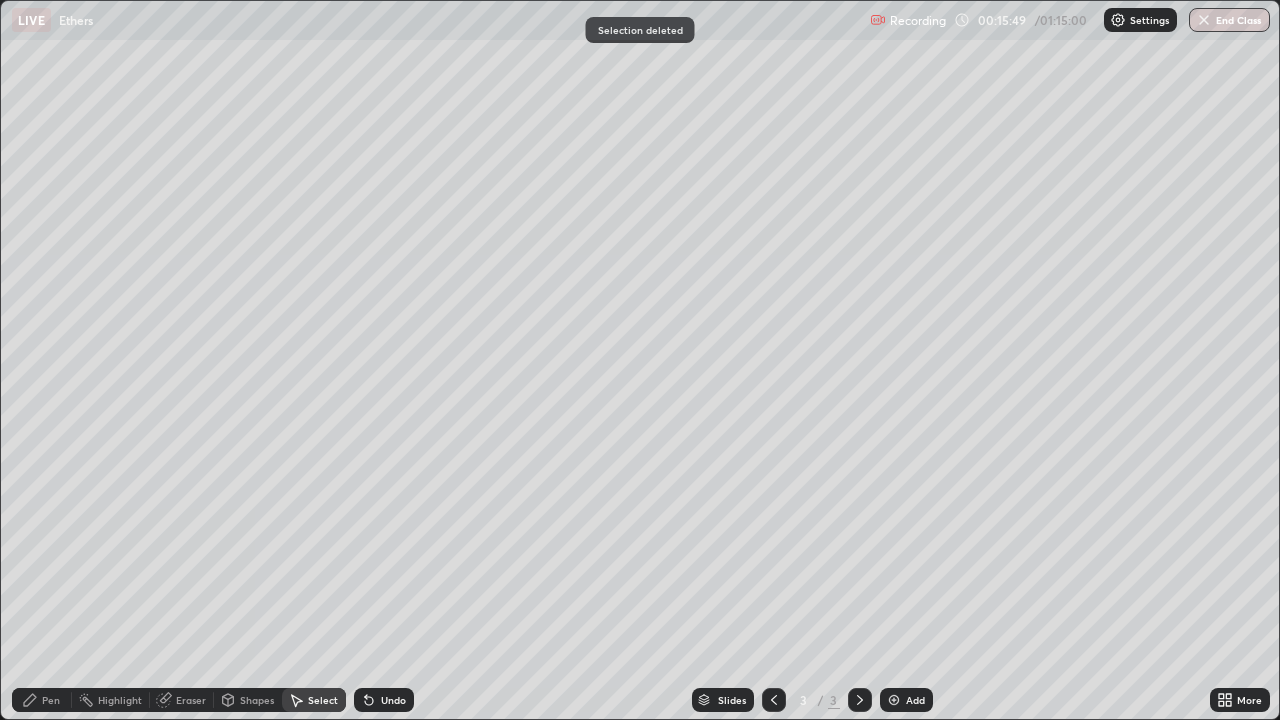 click on "Pen" at bounding box center (42, 700) 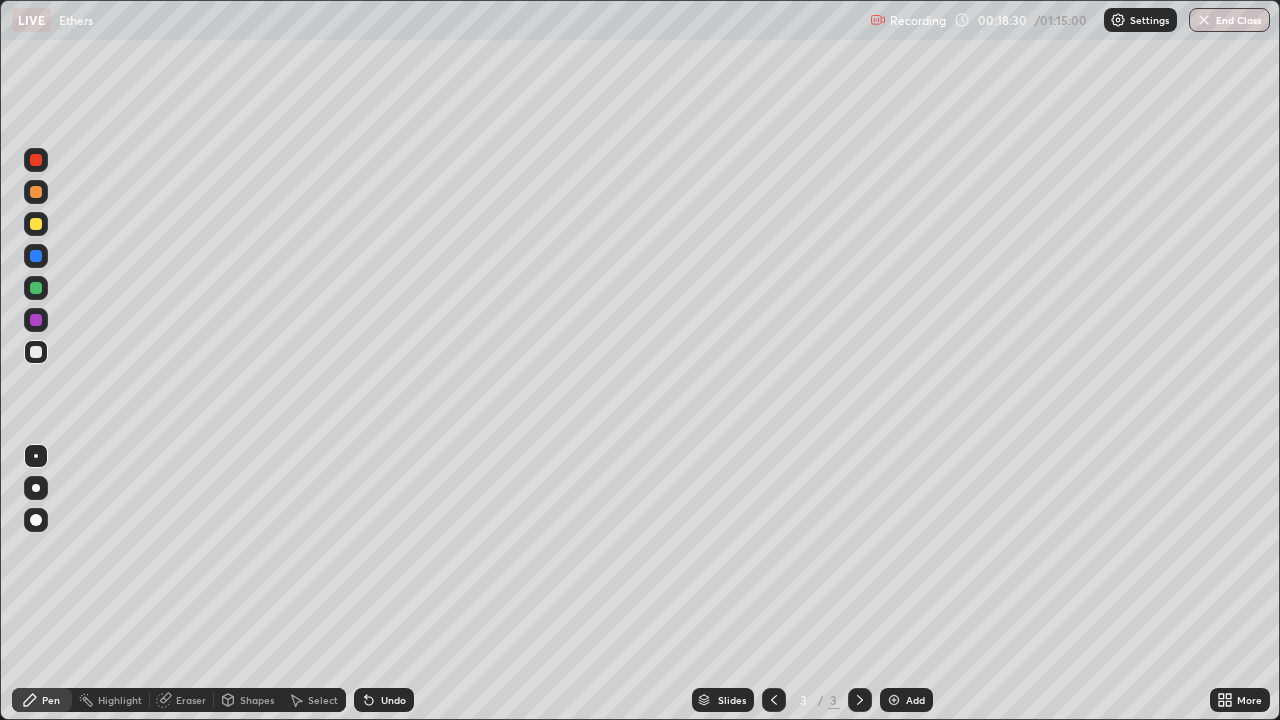 click on "Eraser" at bounding box center (191, 700) 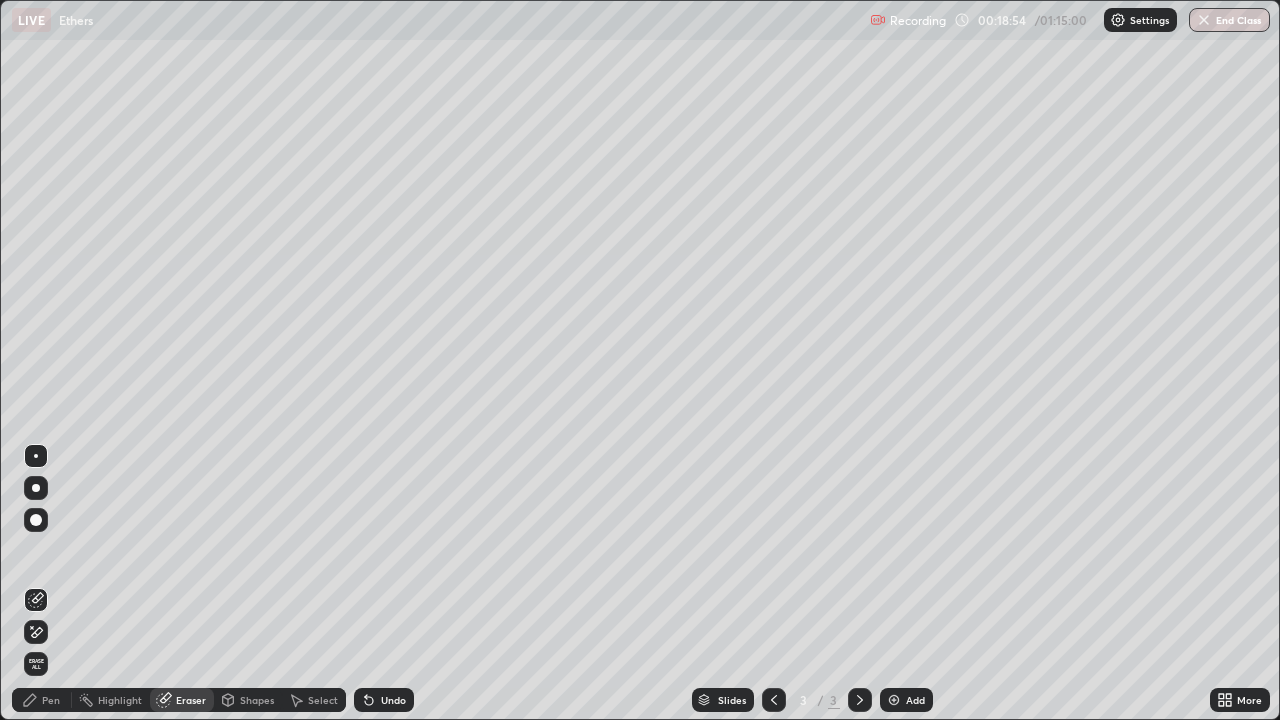 click on "Select" at bounding box center [323, 700] 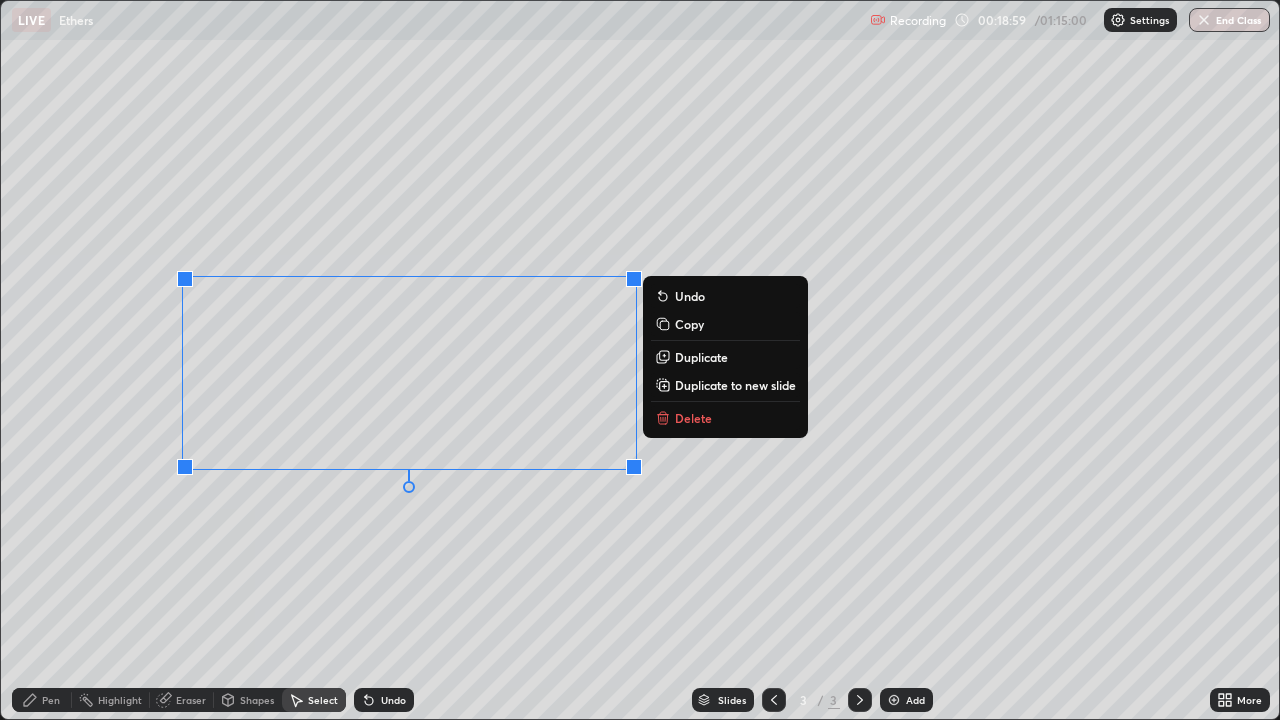 click 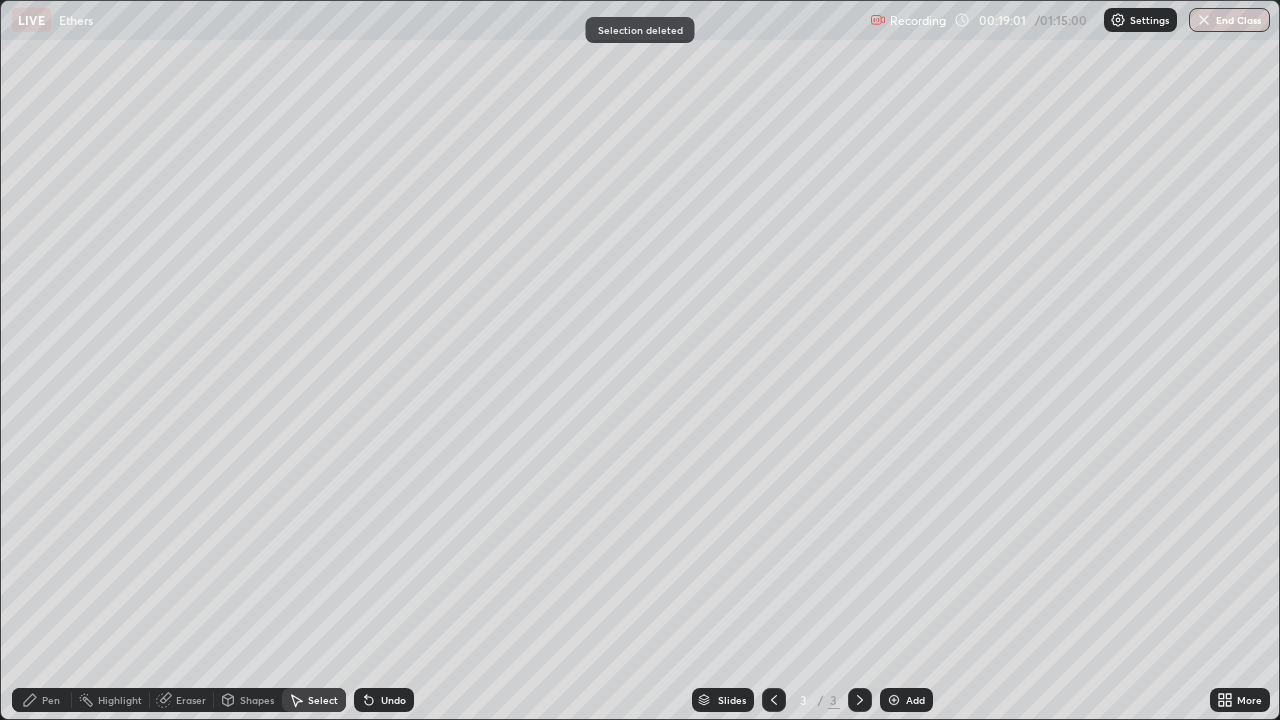 click on "Pen" at bounding box center [42, 700] 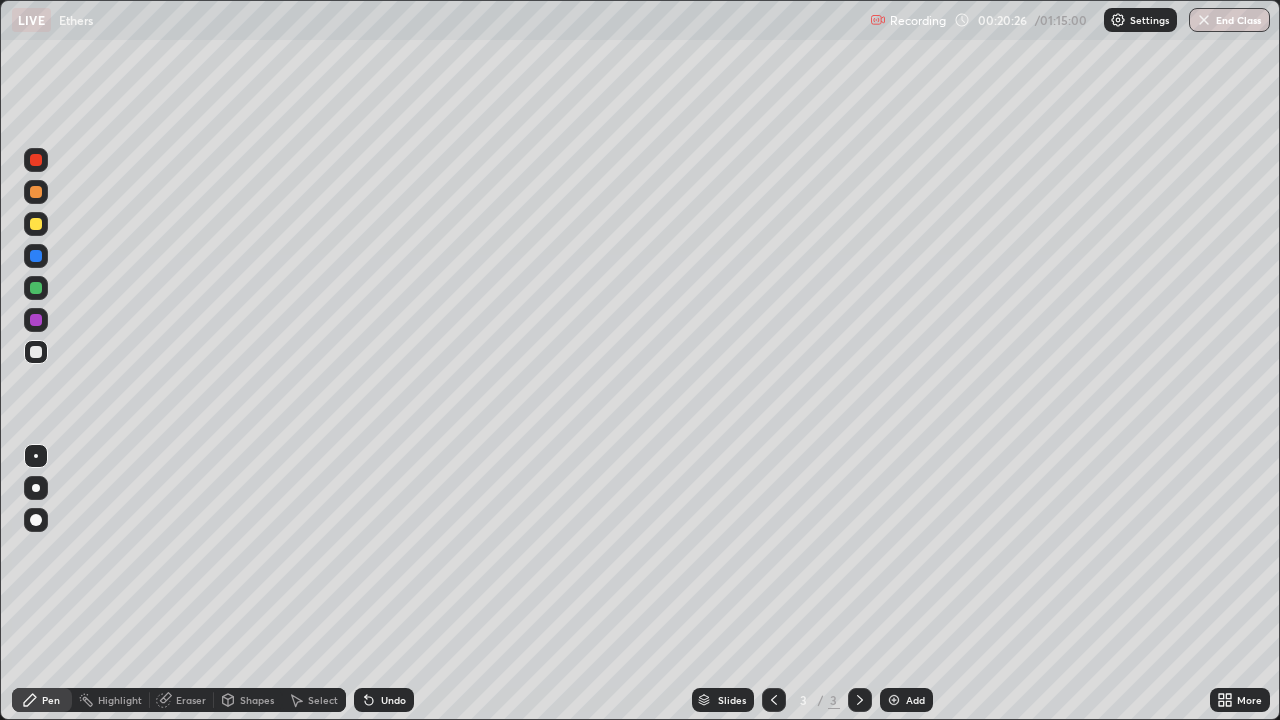 click on "Eraser" at bounding box center [191, 700] 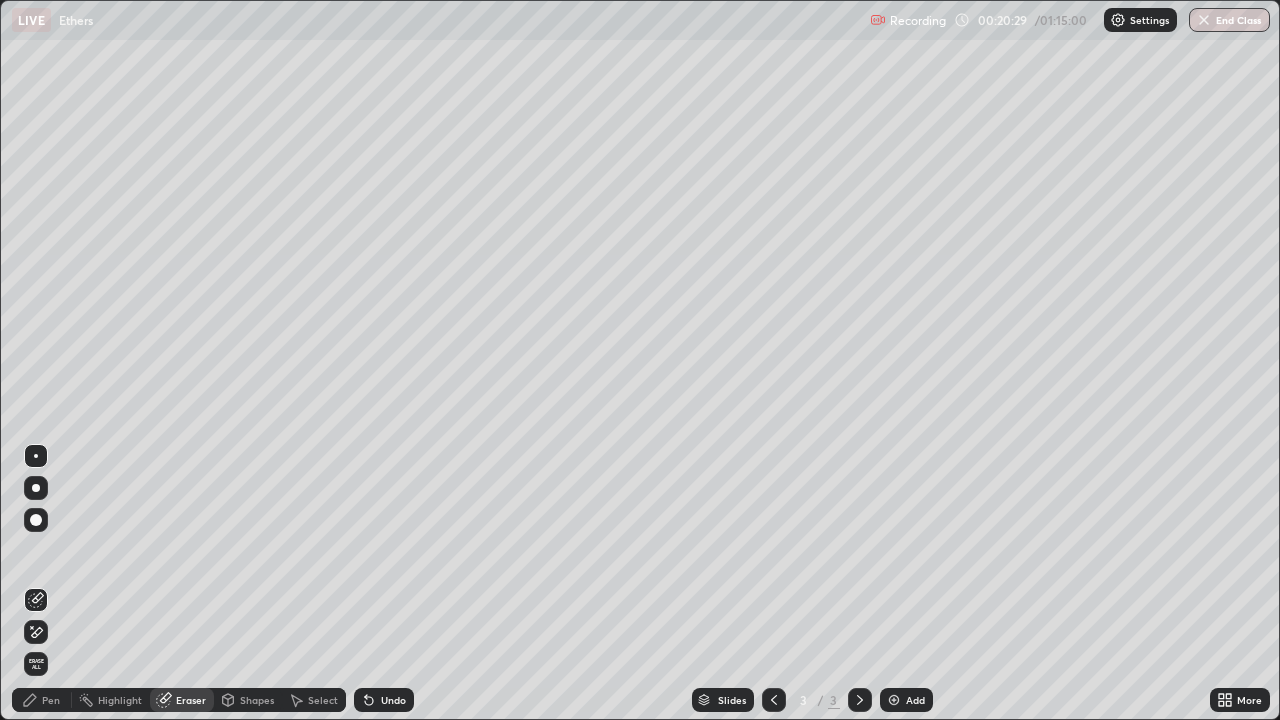 click on "Pen" at bounding box center [51, 700] 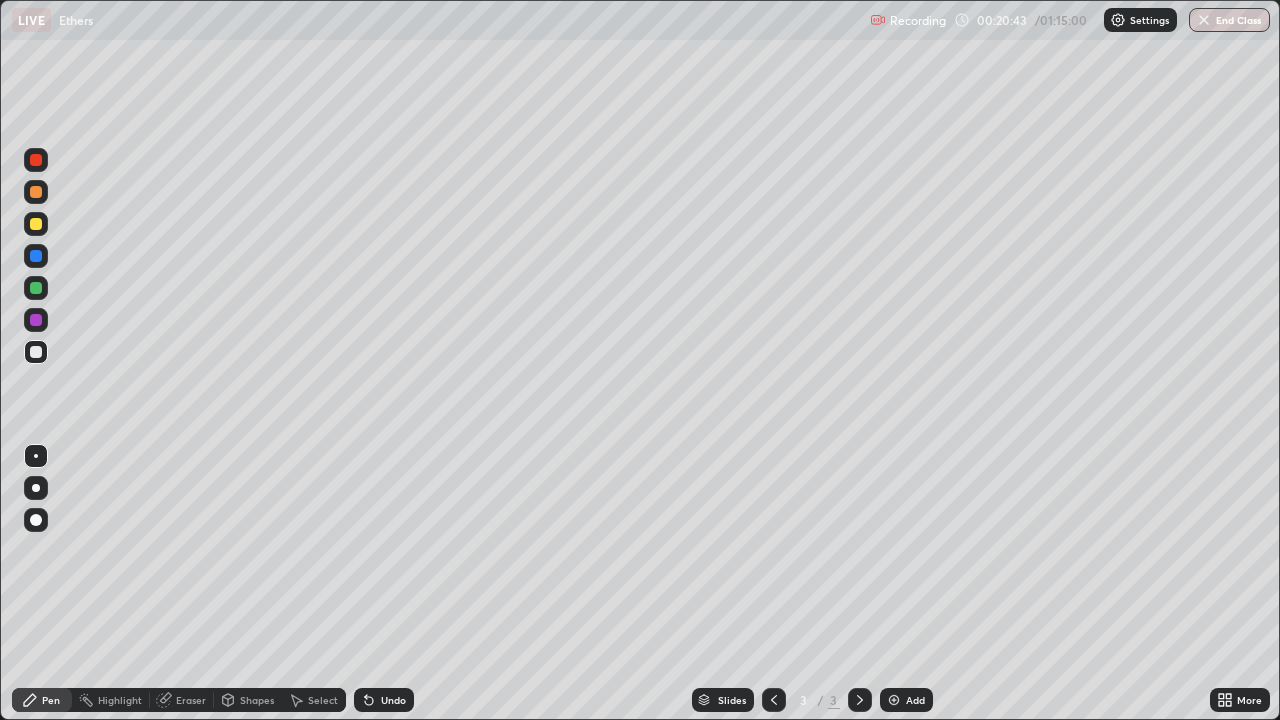 click on "Eraser" at bounding box center (191, 700) 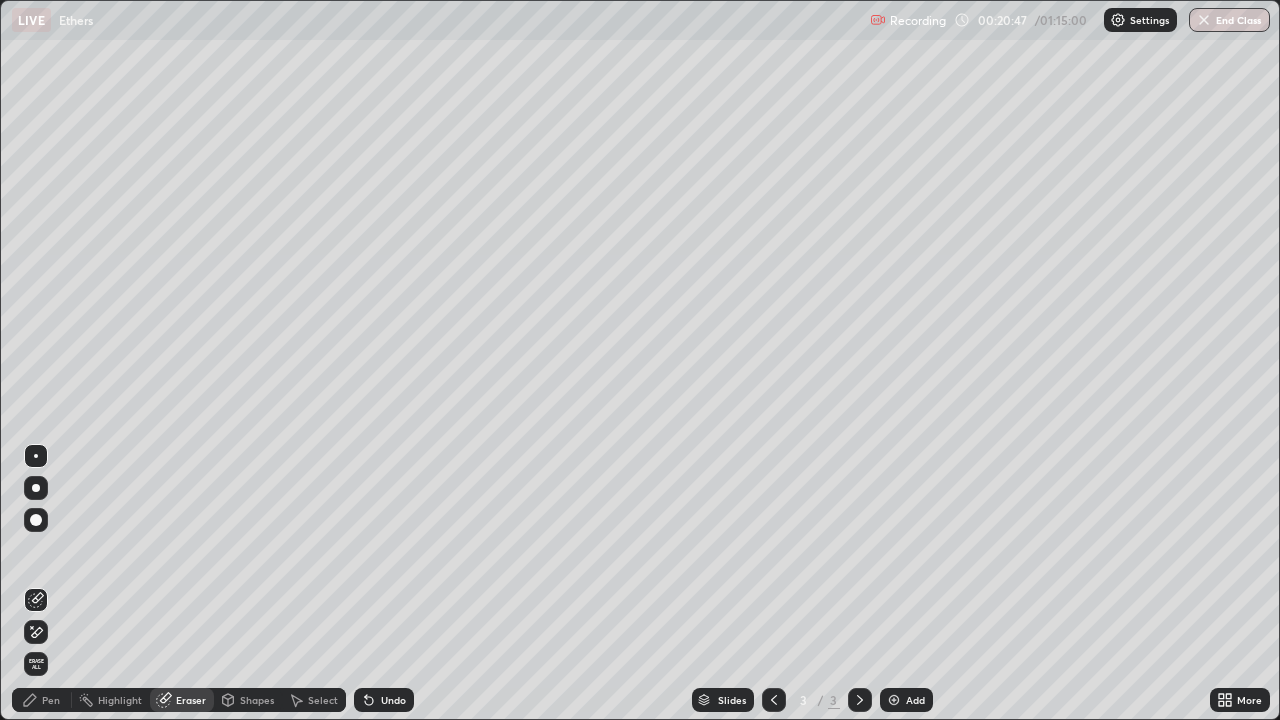 click on "Pen" at bounding box center [42, 700] 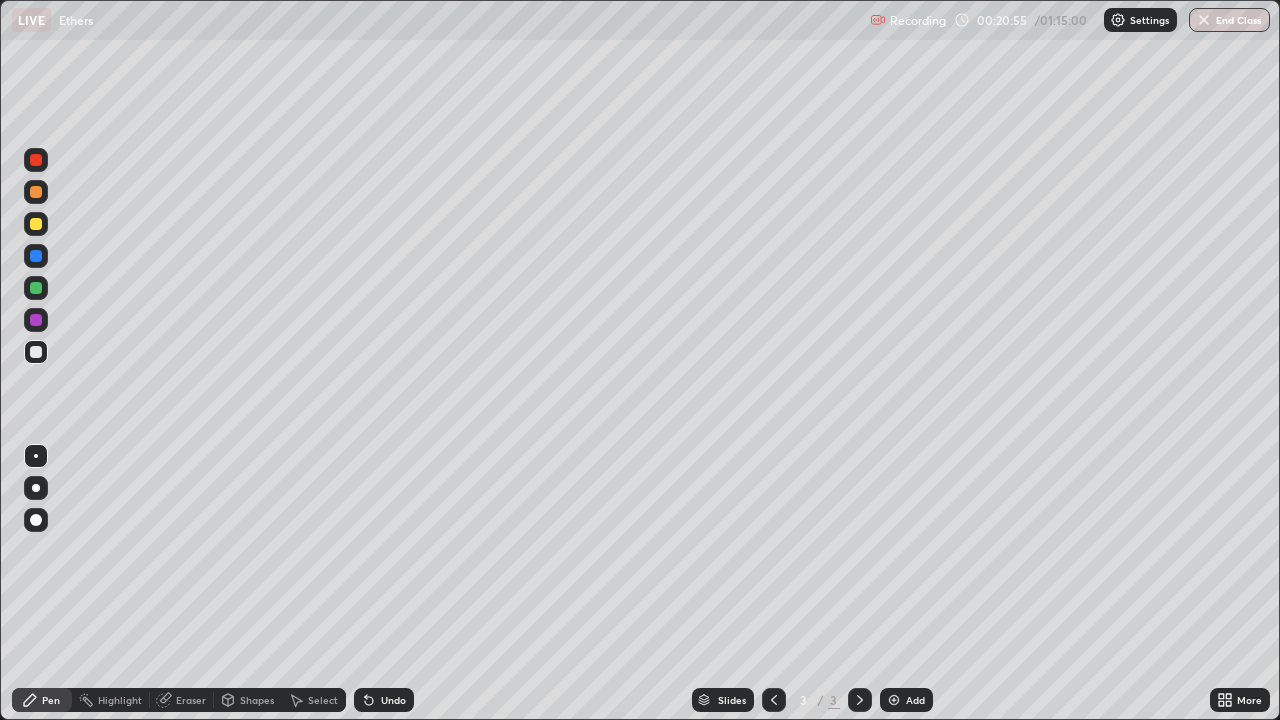 click on "Select" at bounding box center (323, 700) 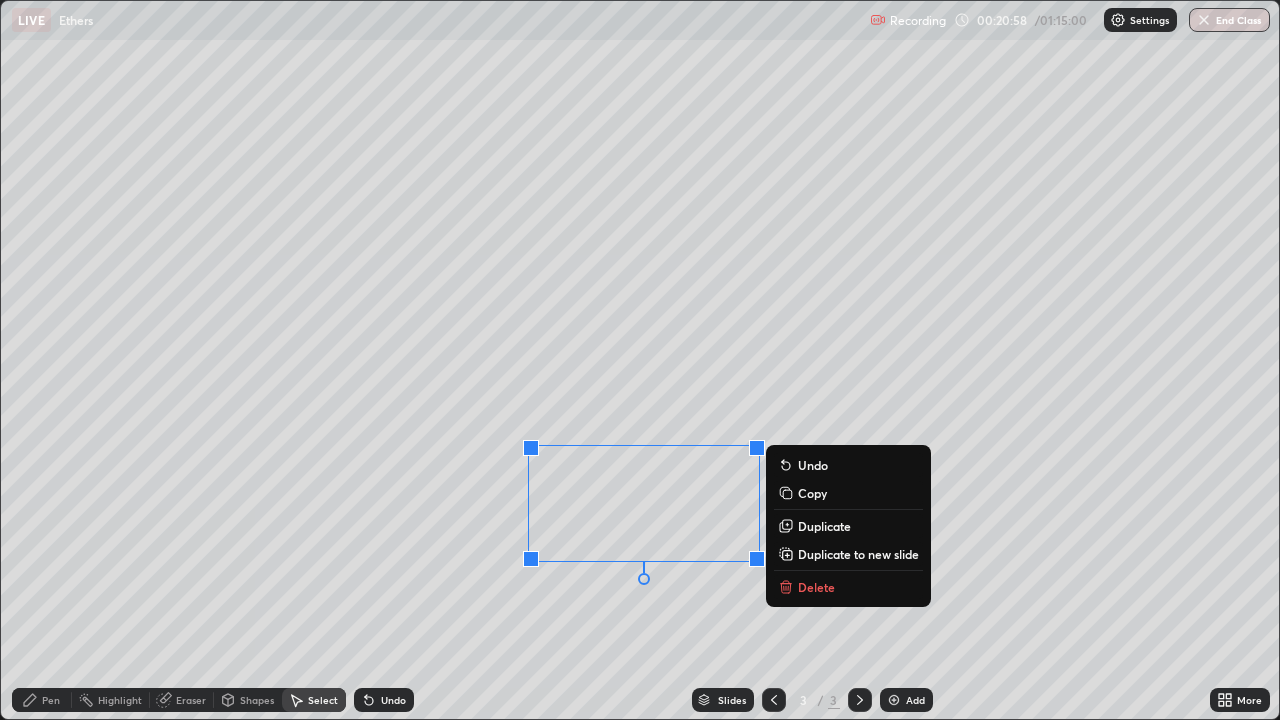 click on "Delete" at bounding box center (848, 587) 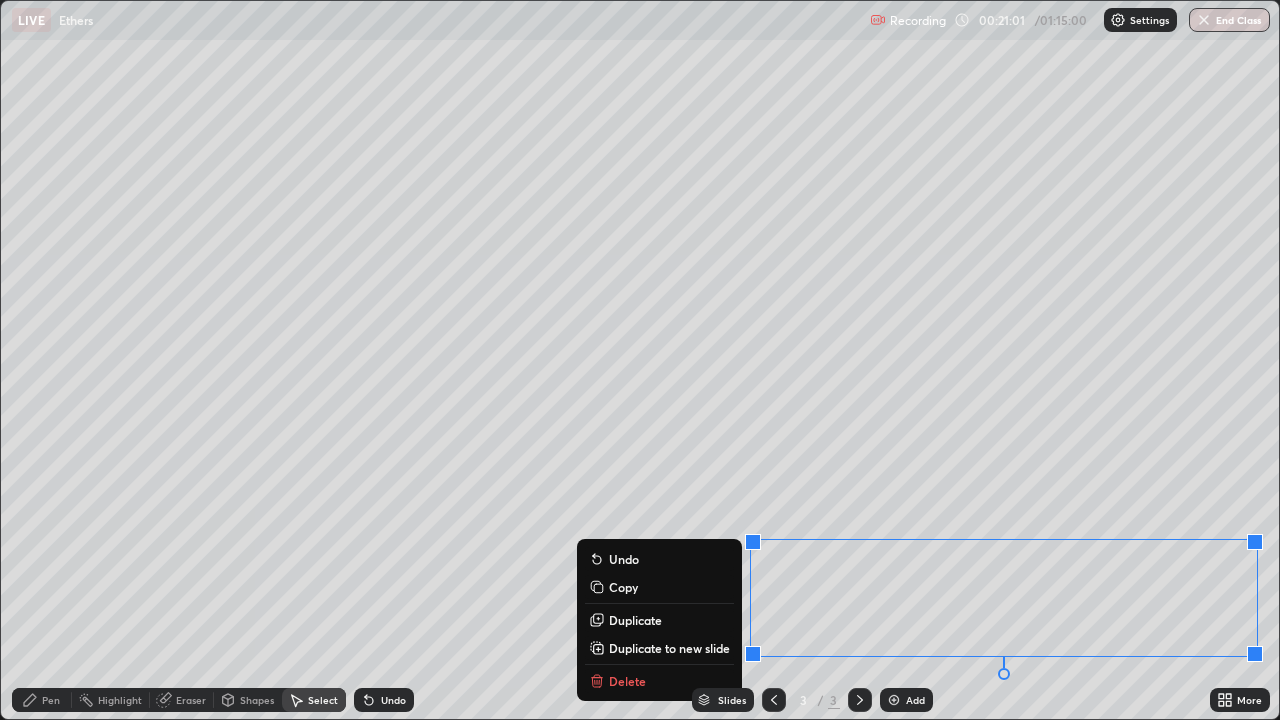 click on "Slides 3 / 3 Add" at bounding box center (812, 700) 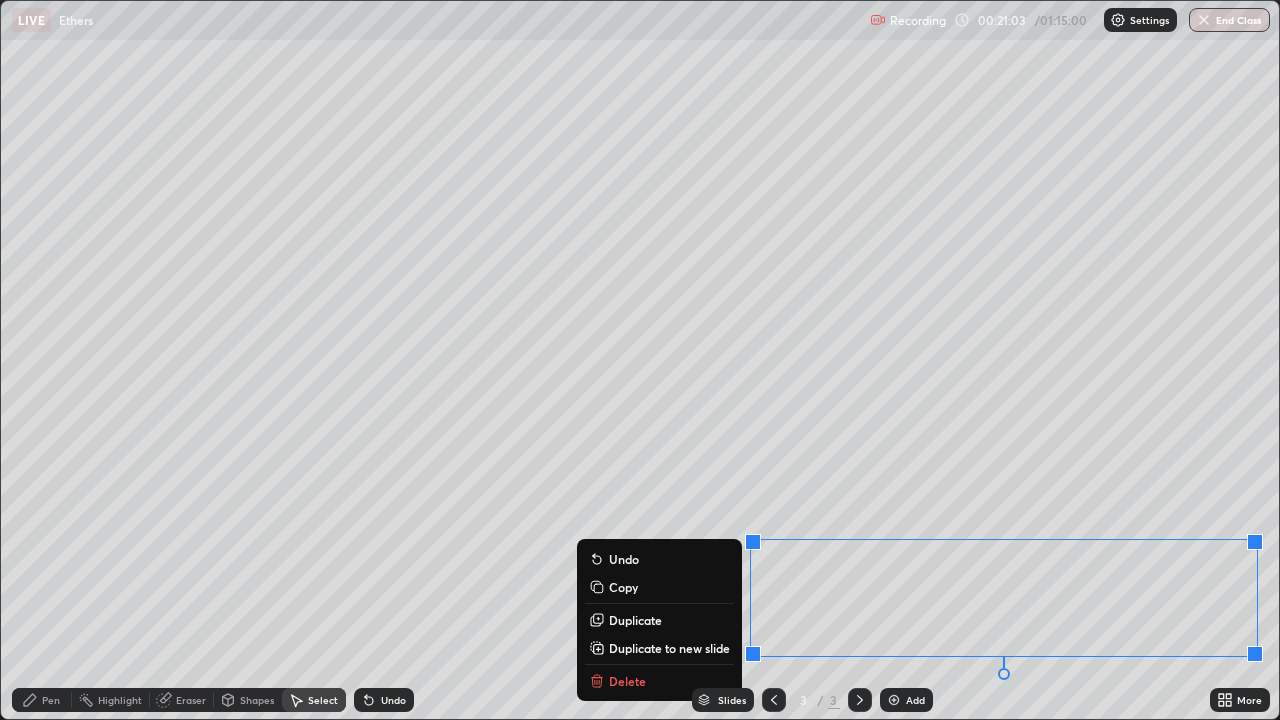 click on "Slides 3 / 3 Add" at bounding box center [812, 700] 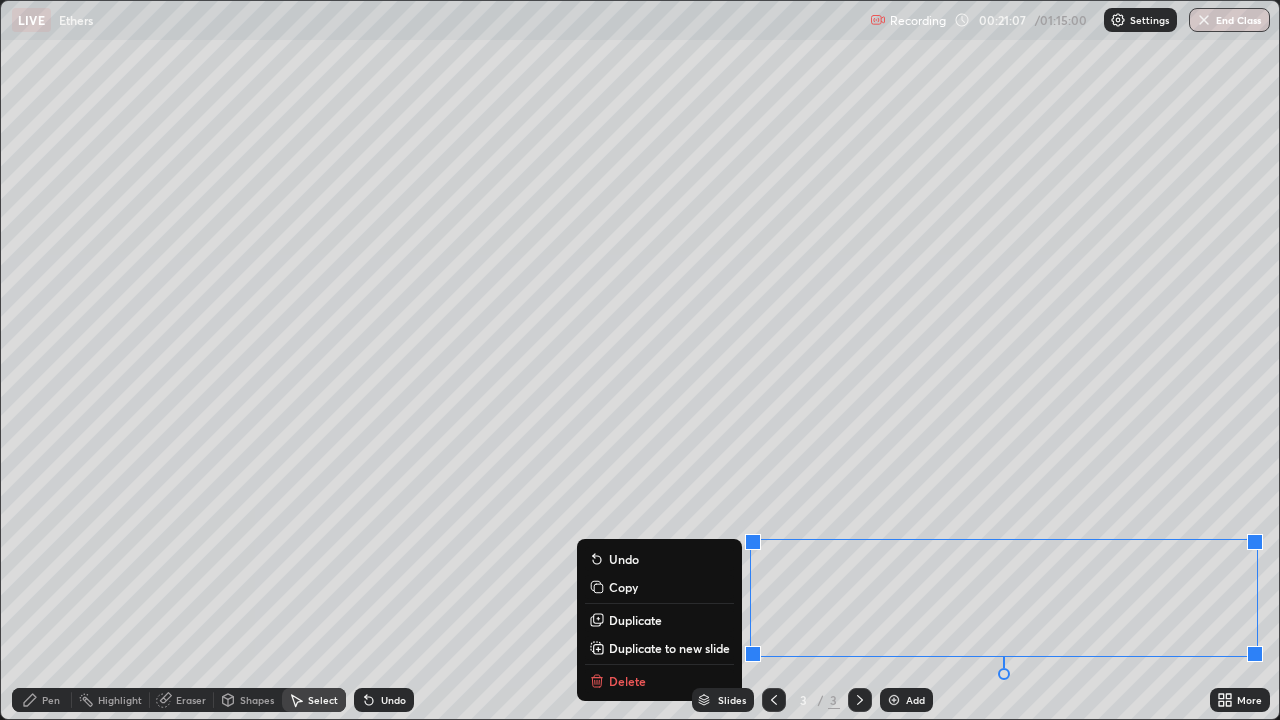 click on "Delete" at bounding box center (627, 681) 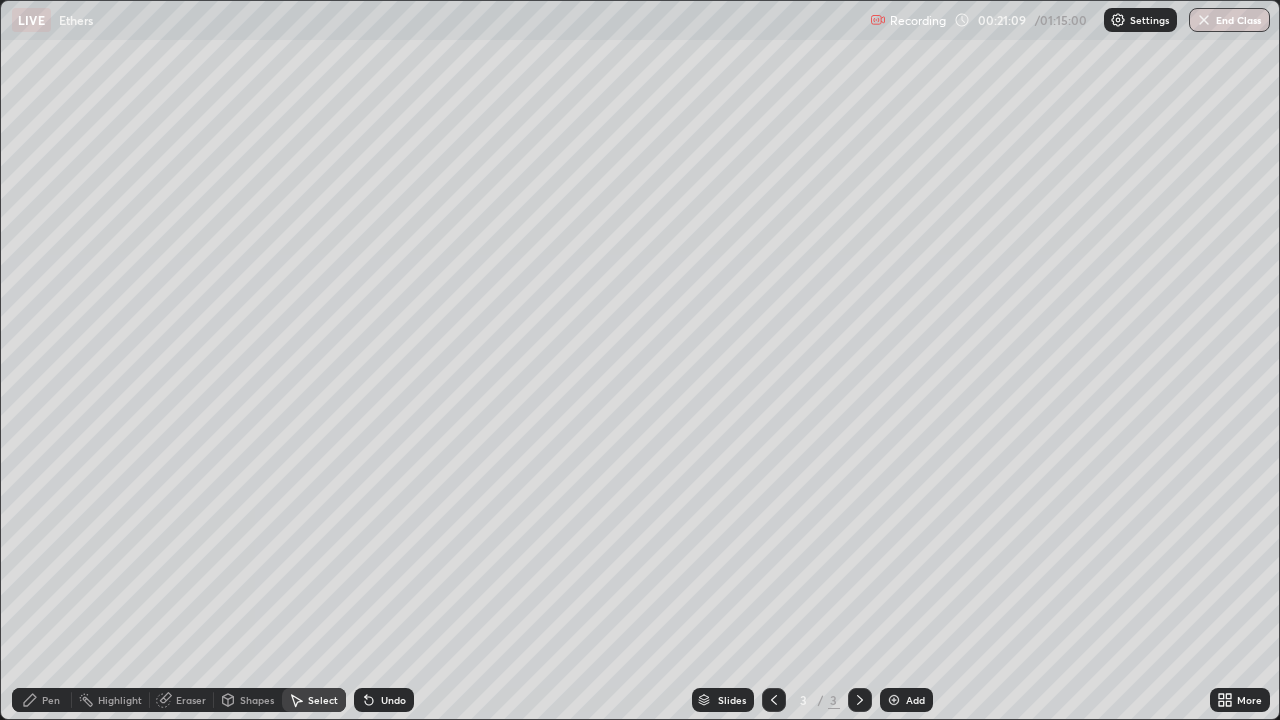 click on "Pen" at bounding box center [51, 700] 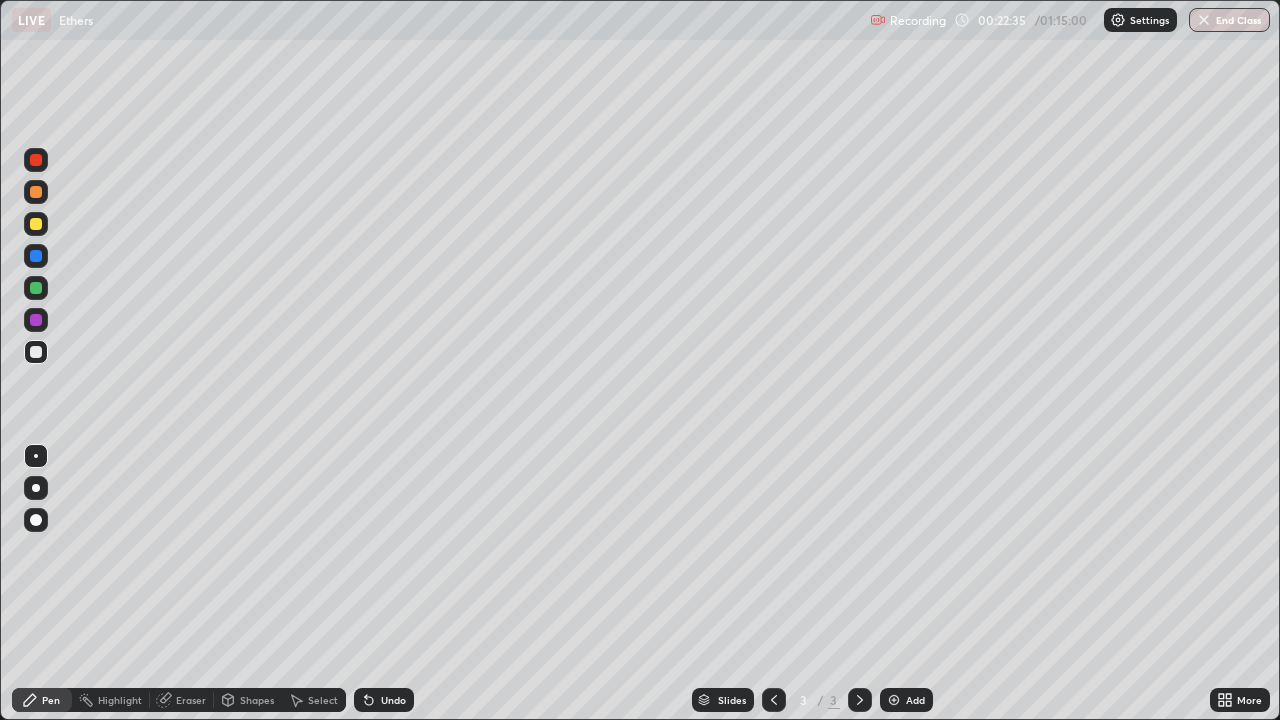 click on "Select" at bounding box center [323, 700] 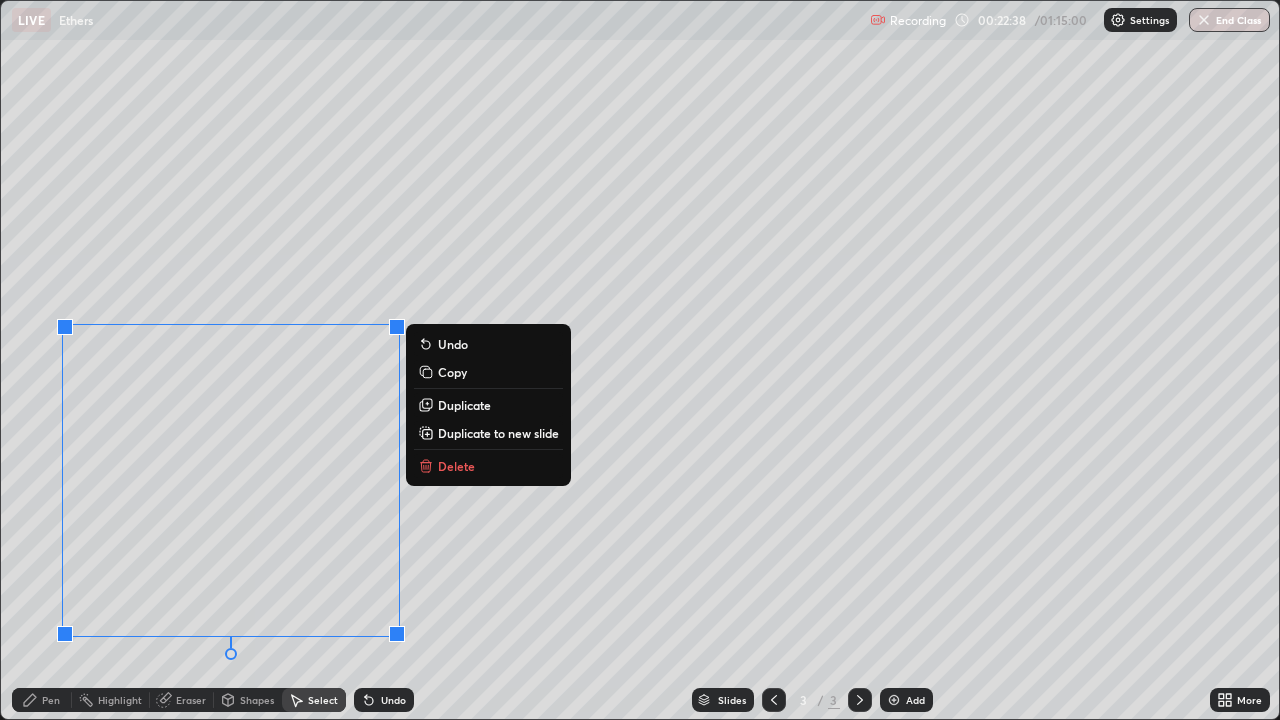 click 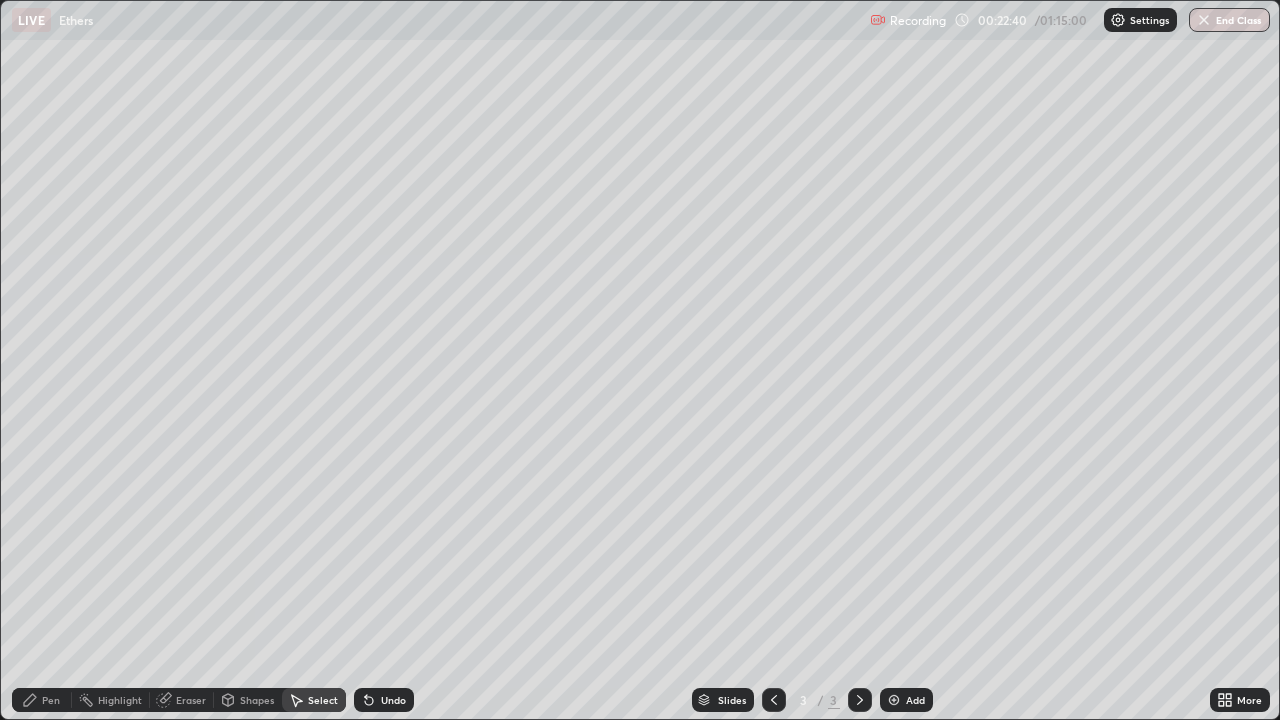 click on "Eraser" at bounding box center (191, 700) 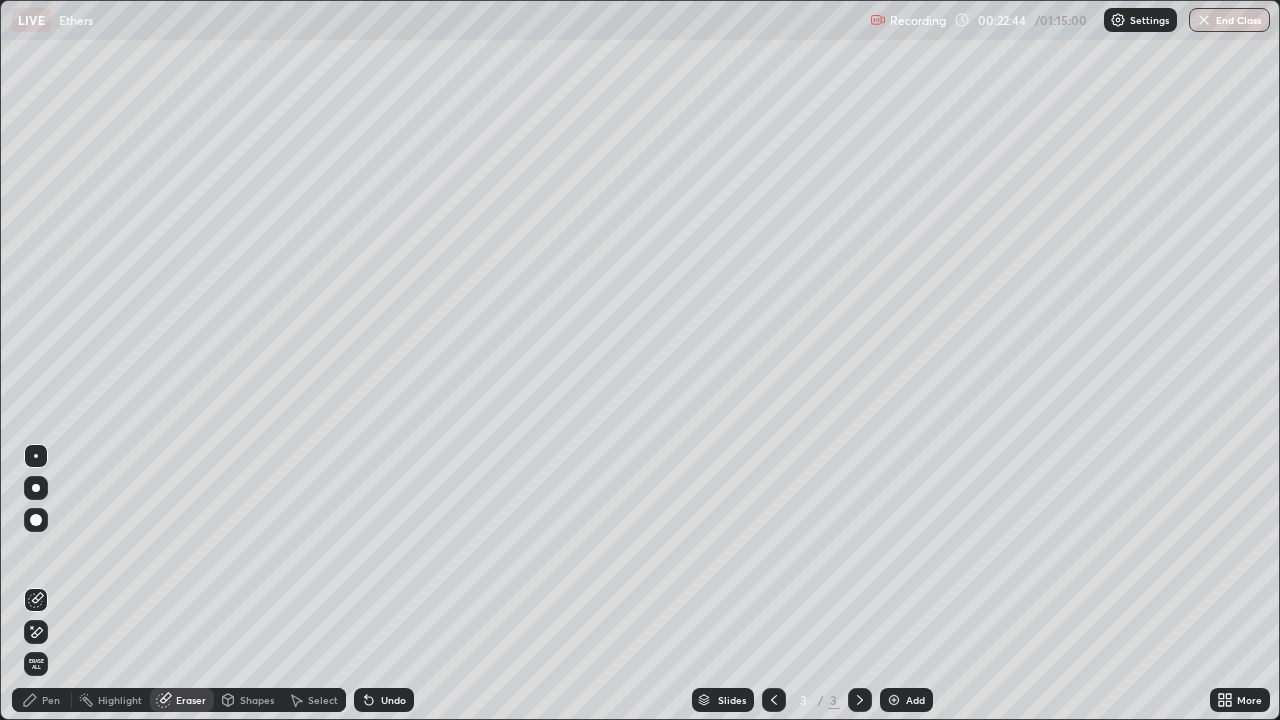 click on "Pen" at bounding box center (51, 700) 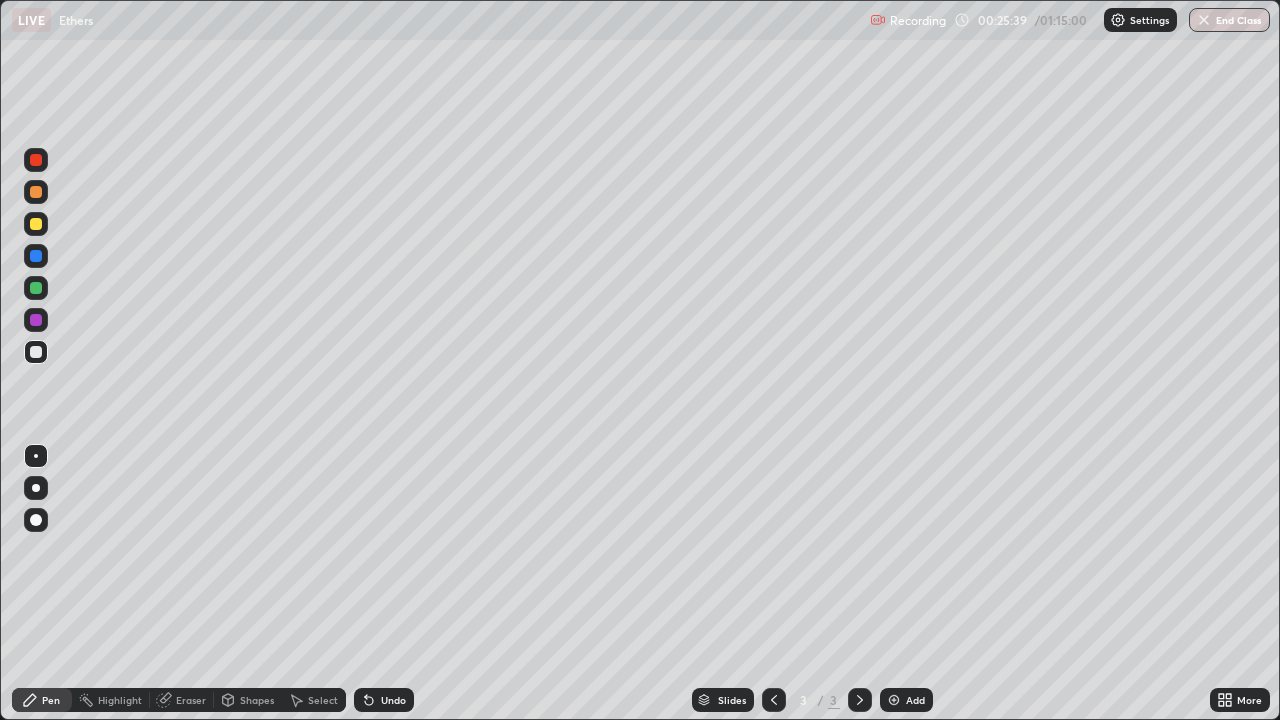 click on "Select" at bounding box center [323, 700] 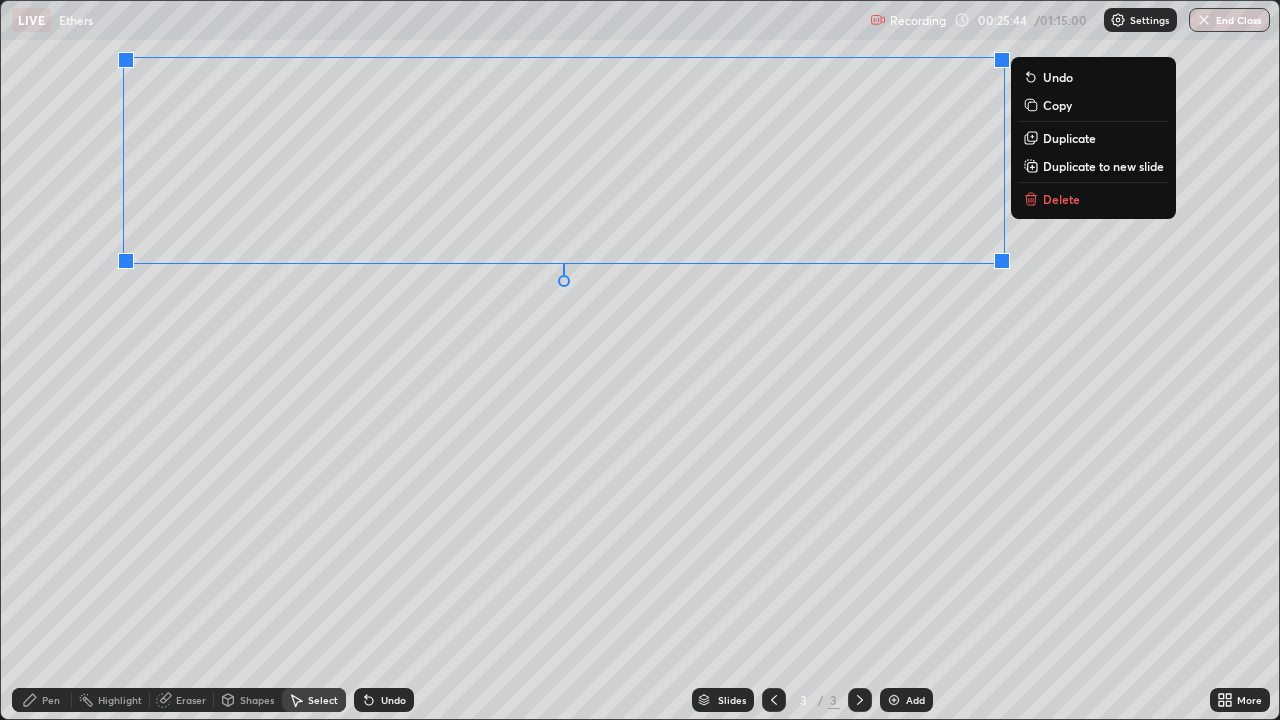 click on "Delete" at bounding box center [1061, 199] 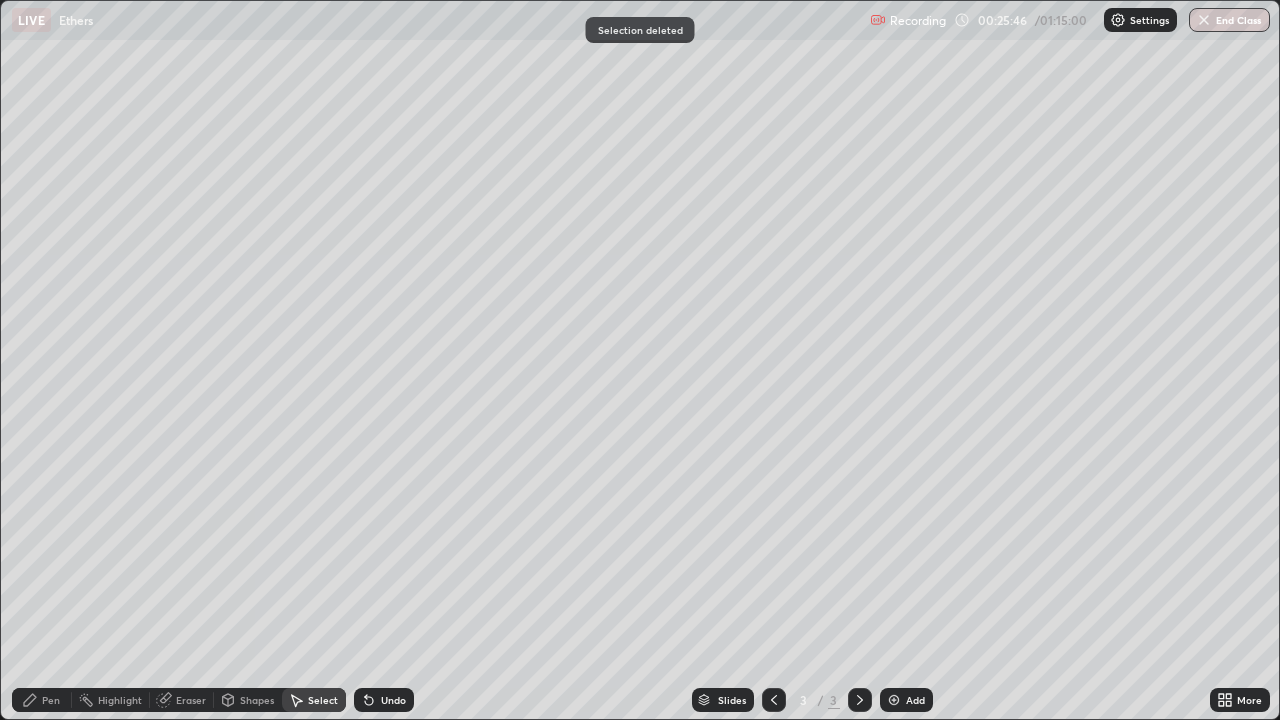 click on "Eraser" at bounding box center (191, 700) 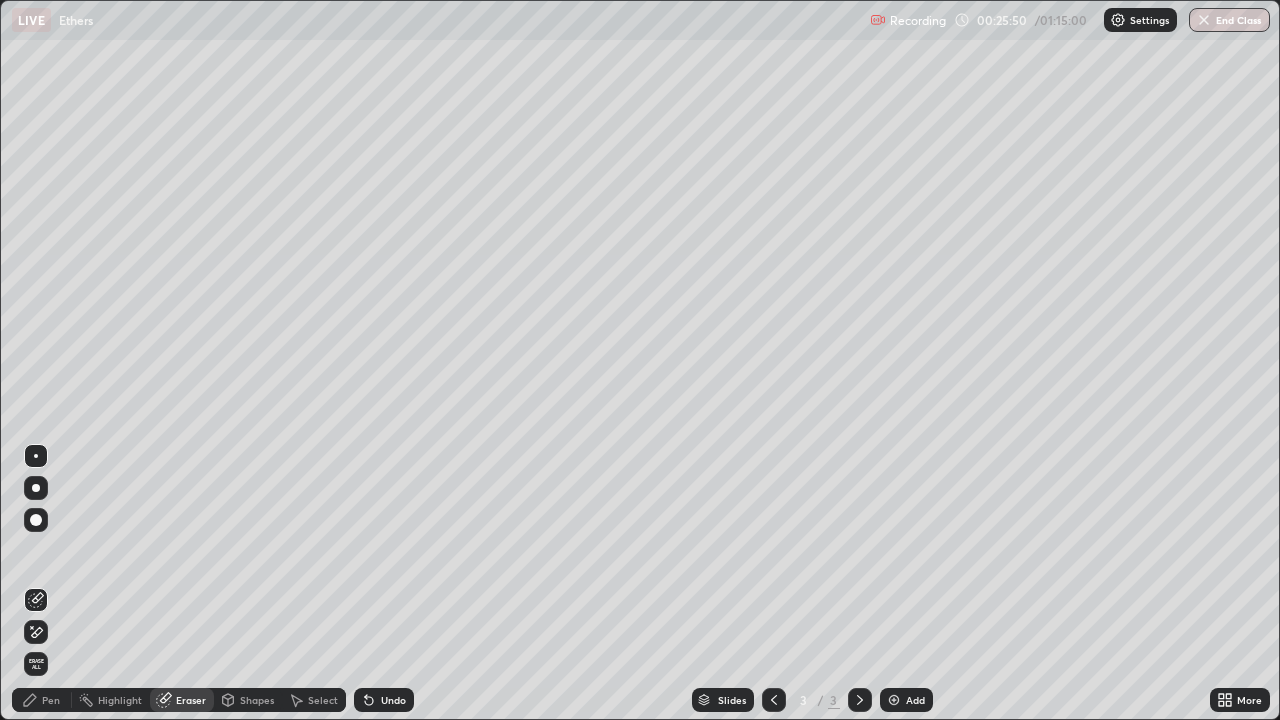click on "Pen" at bounding box center [42, 700] 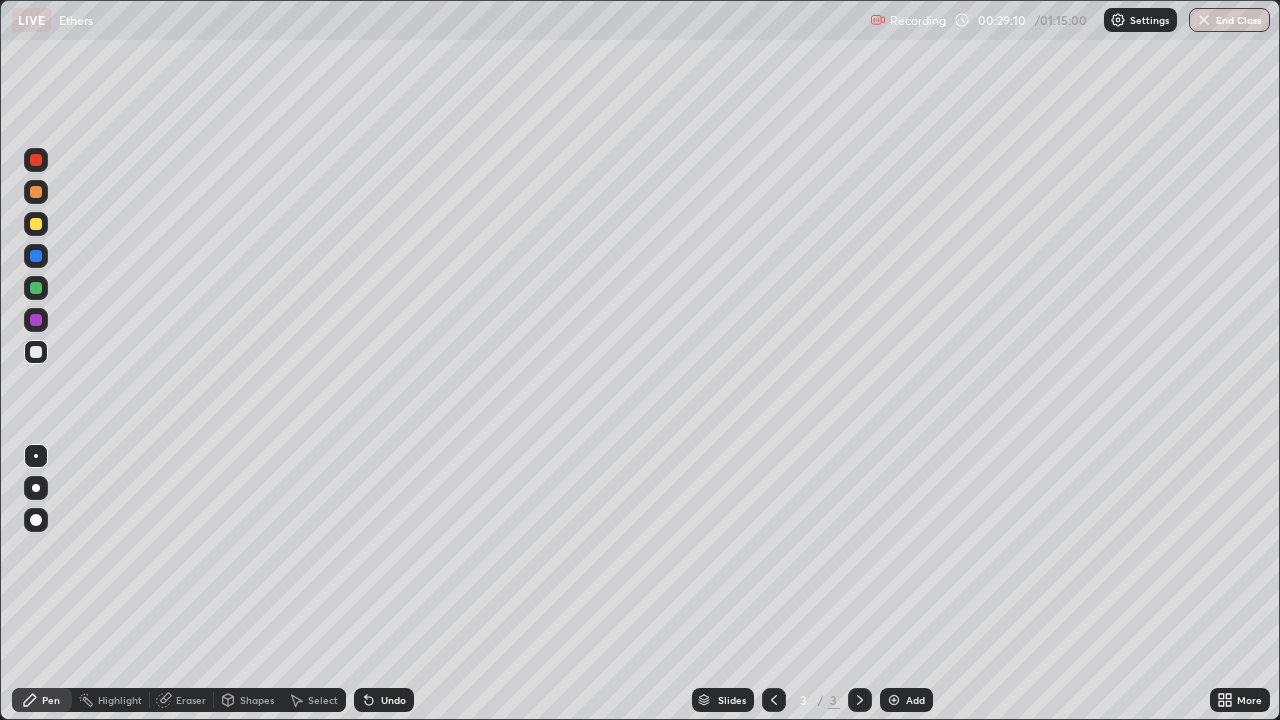 click on "Select" at bounding box center (323, 700) 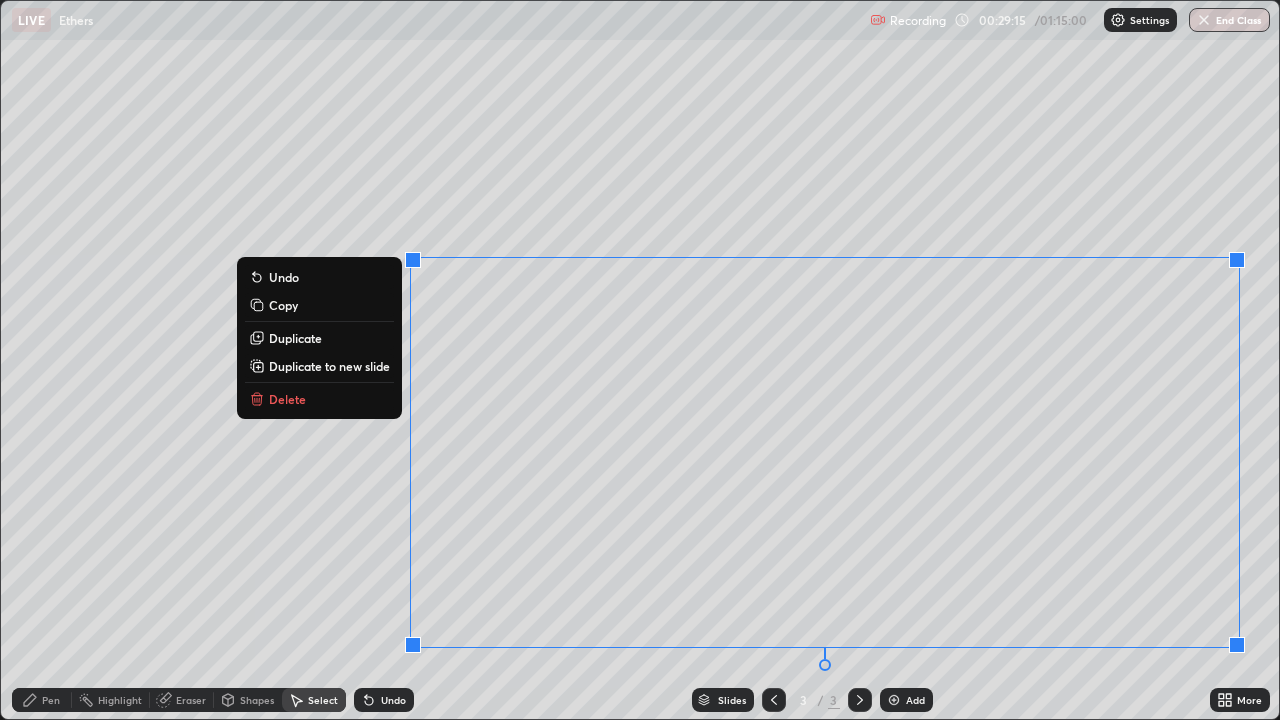click on "Delete" at bounding box center (287, 399) 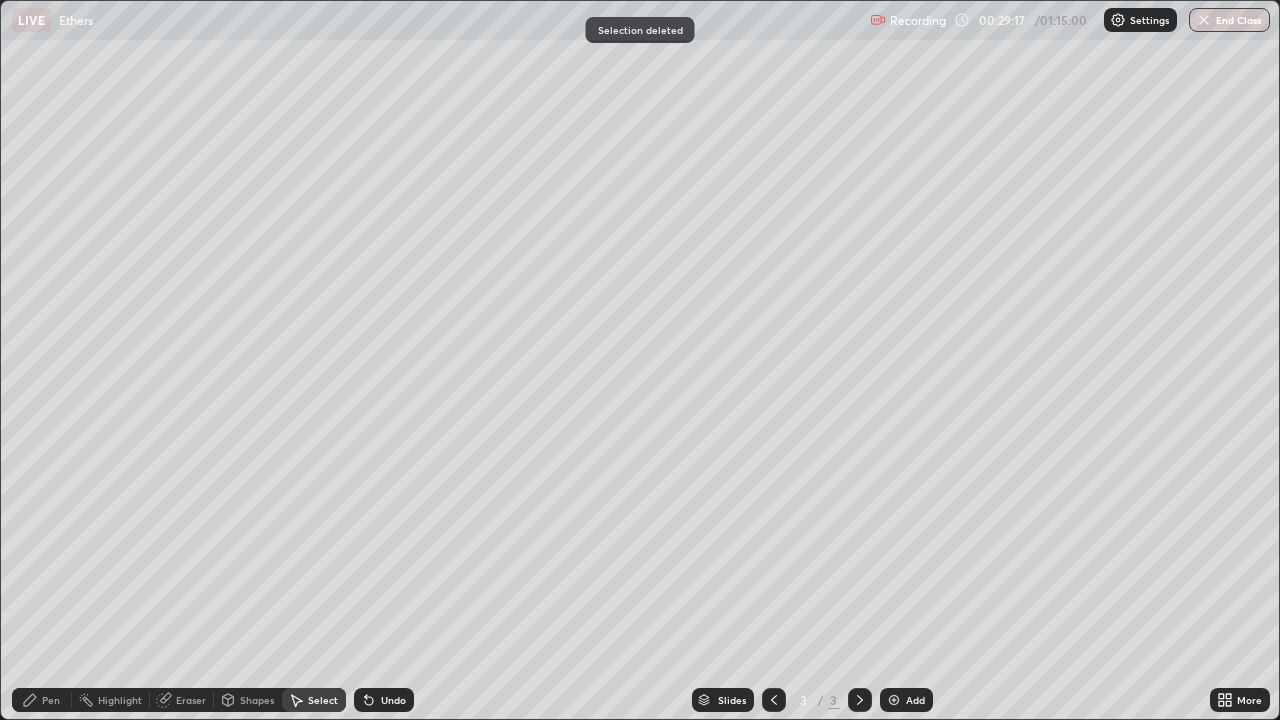 click on "Eraser" at bounding box center (191, 700) 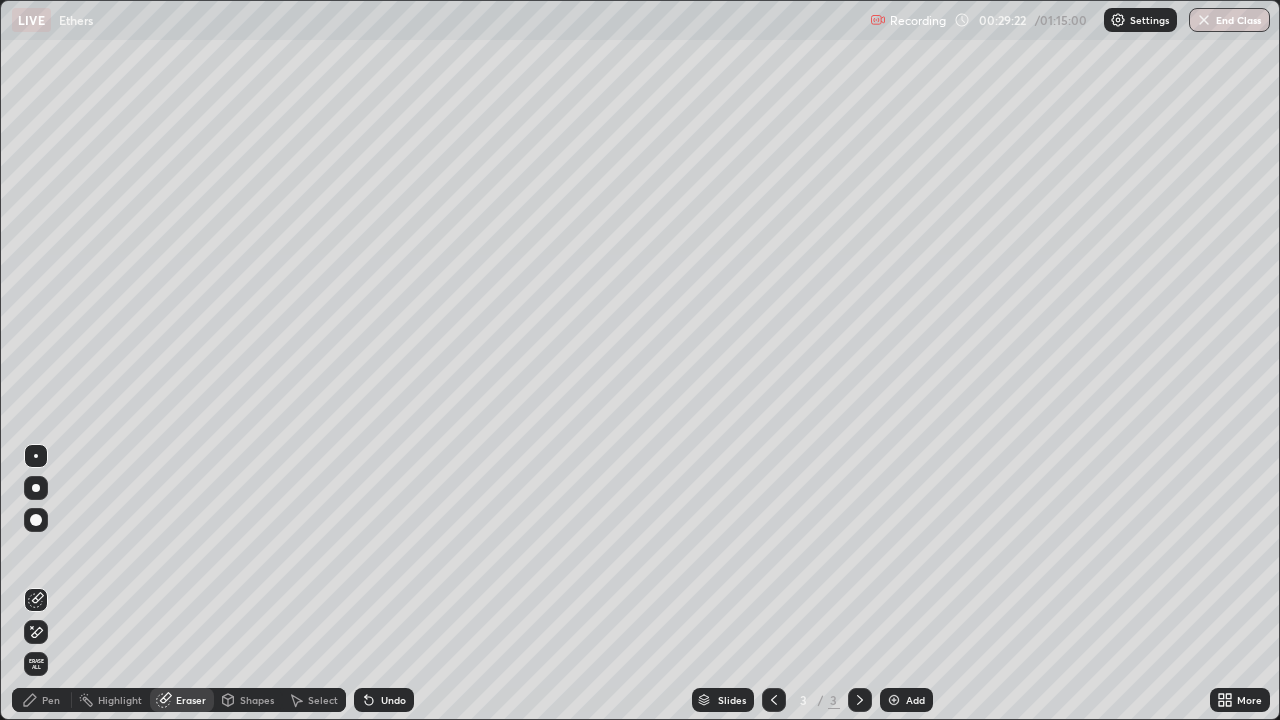 click on "Pen" at bounding box center (51, 700) 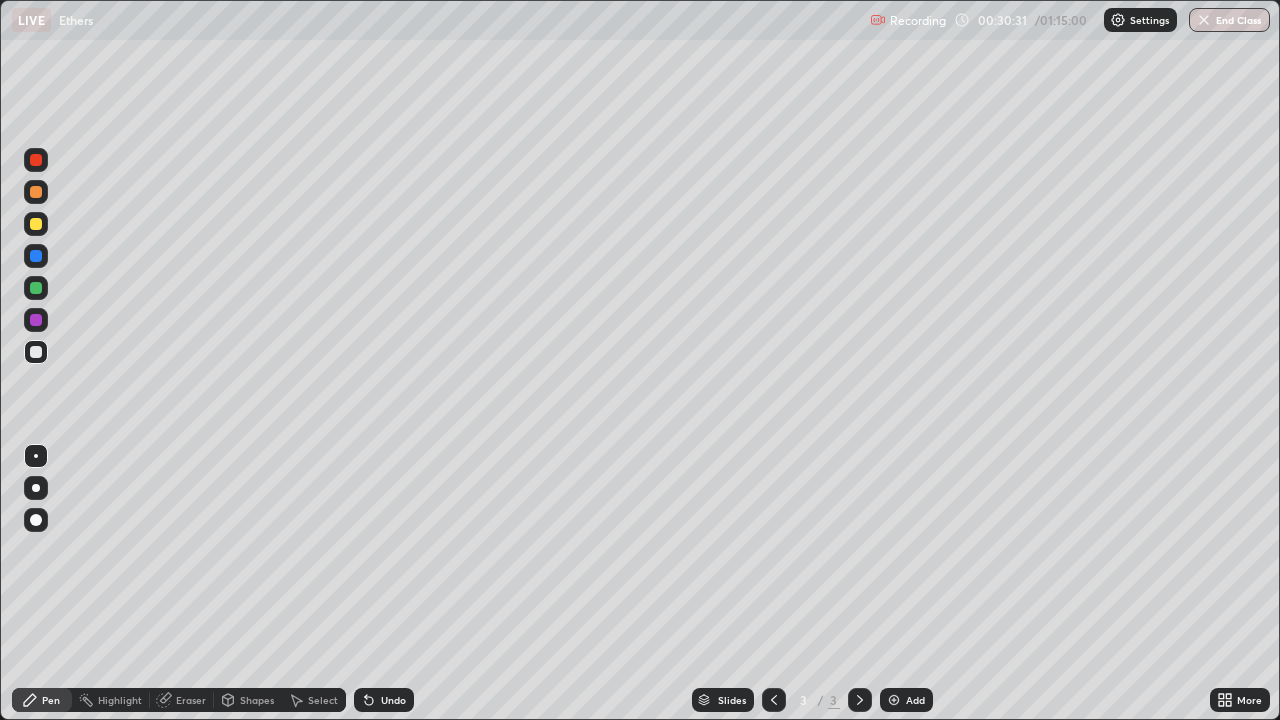 click at bounding box center [36, 192] 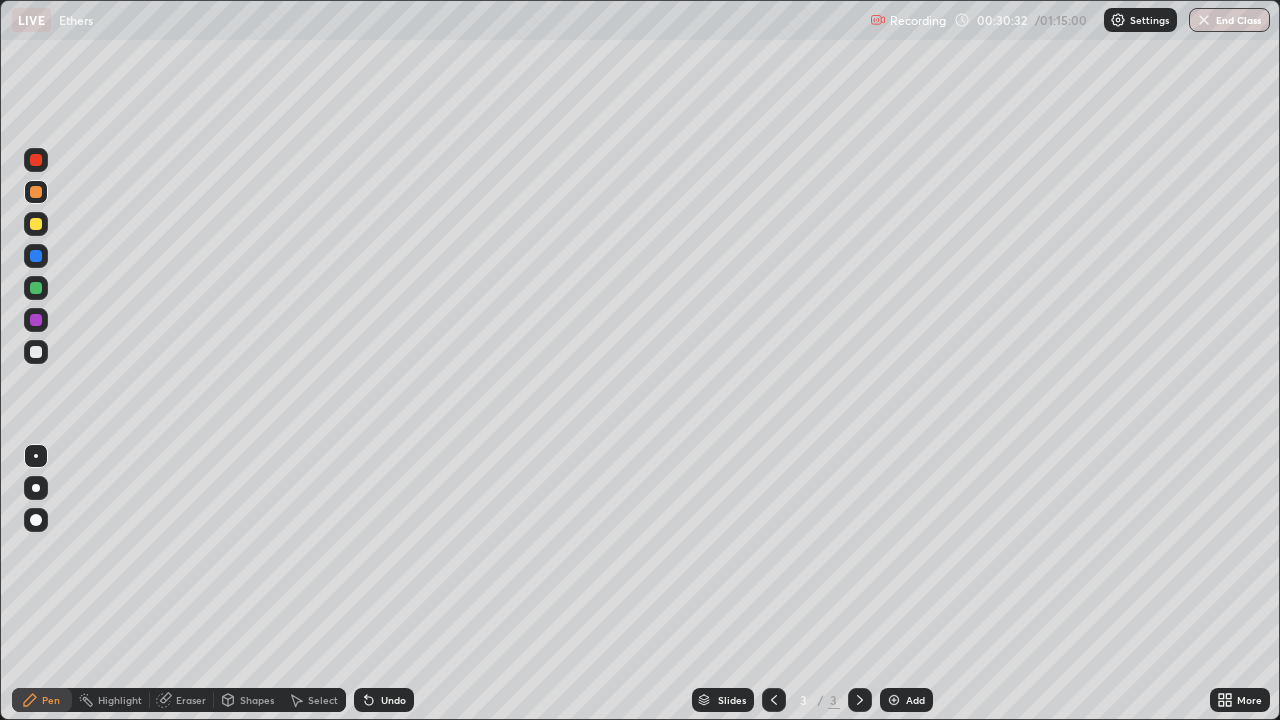 click at bounding box center [36, 224] 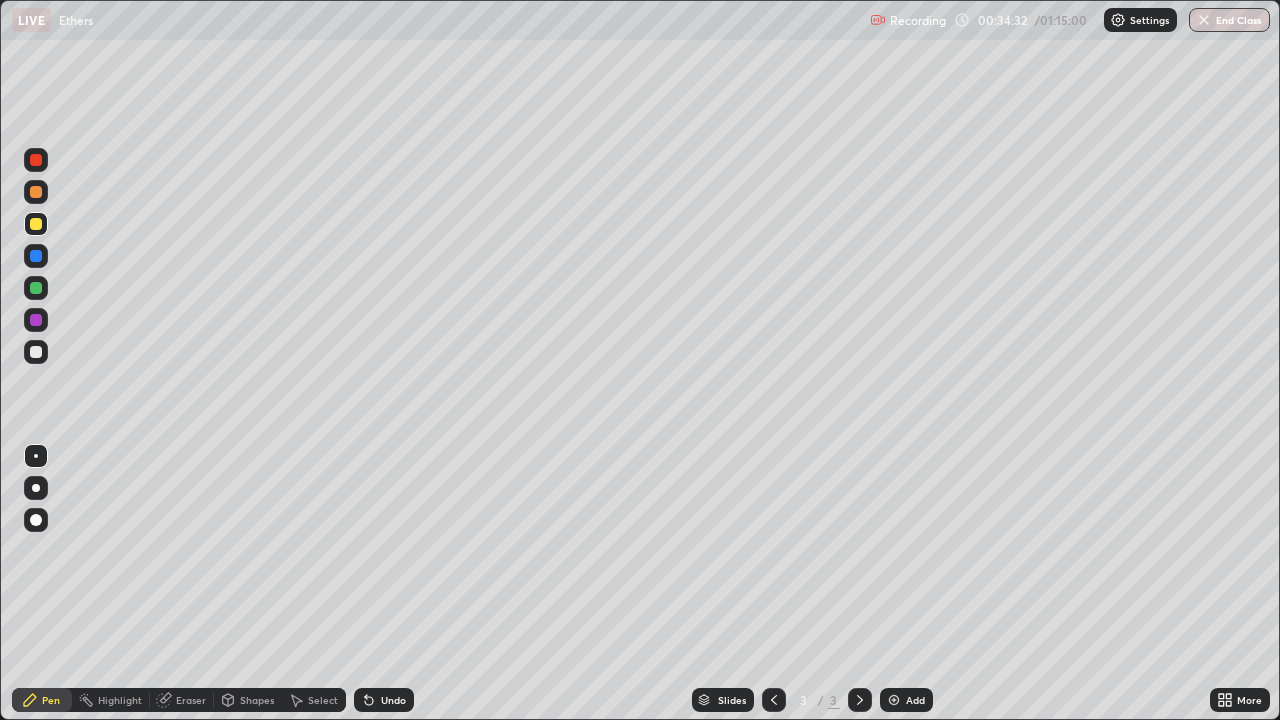 click on "Shapes" at bounding box center [257, 700] 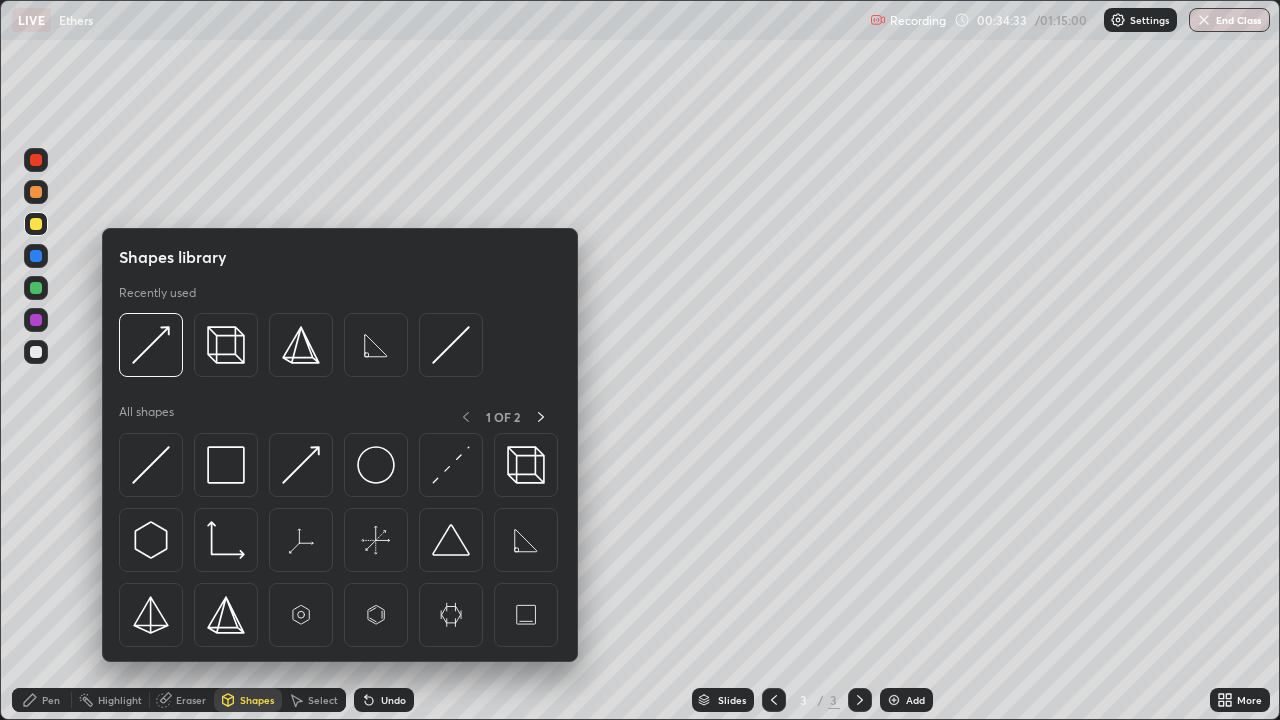 click on "Select" at bounding box center [314, 700] 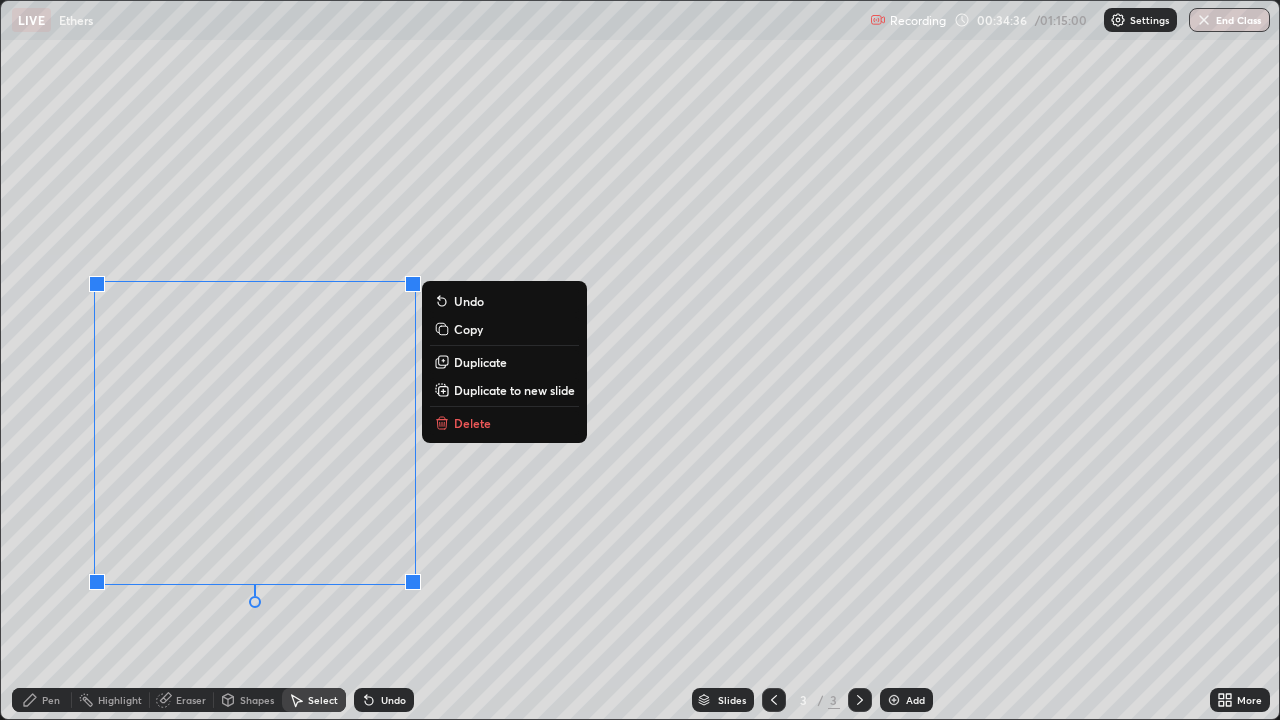 click 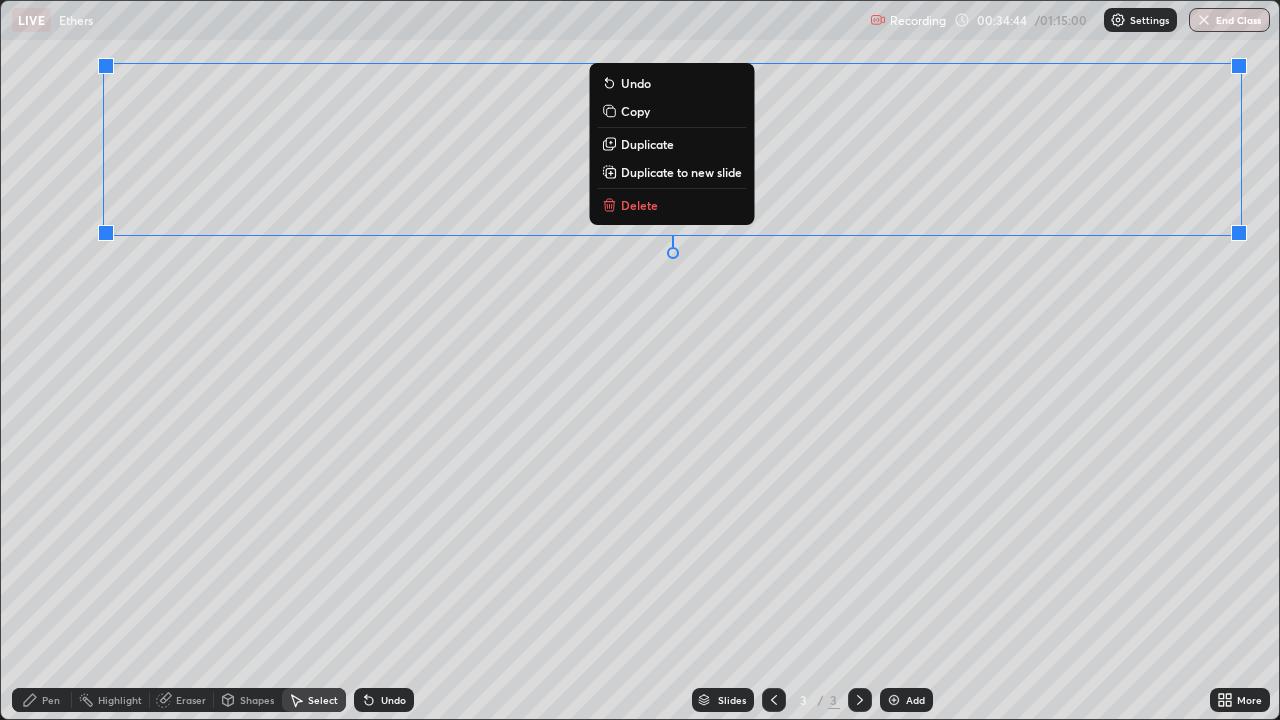 click on "Delete" at bounding box center [671, 205] 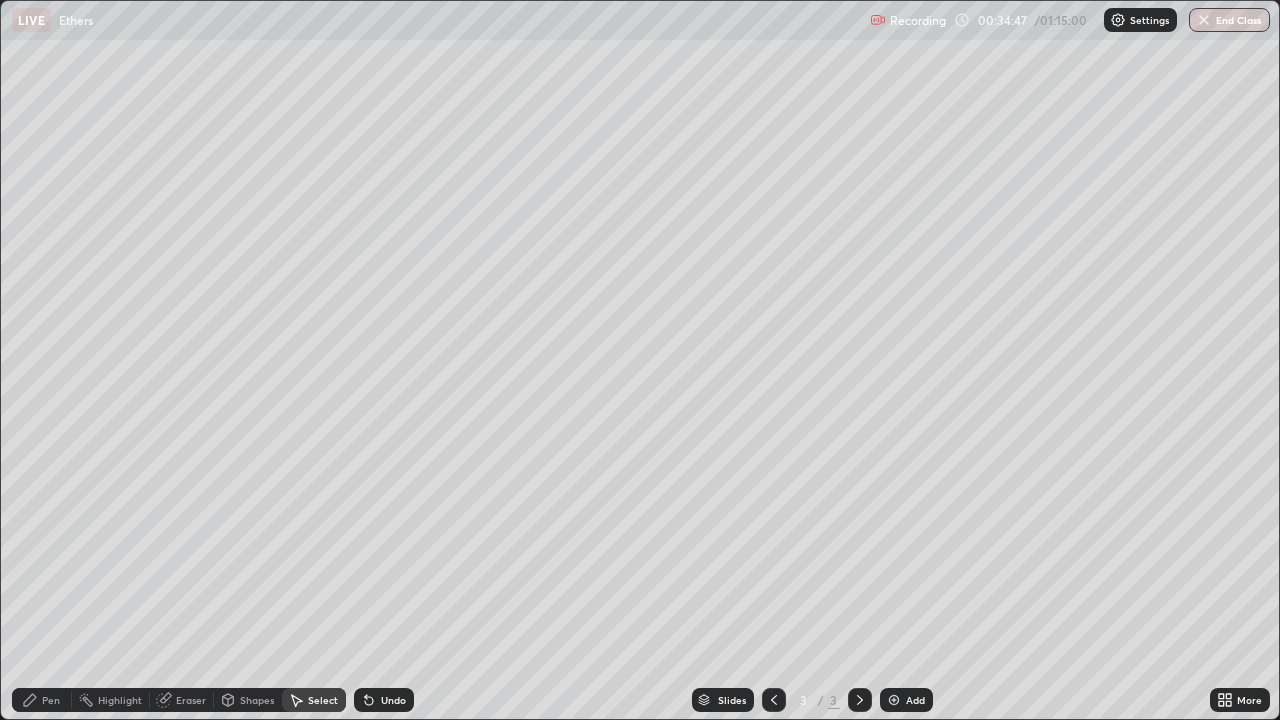 click on "Eraser" at bounding box center (191, 700) 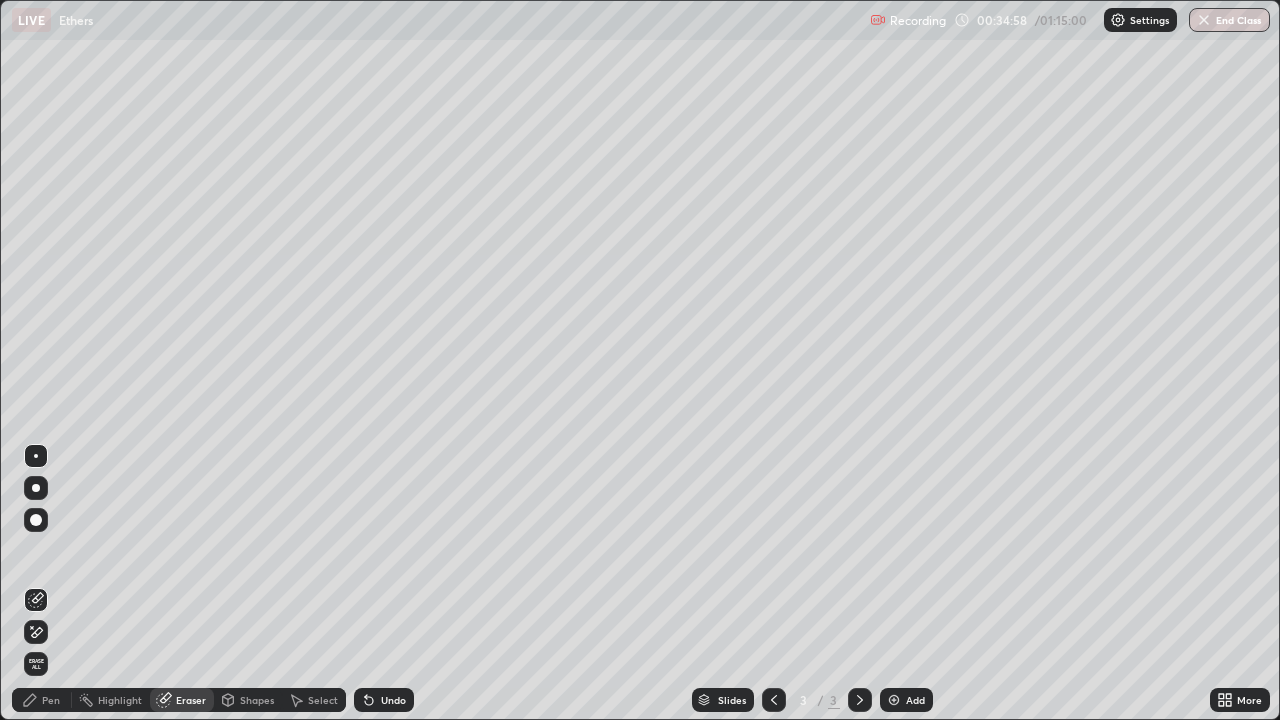 click on "Pen" at bounding box center (51, 700) 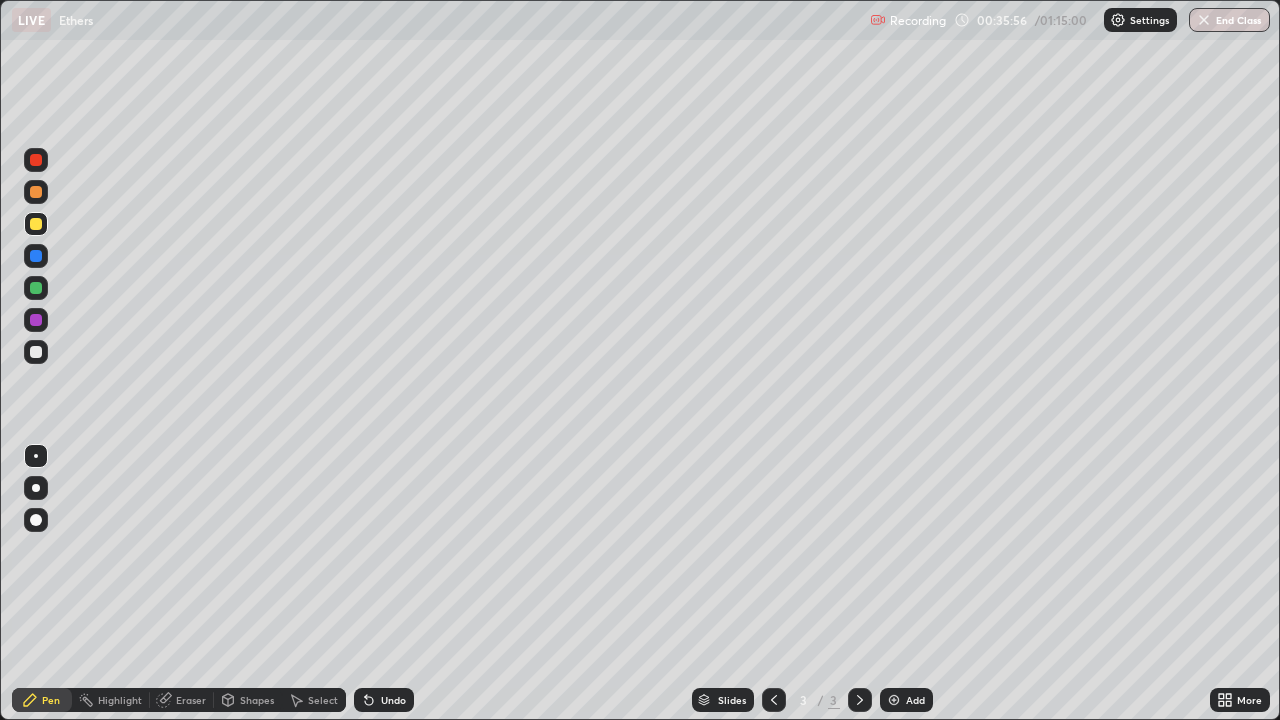 click on "Undo" at bounding box center [384, 700] 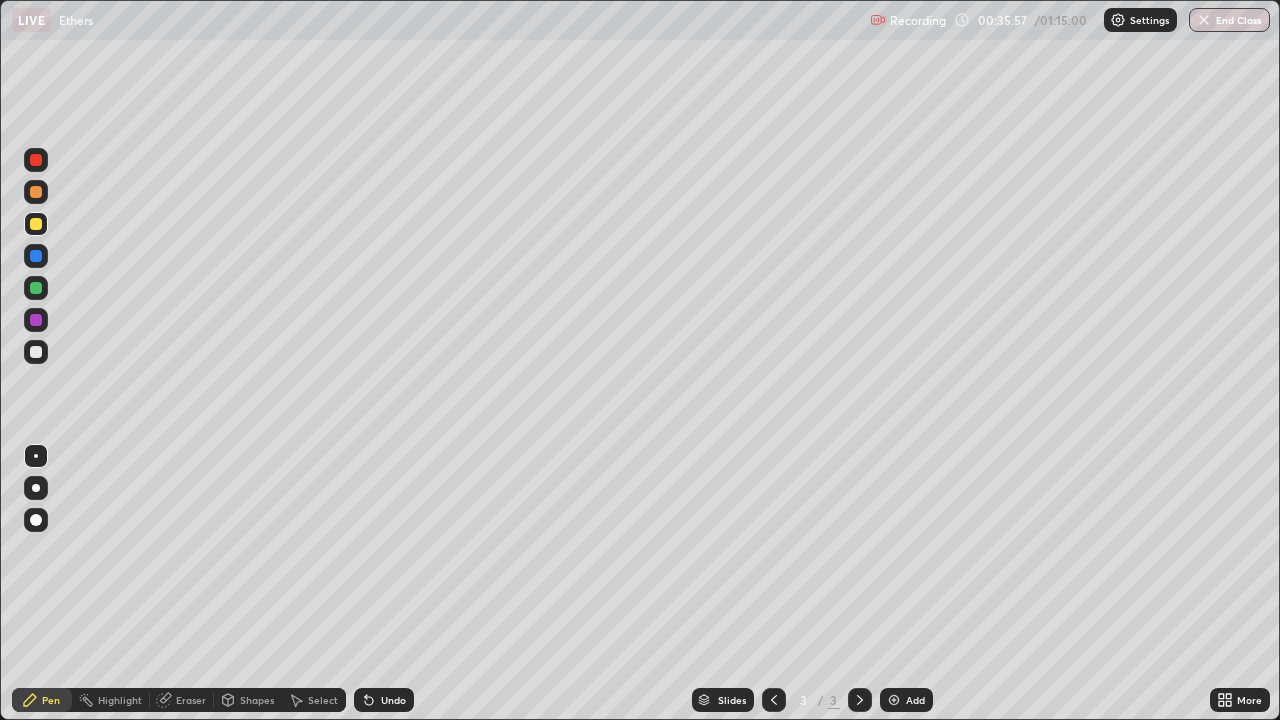 click 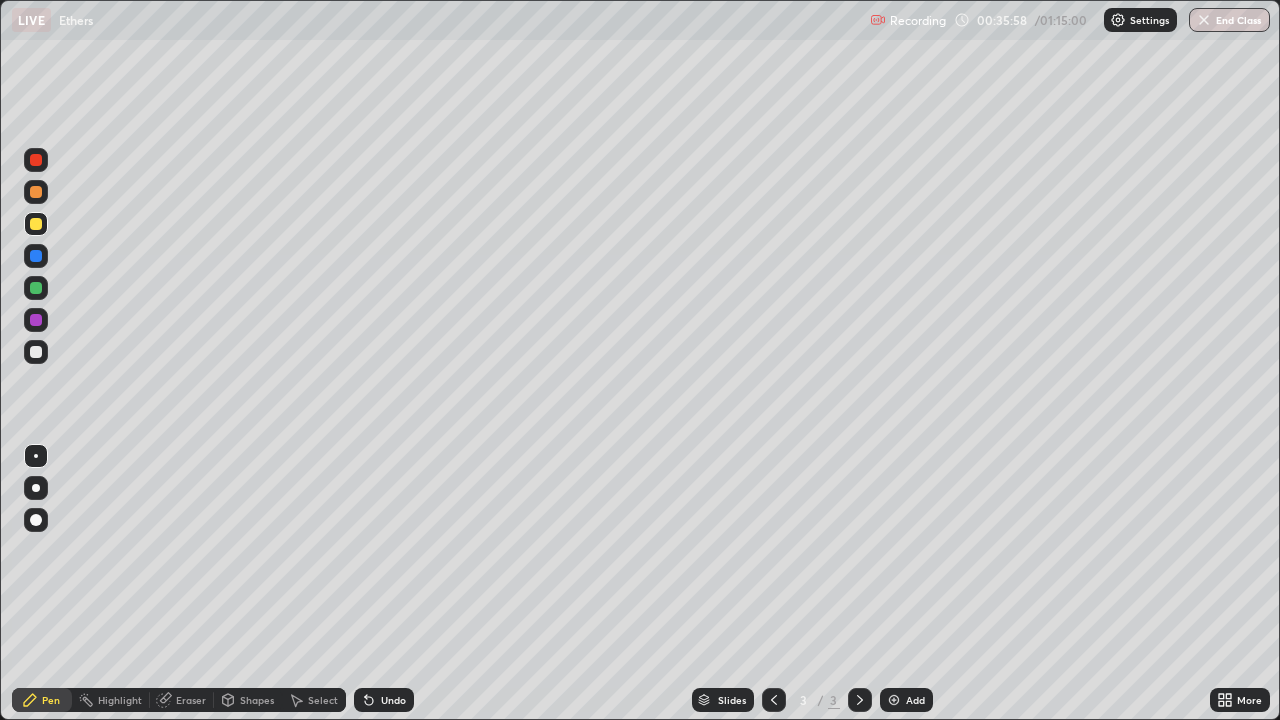 click 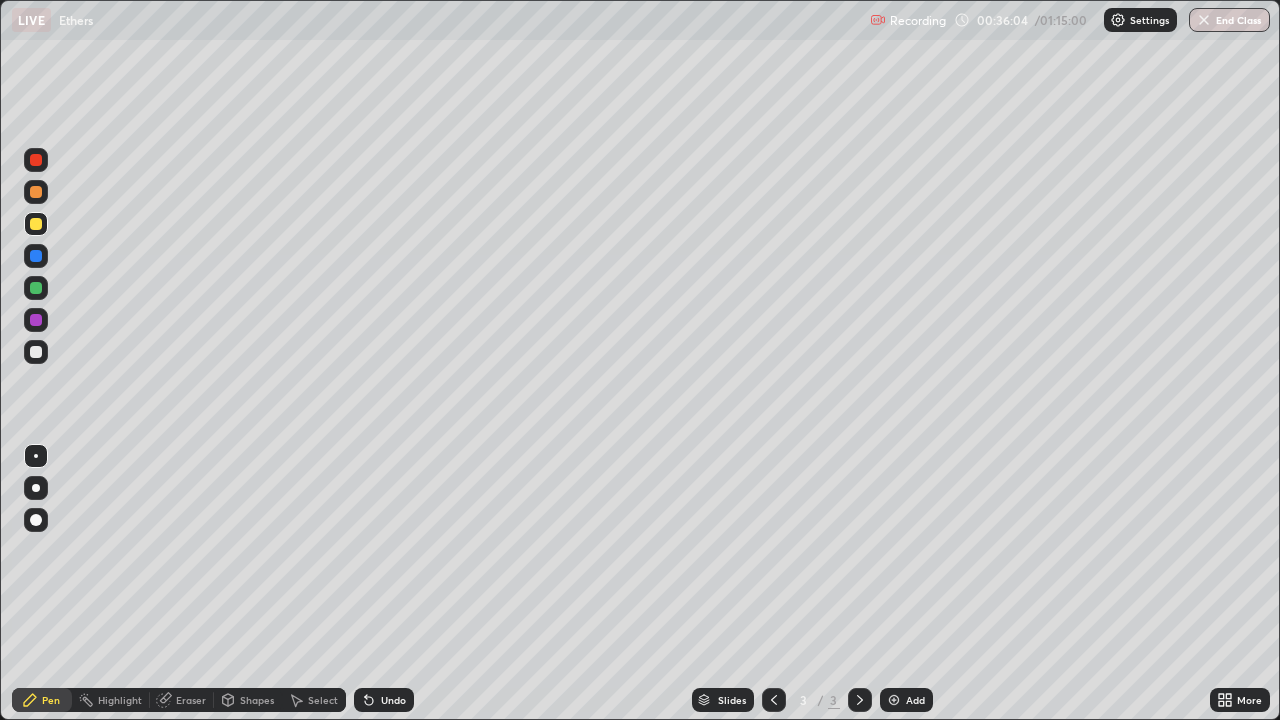 click at bounding box center [36, 352] 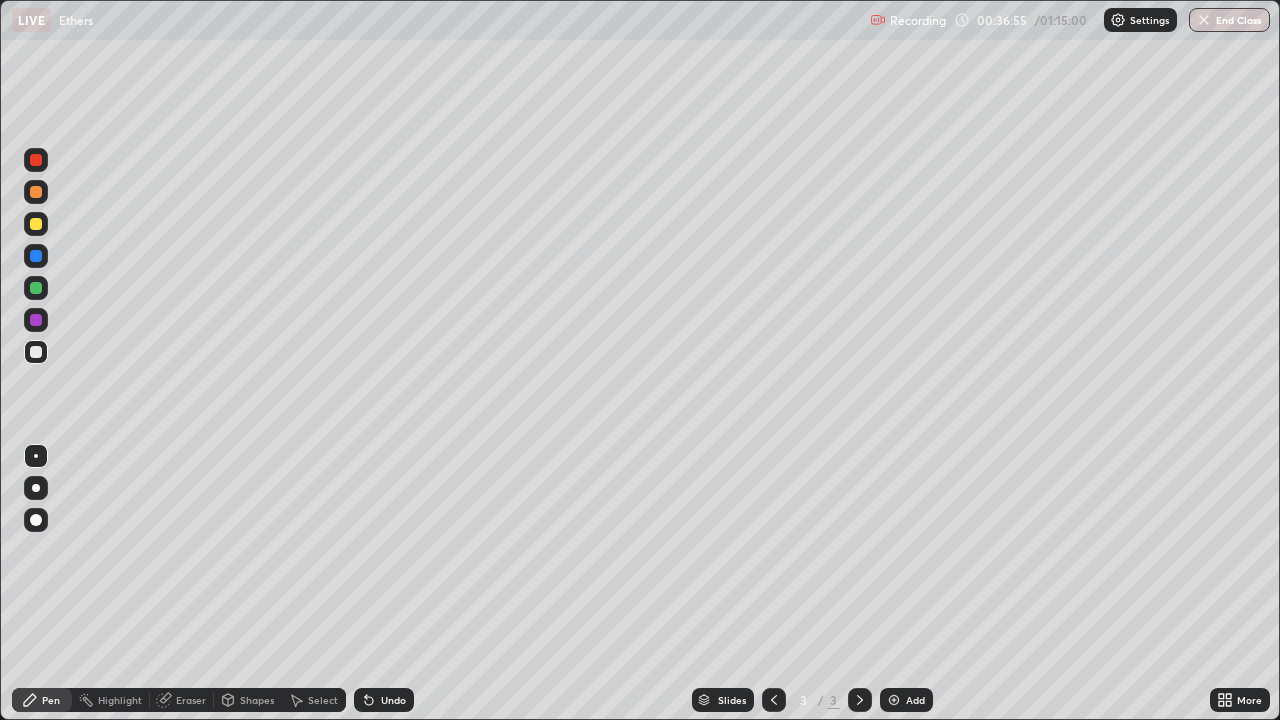 click on "Eraser" at bounding box center [182, 700] 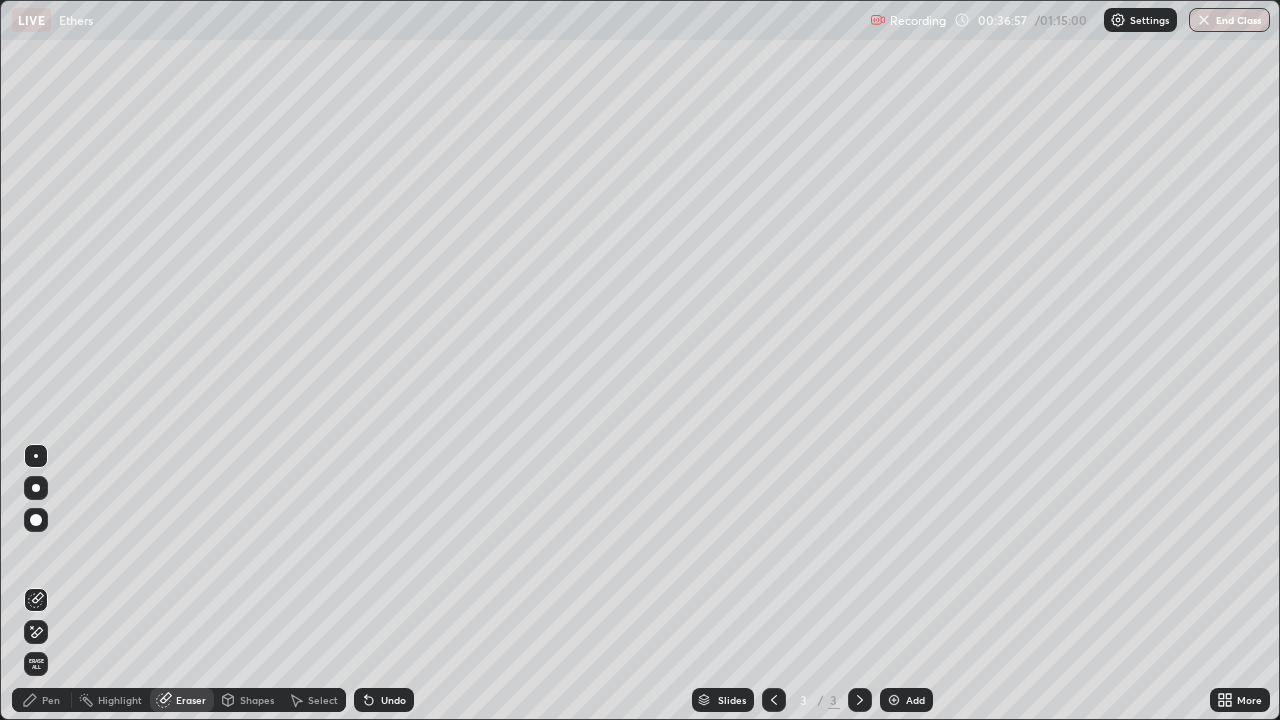 click on "Select" at bounding box center [323, 700] 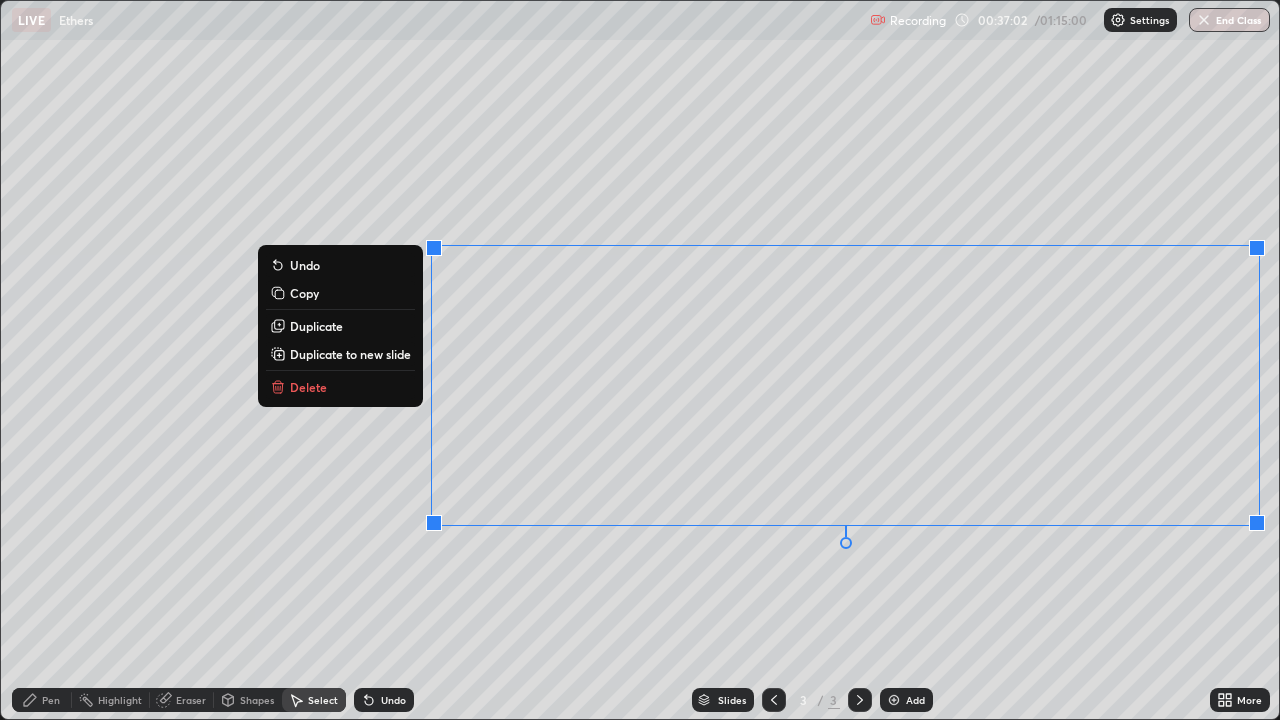 click on "Delete" at bounding box center (340, 387) 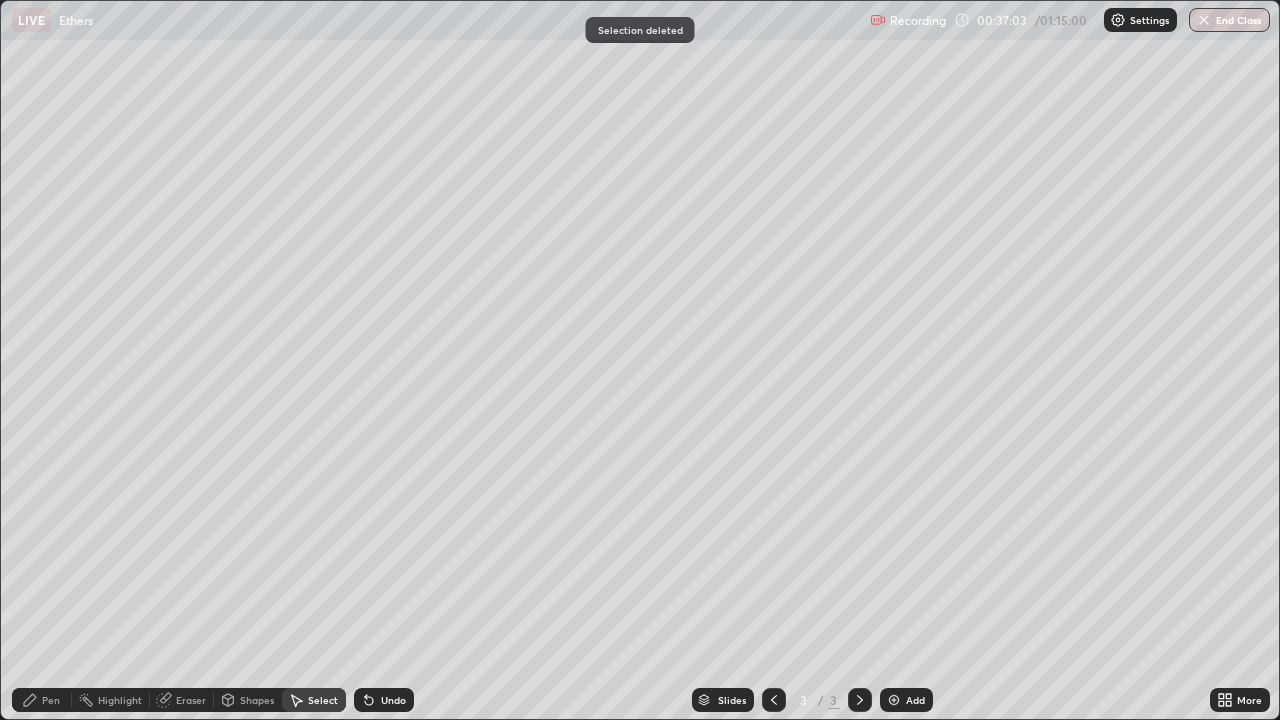 click on "Pen" at bounding box center [42, 700] 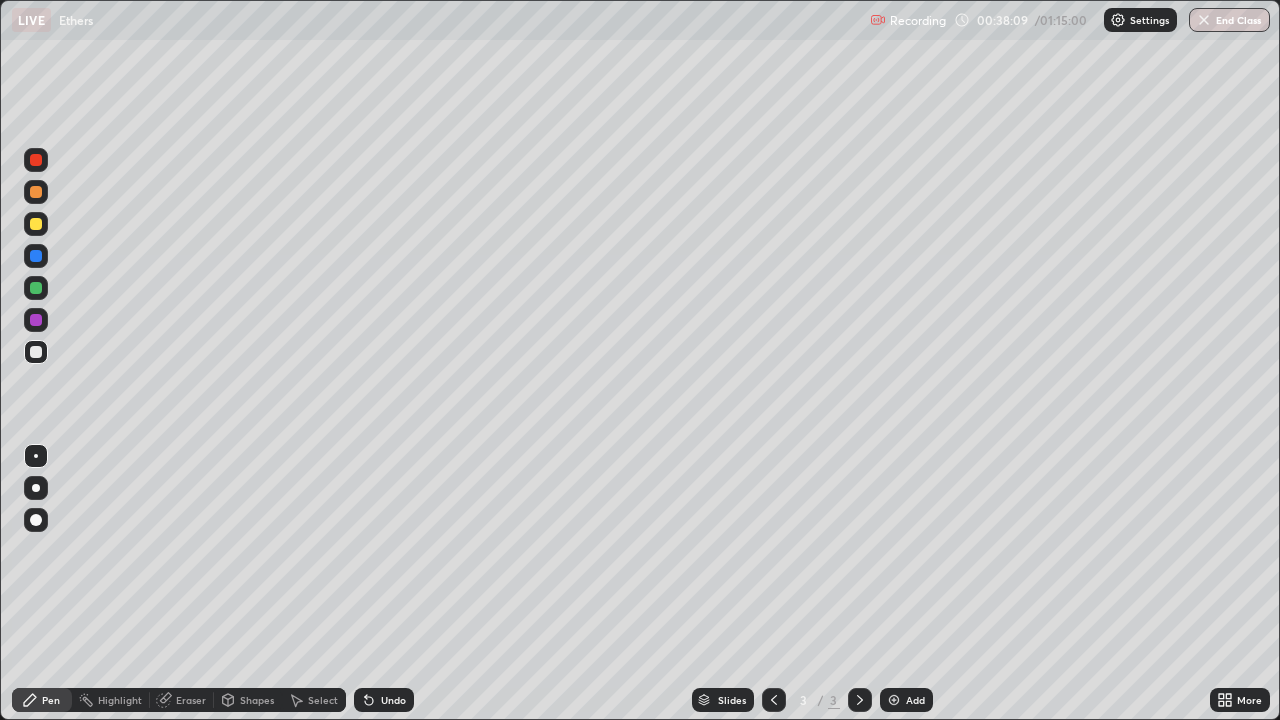 click on "Select" at bounding box center (323, 700) 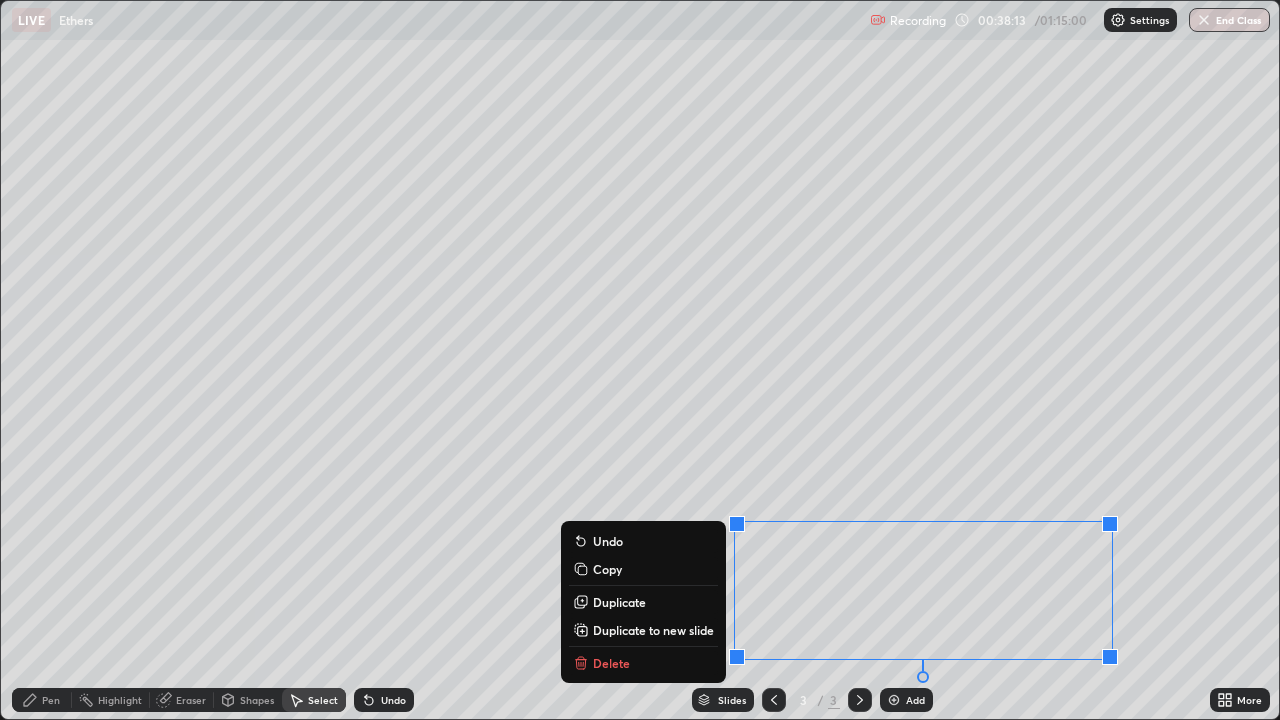 click on "Delete" at bounding box center (611, 663) 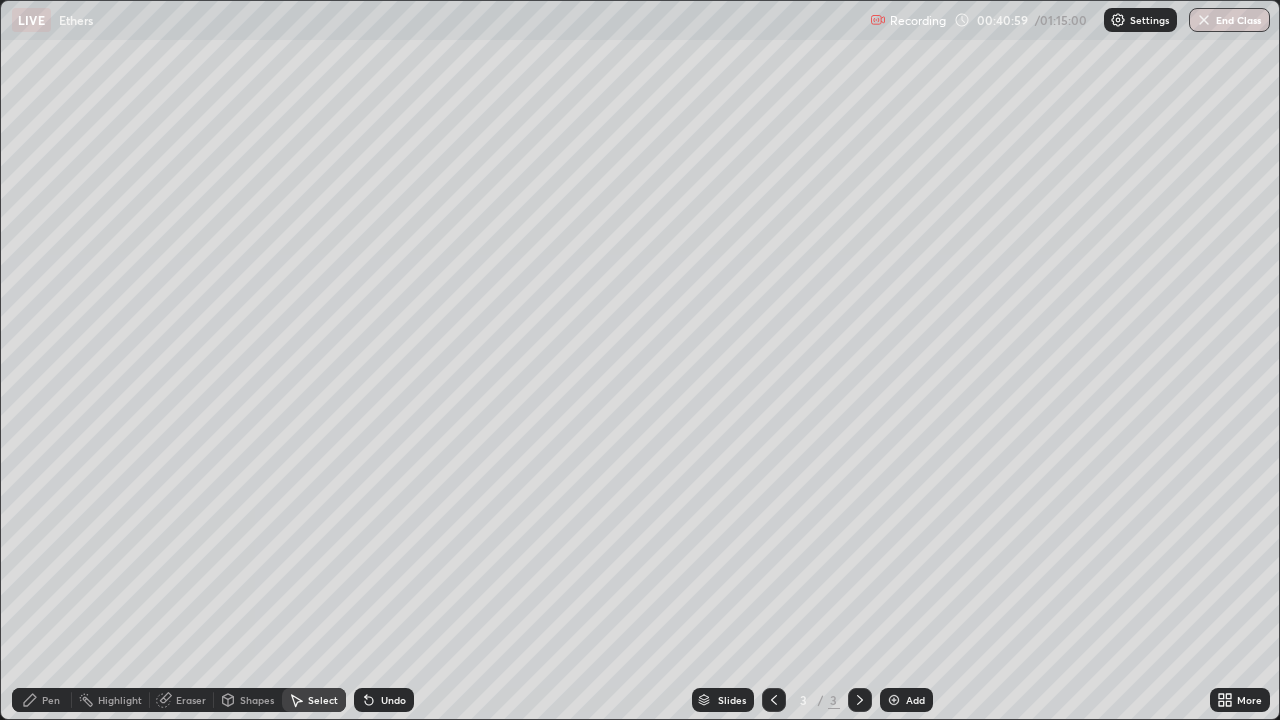 click on "Pen" at bounding box center [51, 700] 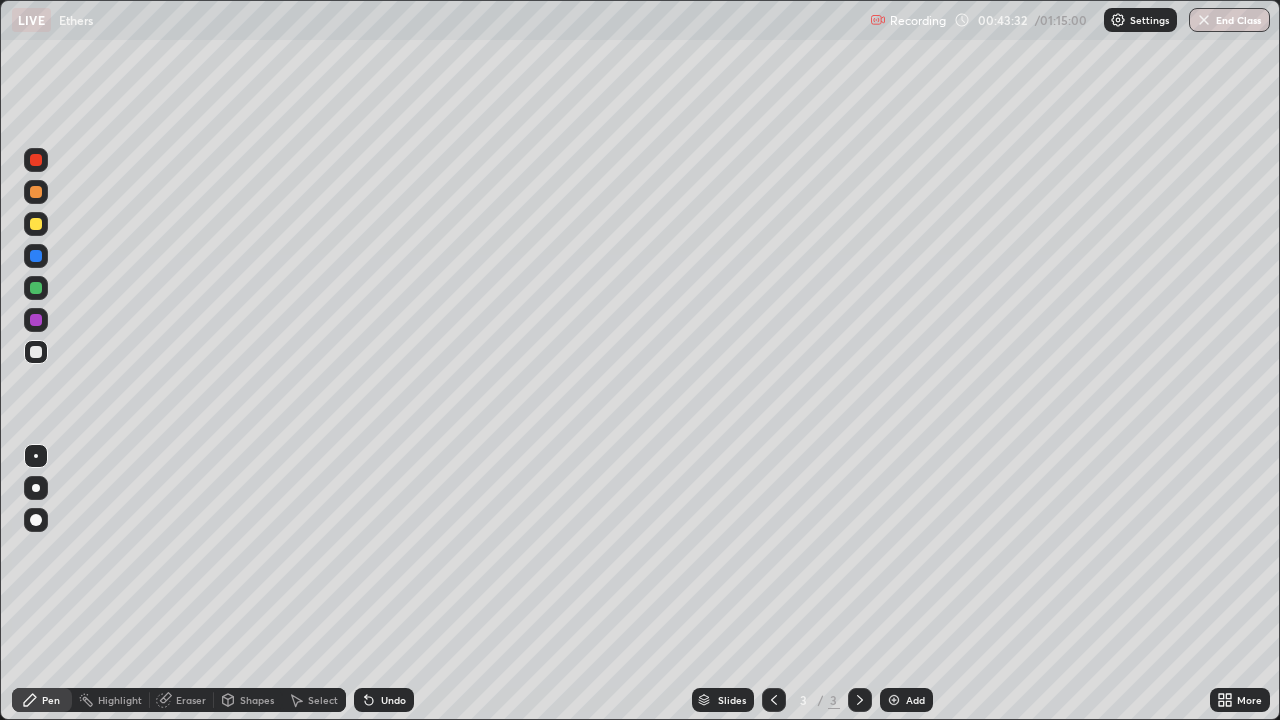 click at bounding box center [36, 224] 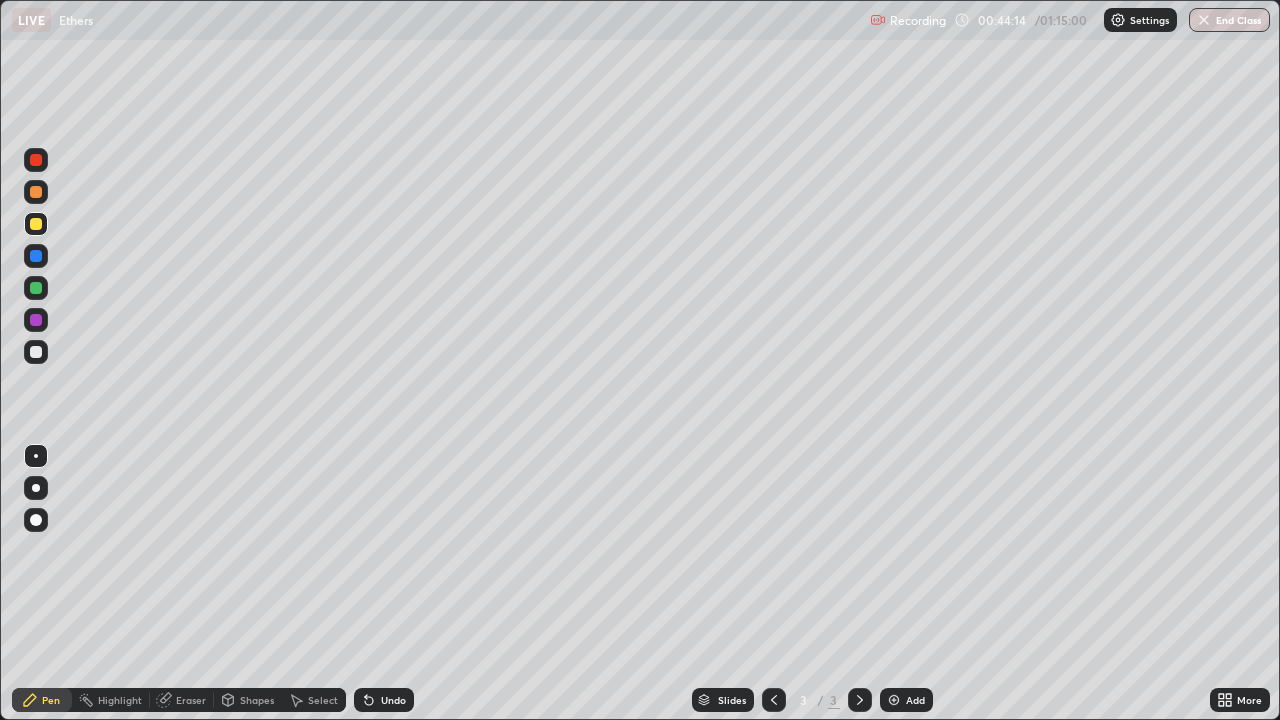 click on "Select" at bounding box center (323, 700) 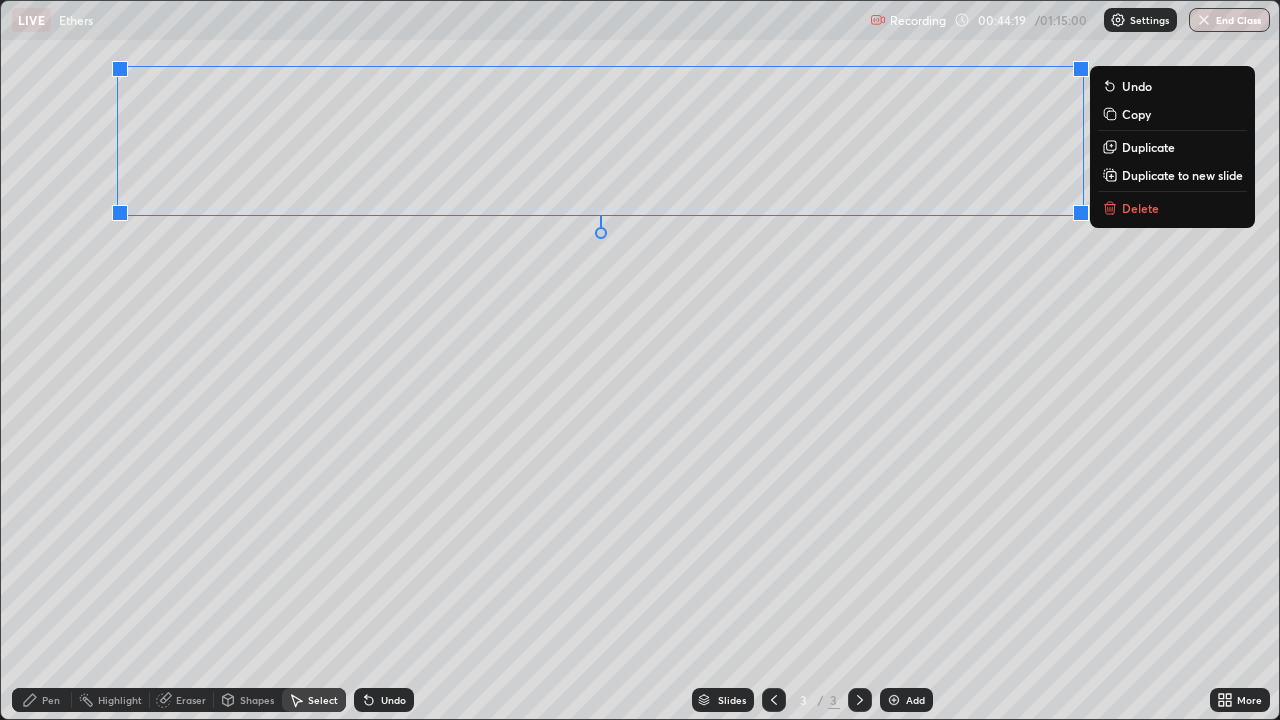 click on "Delete" at bounding box center [1140, 208] 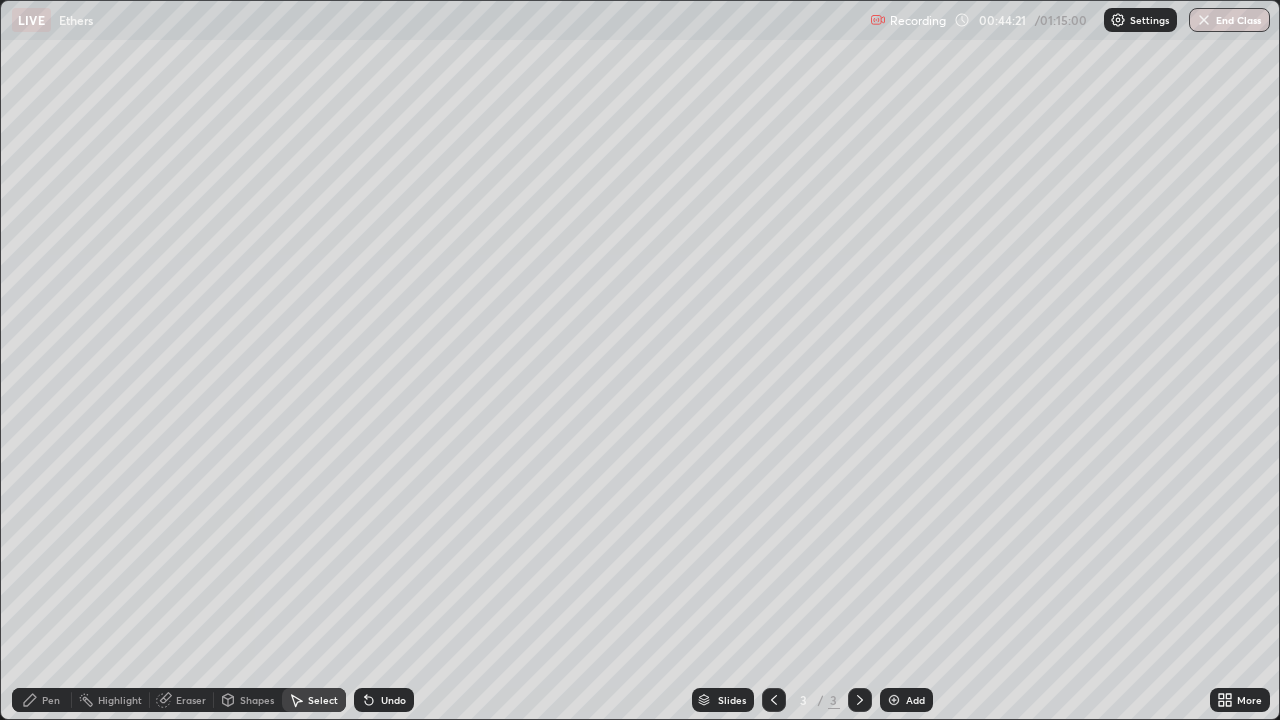 click on "Pen" at bounding box center [42, 700] 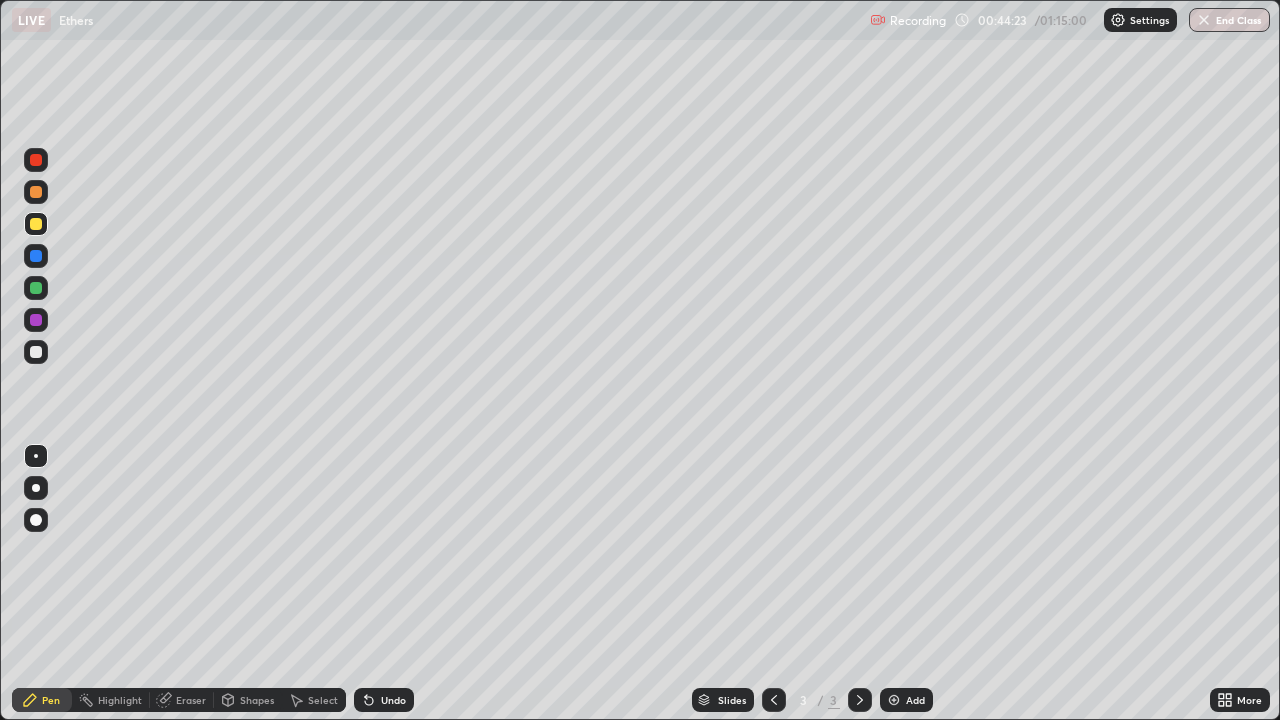 click at bounding box center [36, 352] 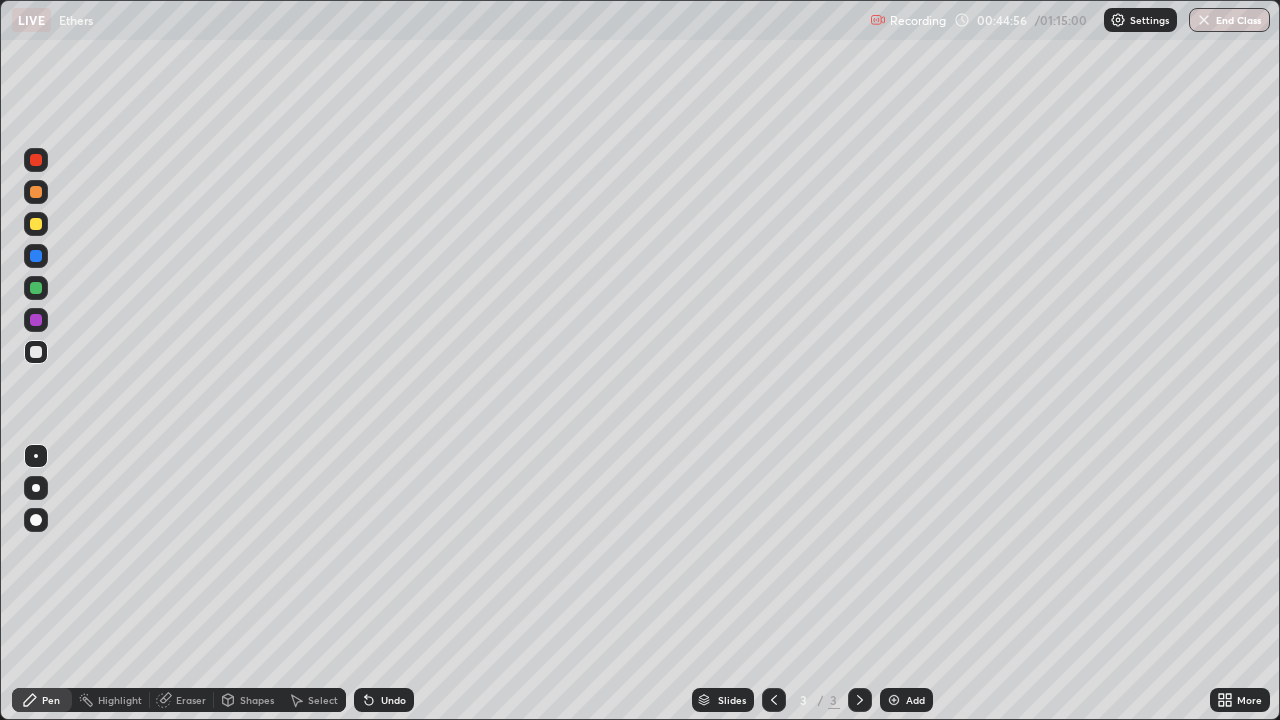 click on "Eraser" at bounding box center [191, 700] 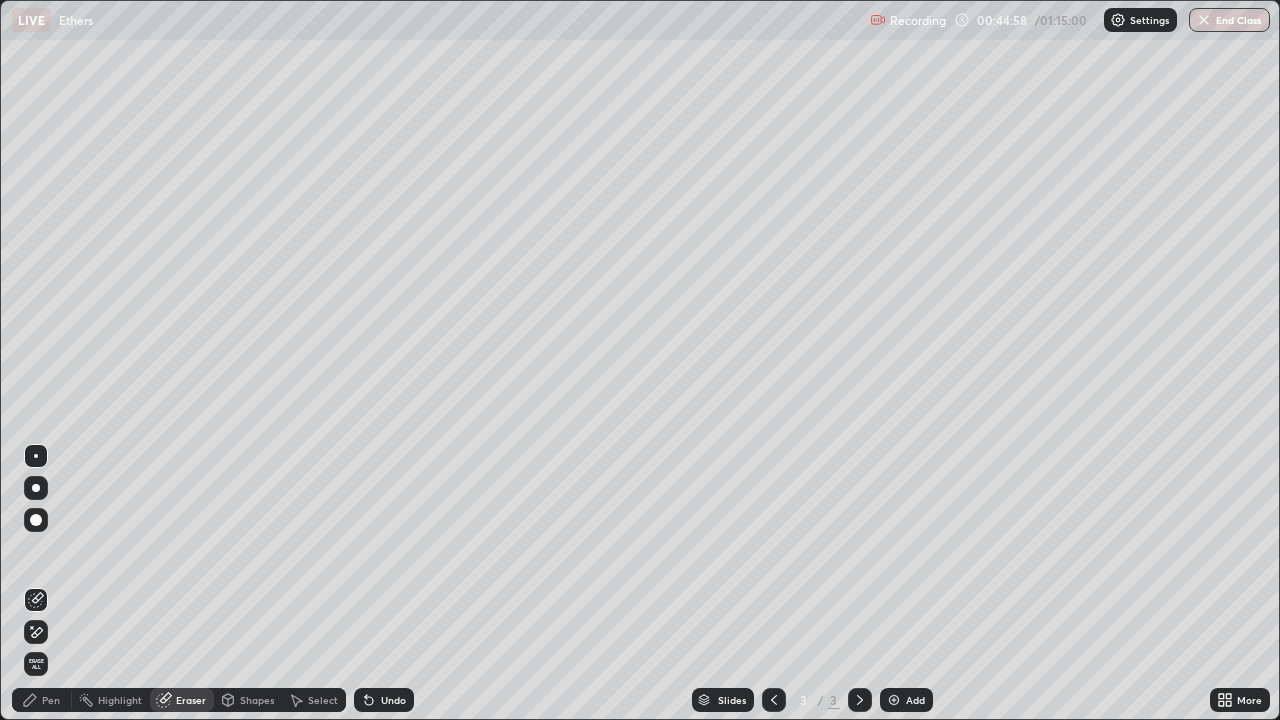 click on "Pen" at bounding box center (51, 700) 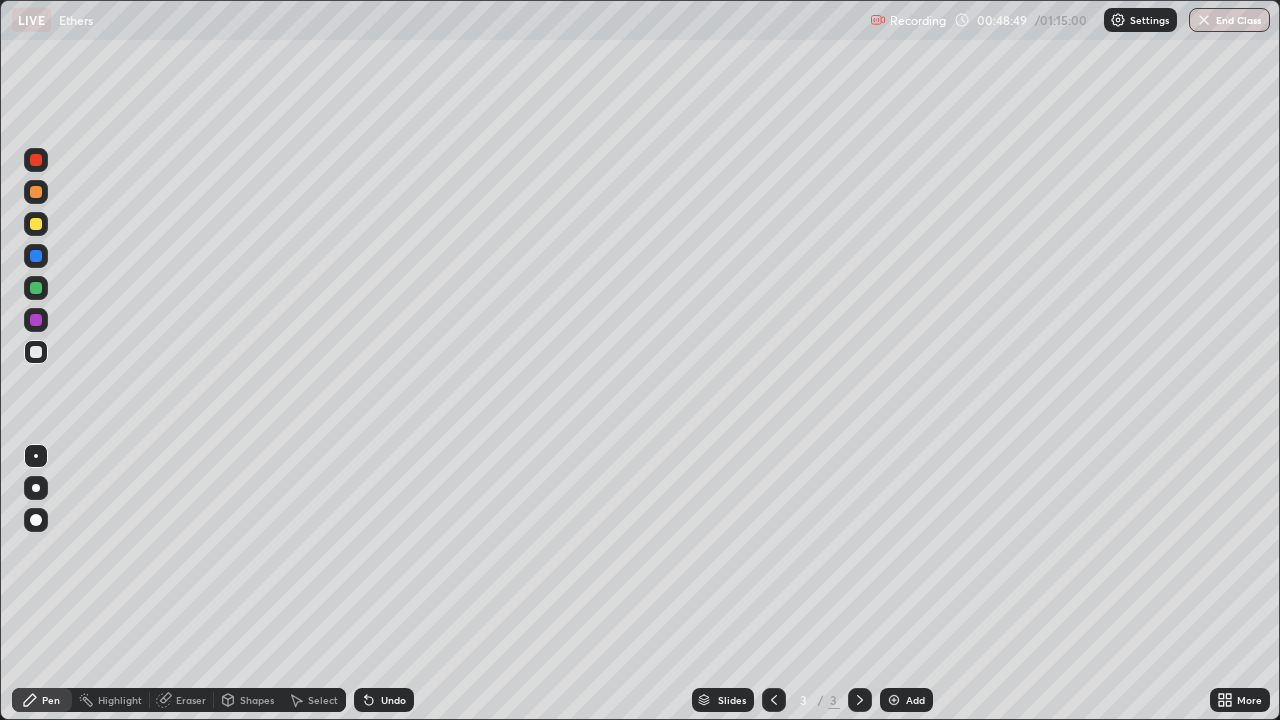 click 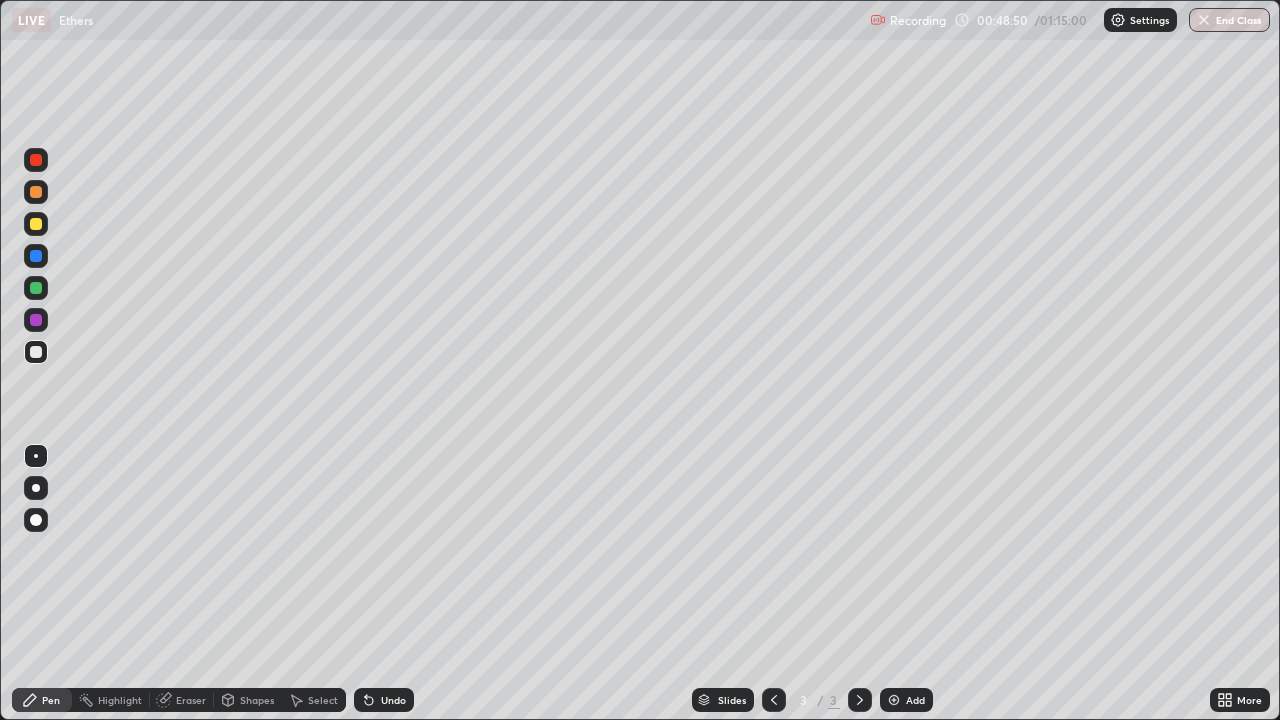 click 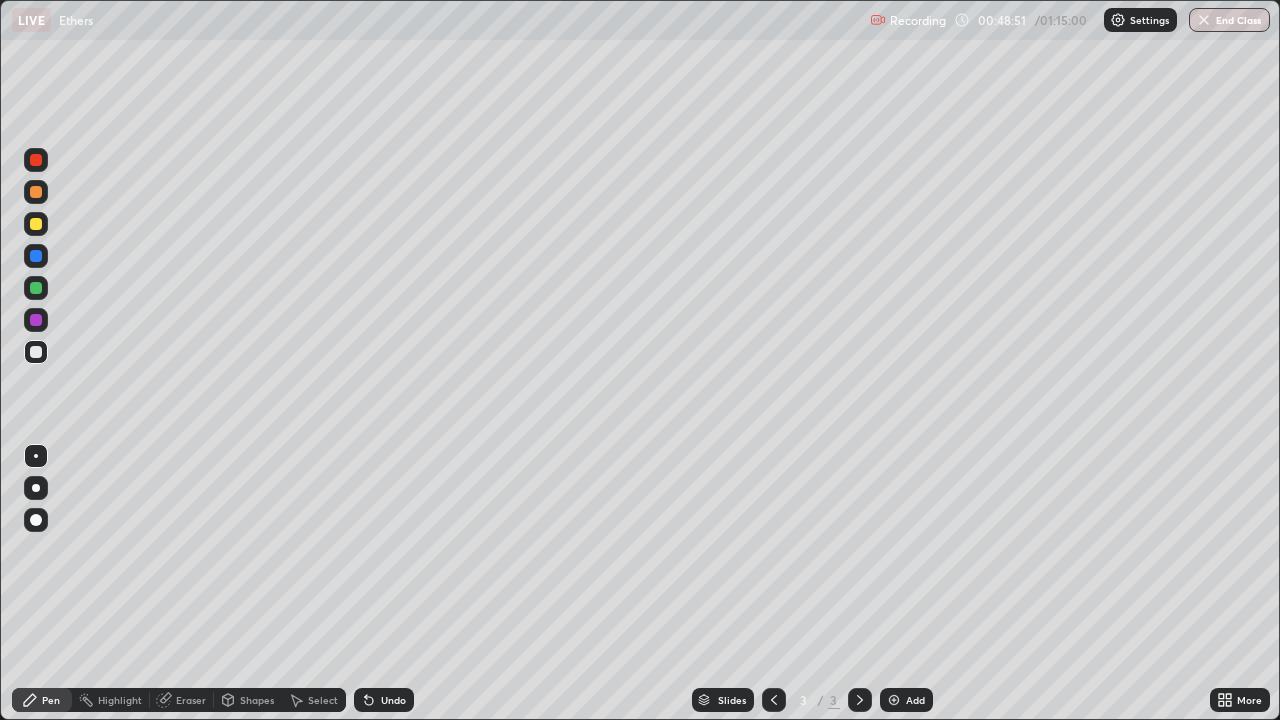 click 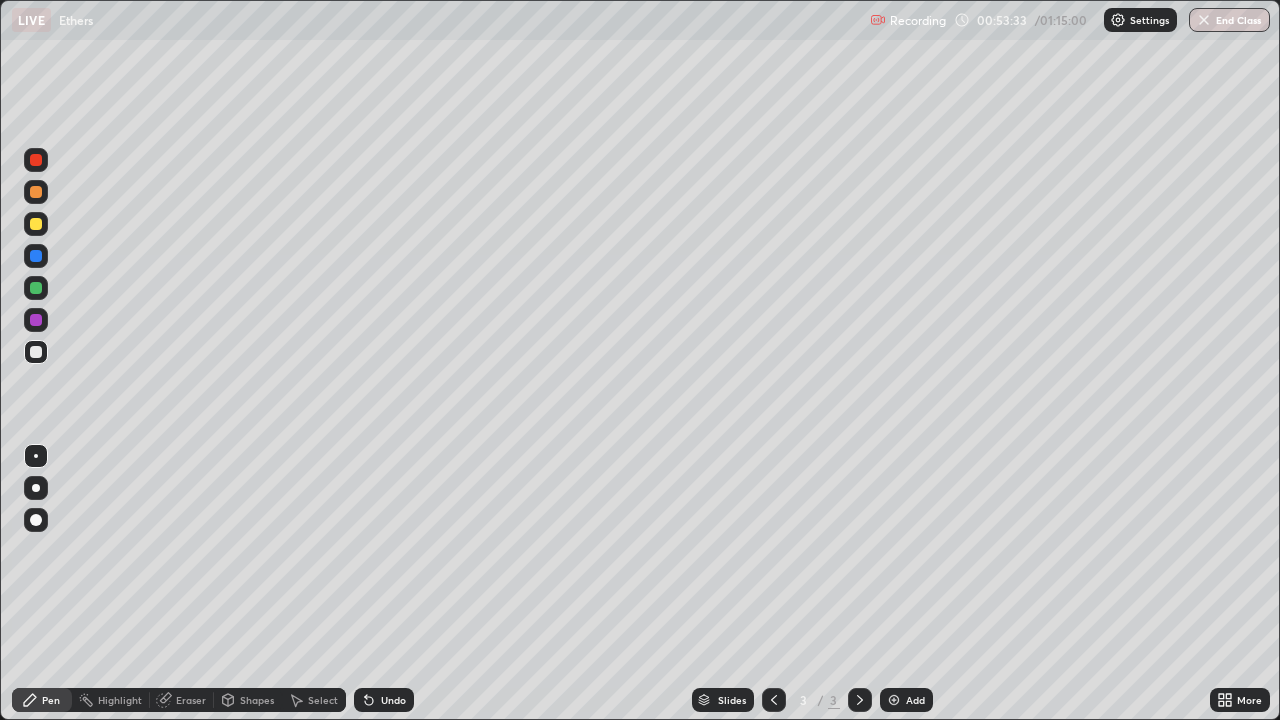 click on "Select" at bounding box center (323, 700) 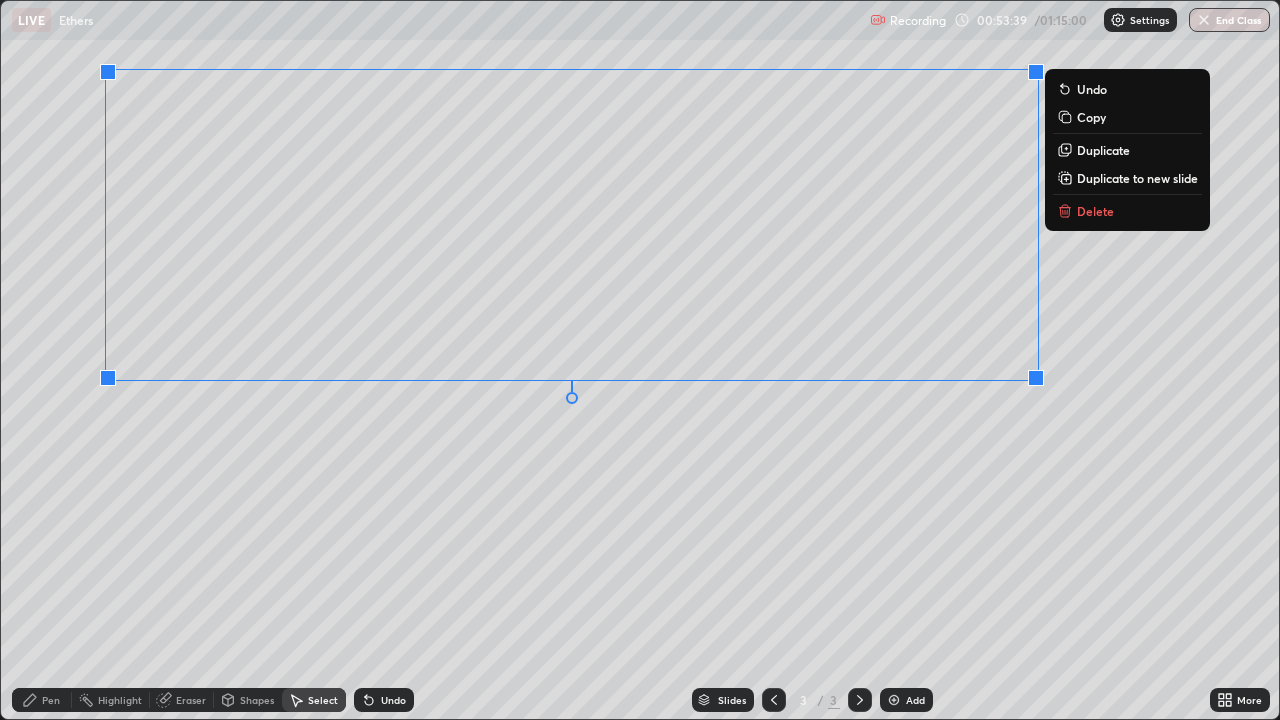 click on "Delete" at bounding box center (1127, 211) 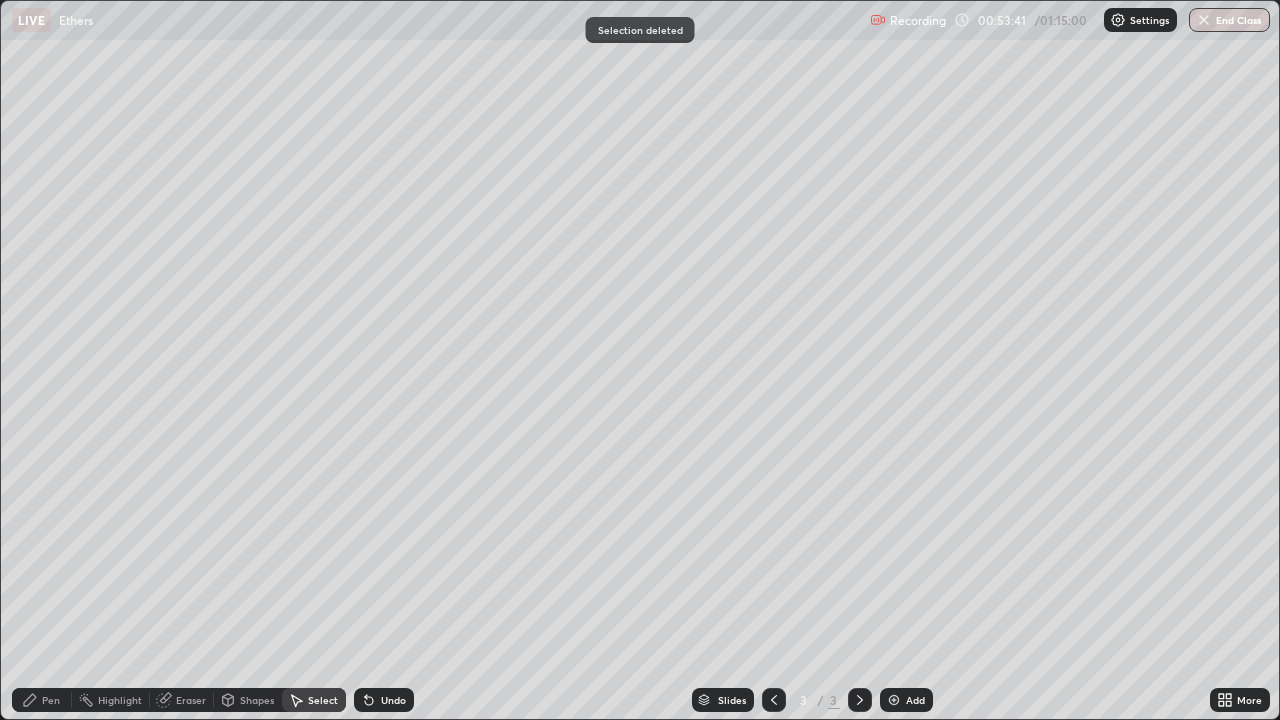 click on "Eraser" at bounding box center [191, 700] 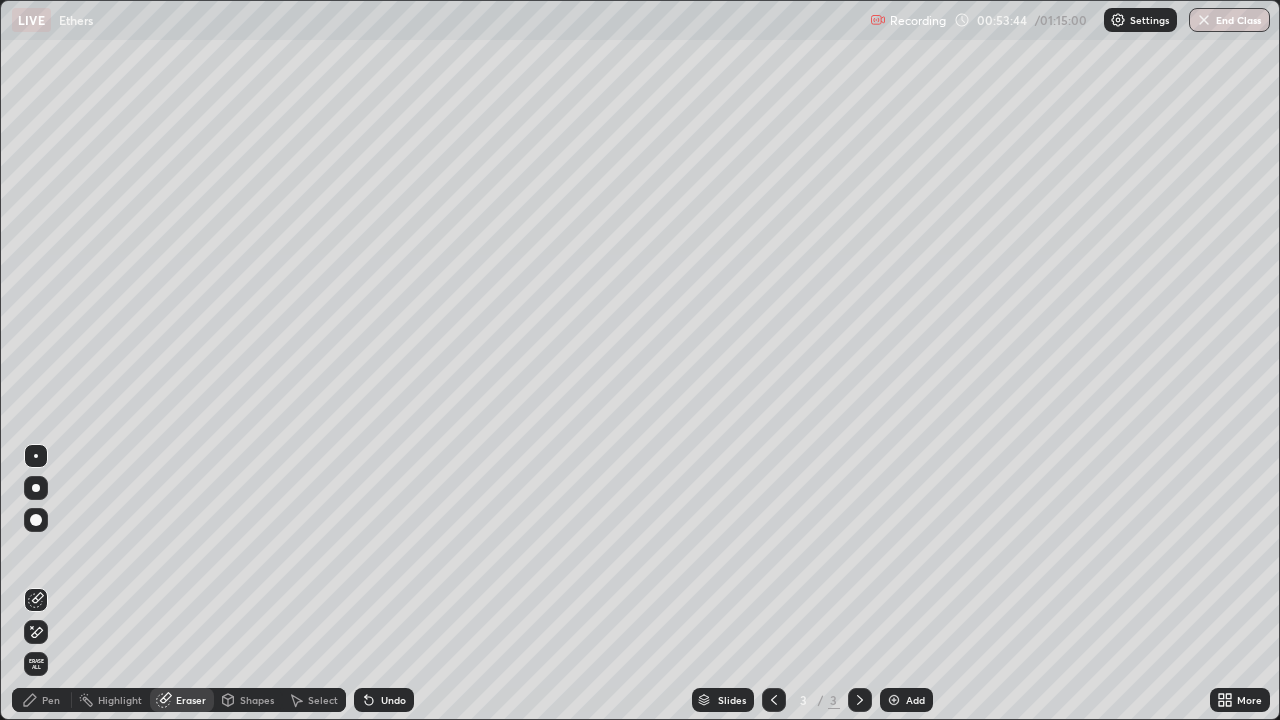 click on "Pen" at bounding box center [51, 700] 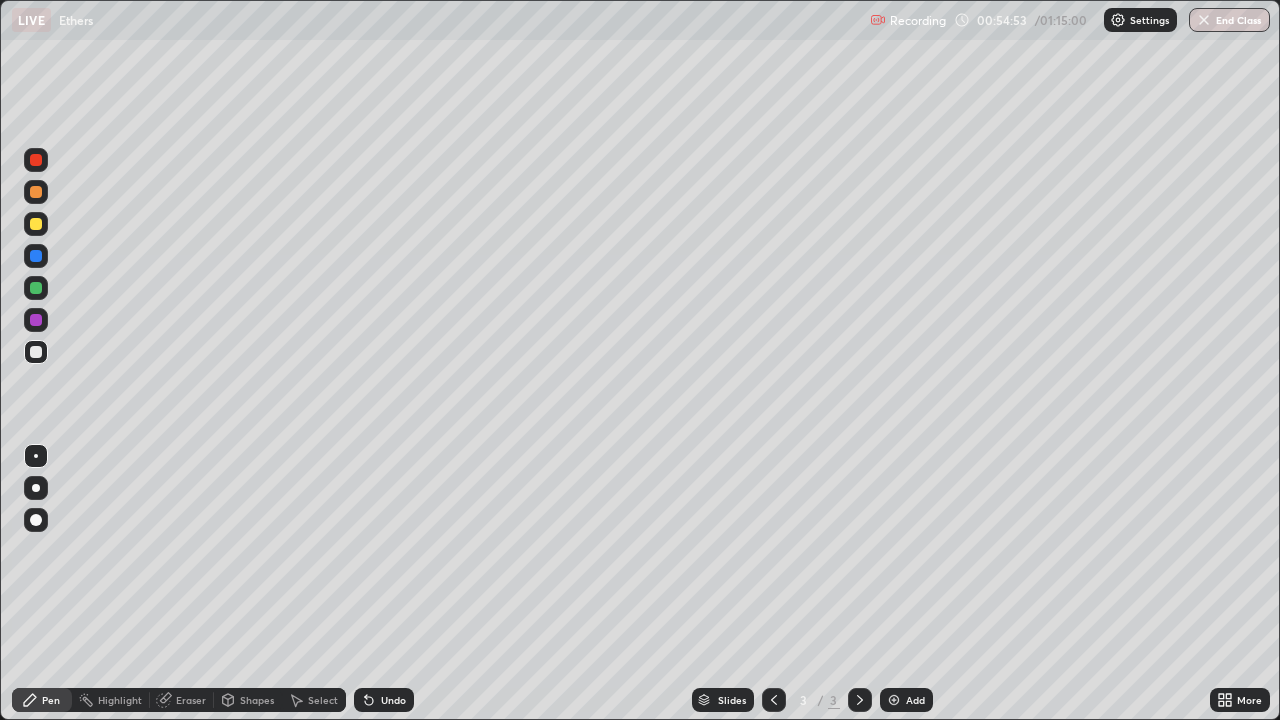click on "Eraser" at bounding box center (191, 700) 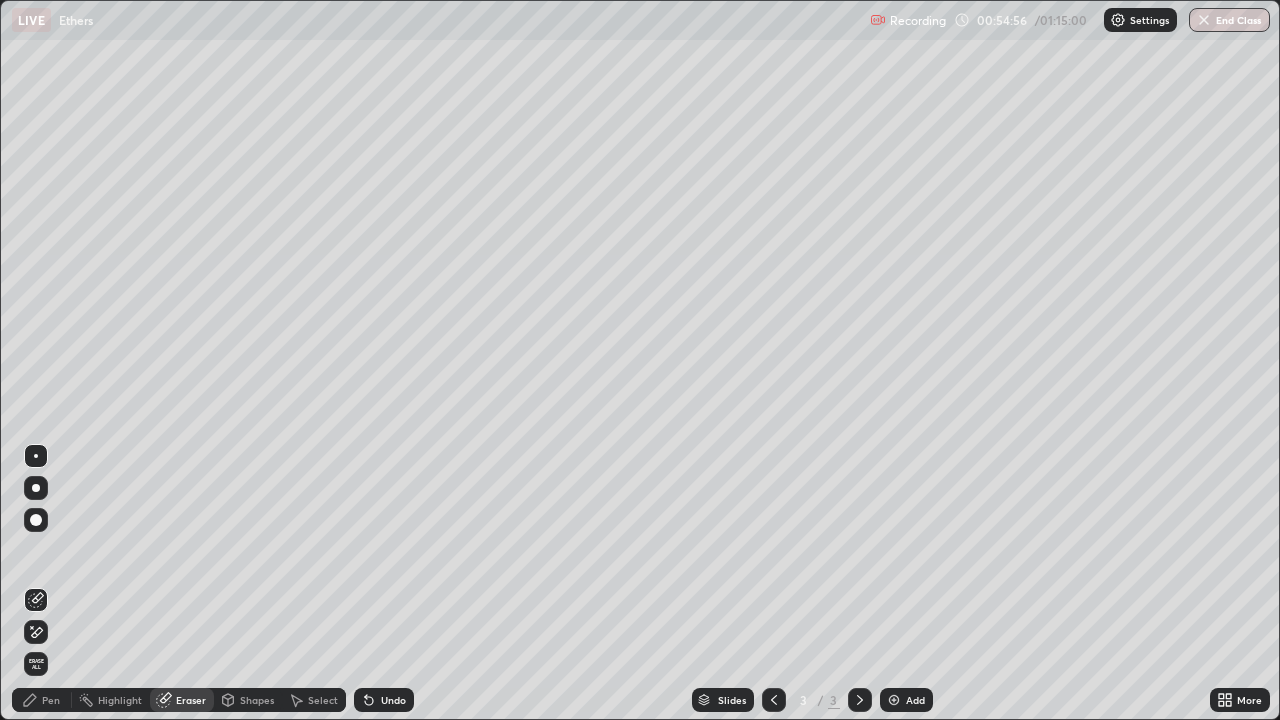 click on "Pen" at bounding box center [51, 700] 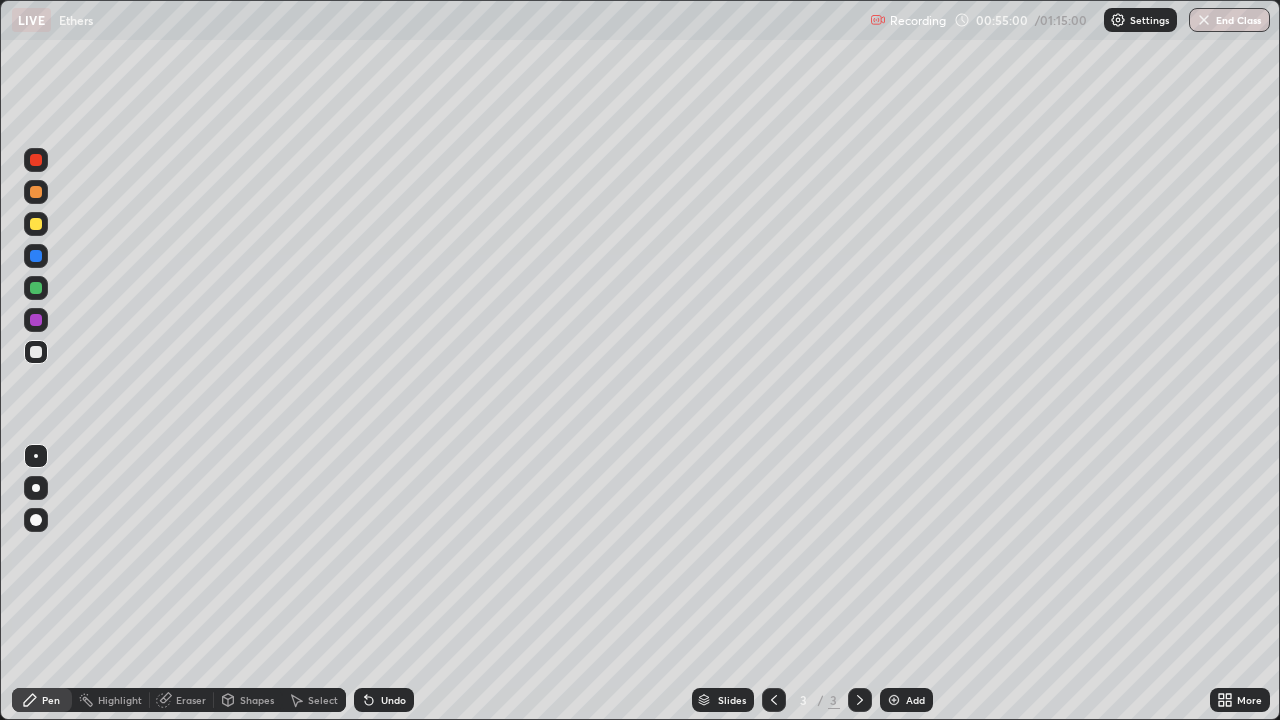 click on "Eraser" at bounding box center [191, 700] 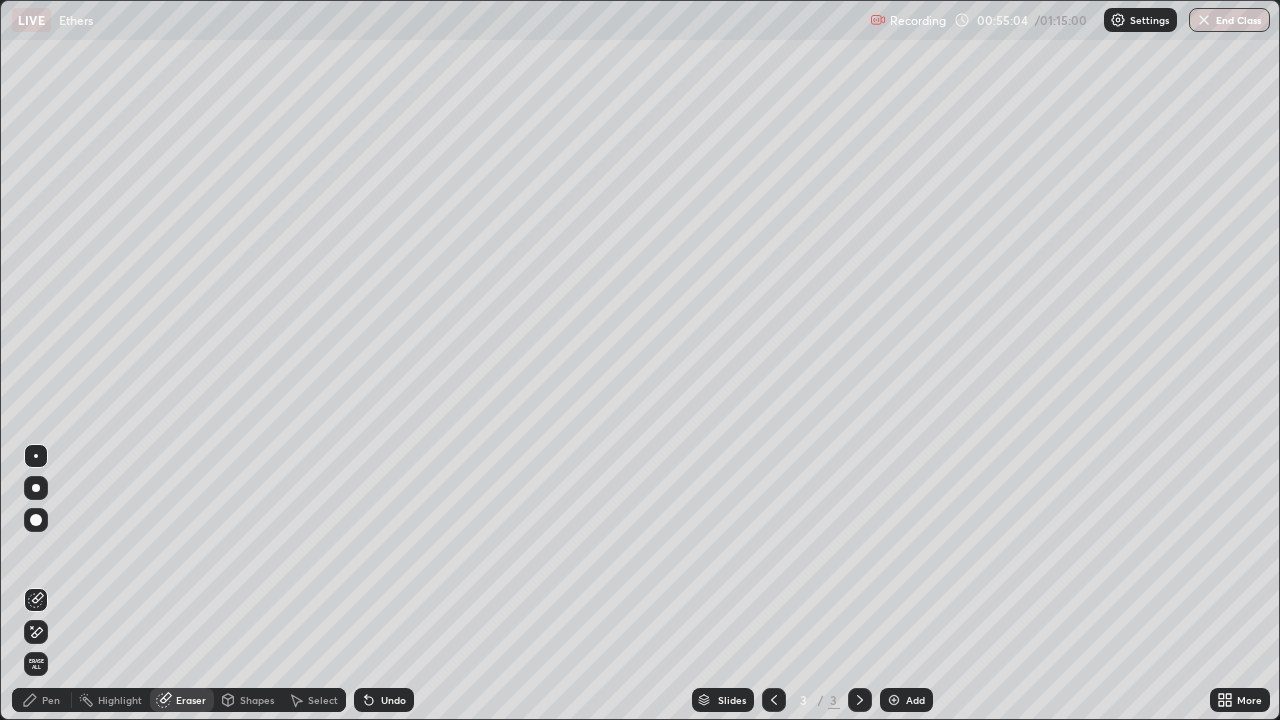 click on "Pen" at bounding box center [51, 700] 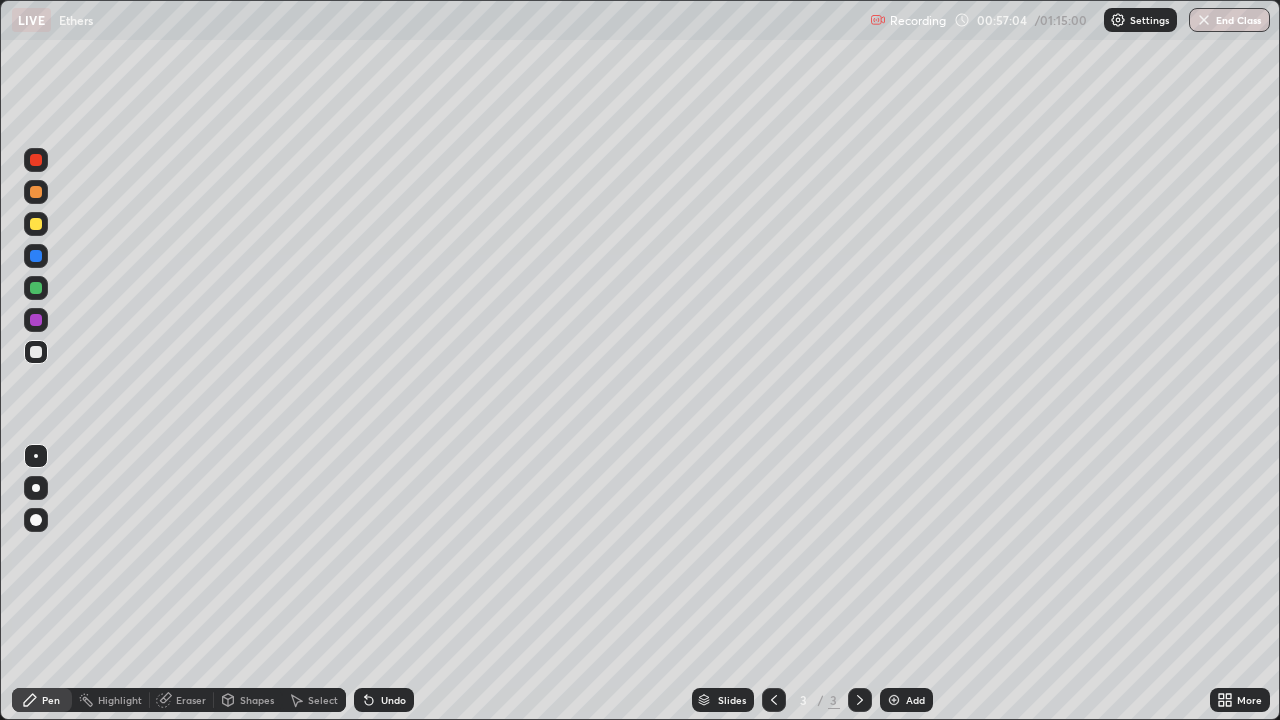 click on "Select" at bounding box center (323, 700) 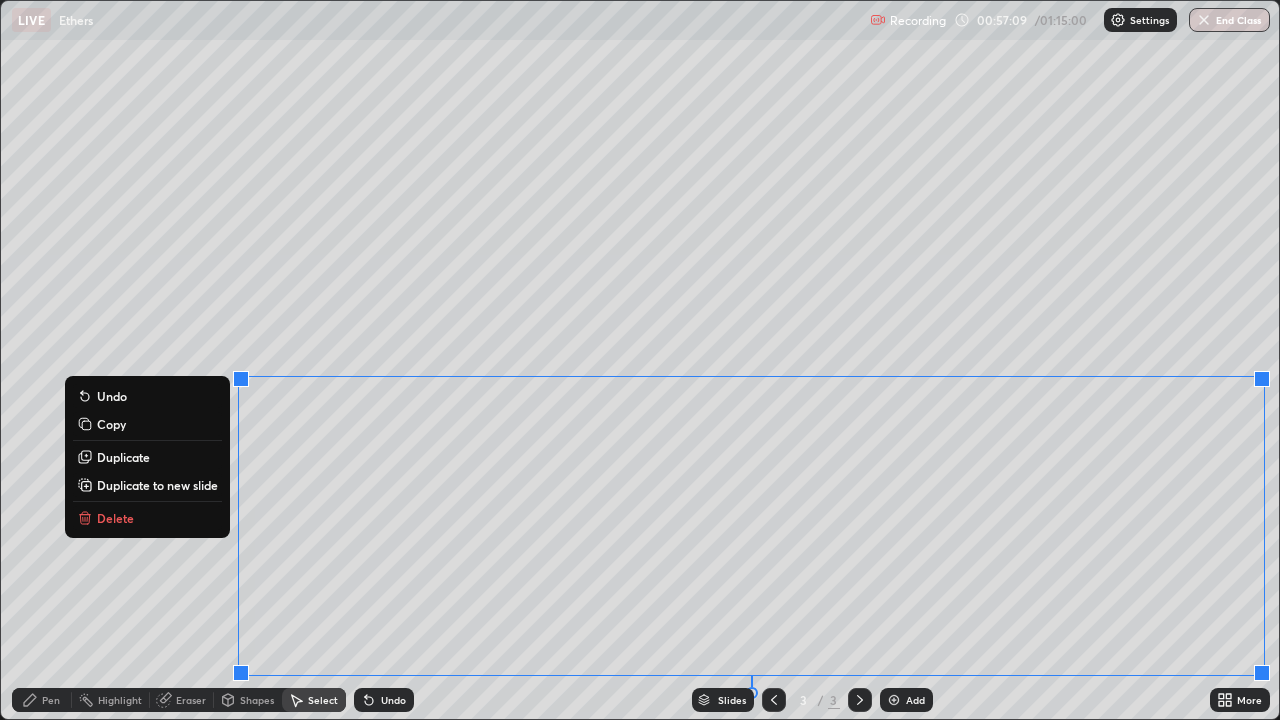 click on "Delete" at bounding box center (147, 518) 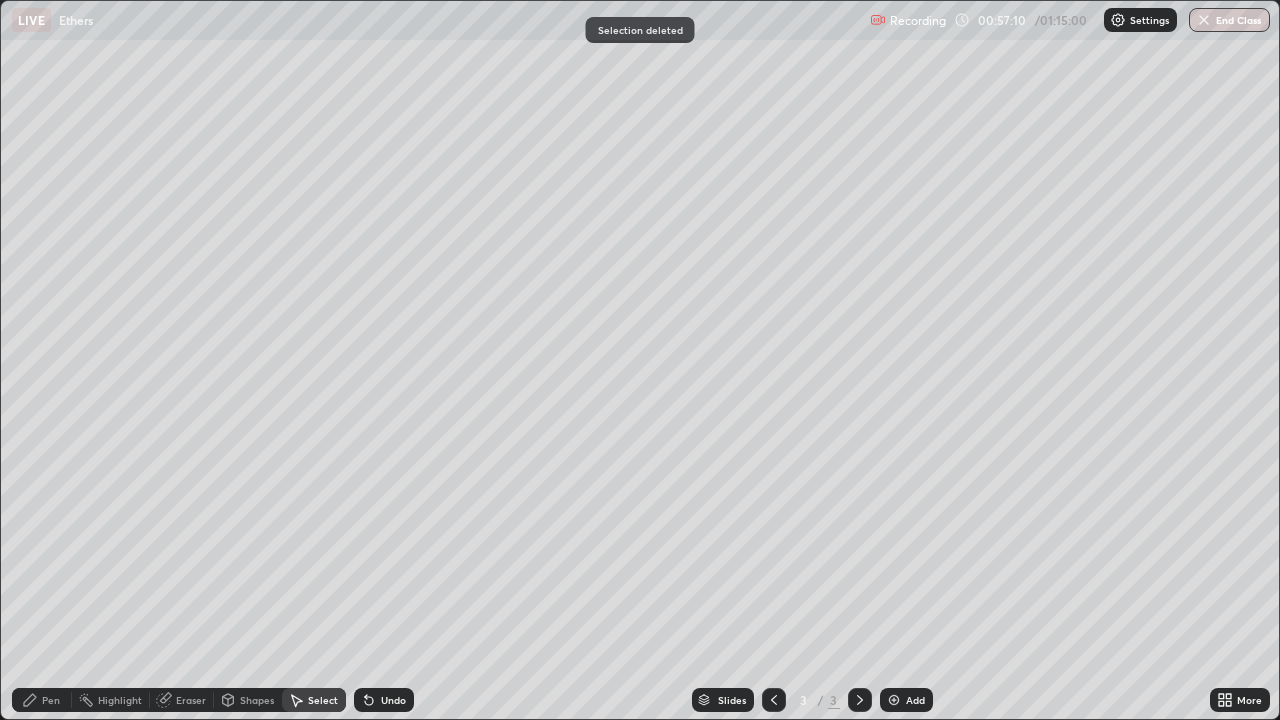 click on "Eraser" at bounding box center (191, 700) 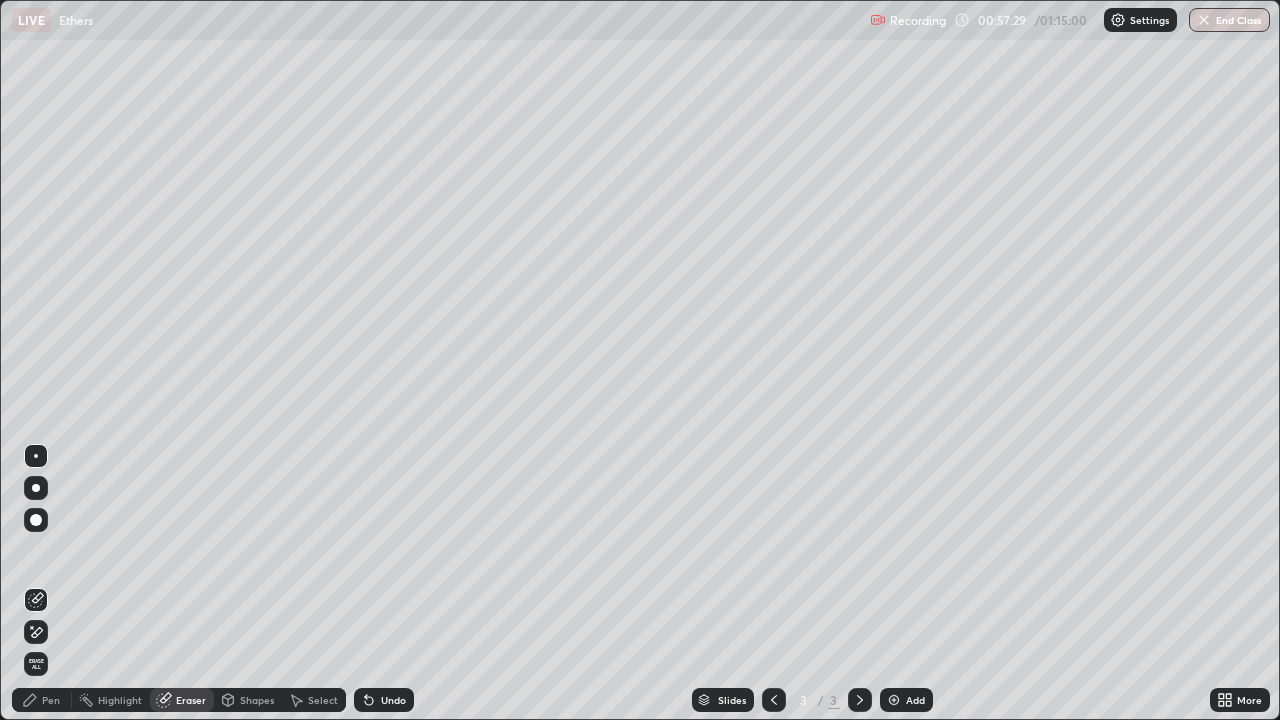 click on "Pen" at bounding box center [51, 700] 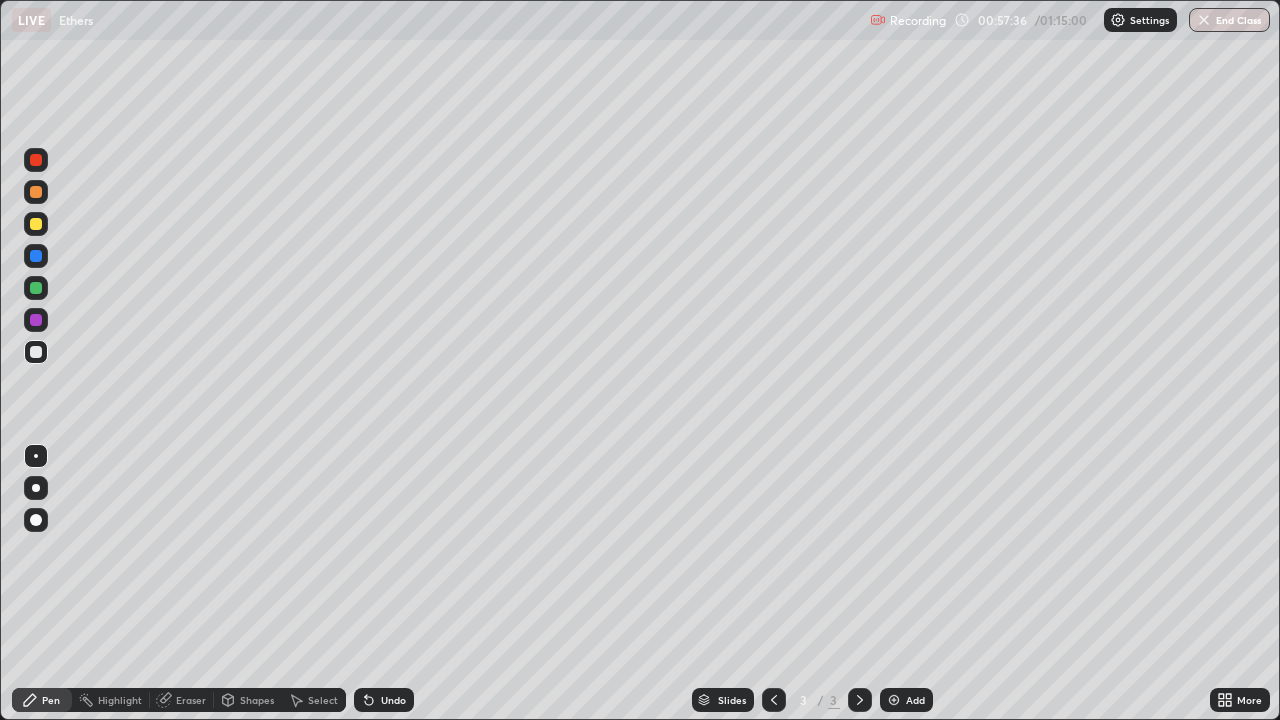 click on "Eraser" at bounding box center [191, 700] 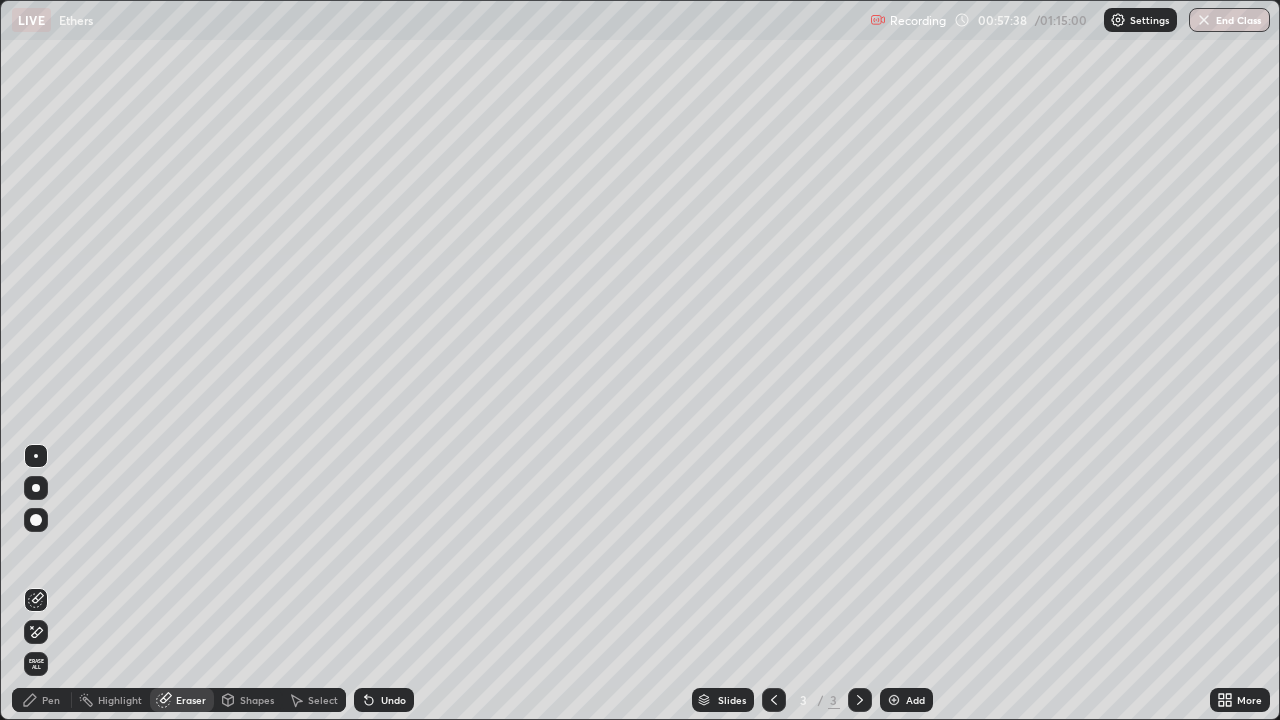 click on "Pen" at bounding box center [42, 700] 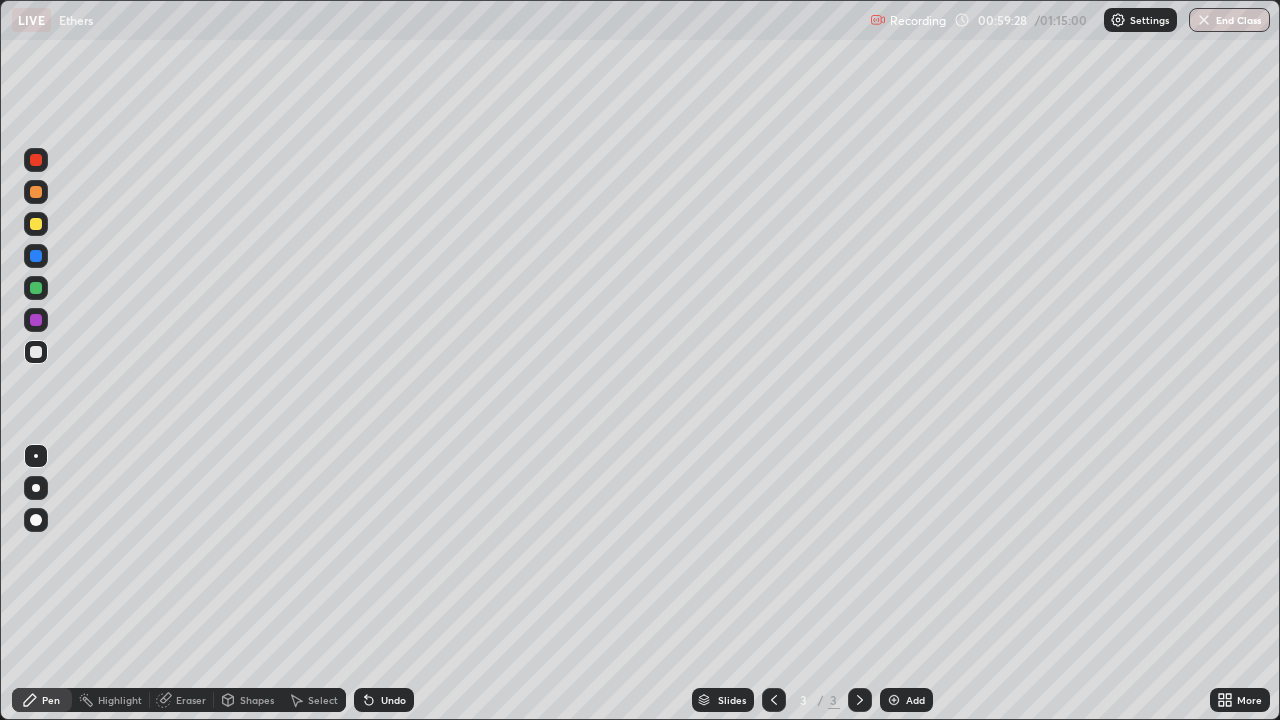 click on "Eraser" at bounding box center [191, 700] 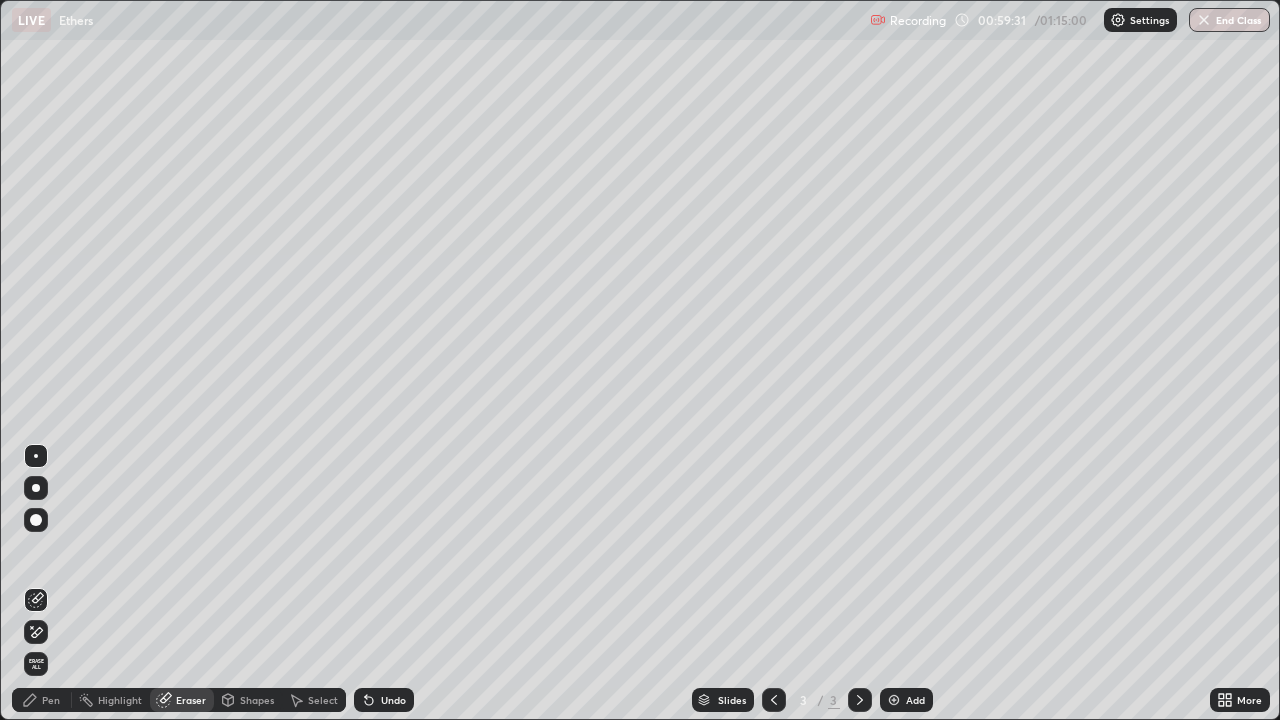 click on "Pen" at bounding box center [42, 700] 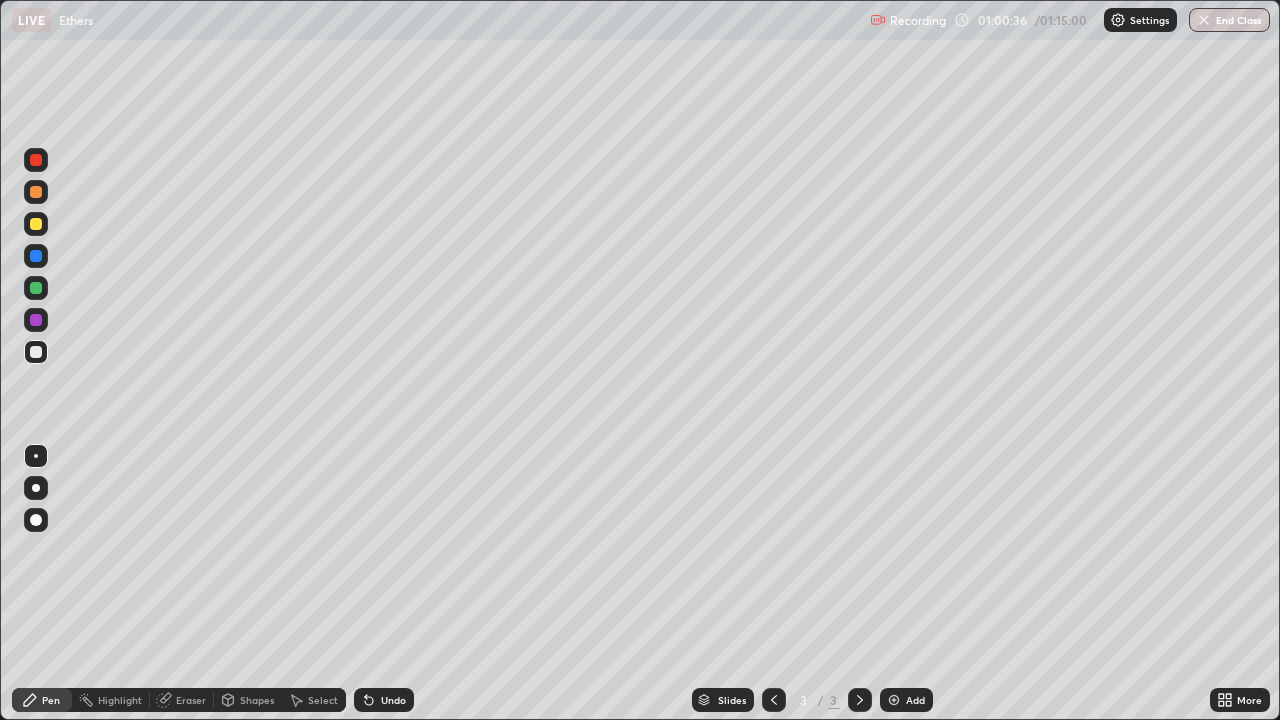 click on "Select" at bounding box center (314, 700) 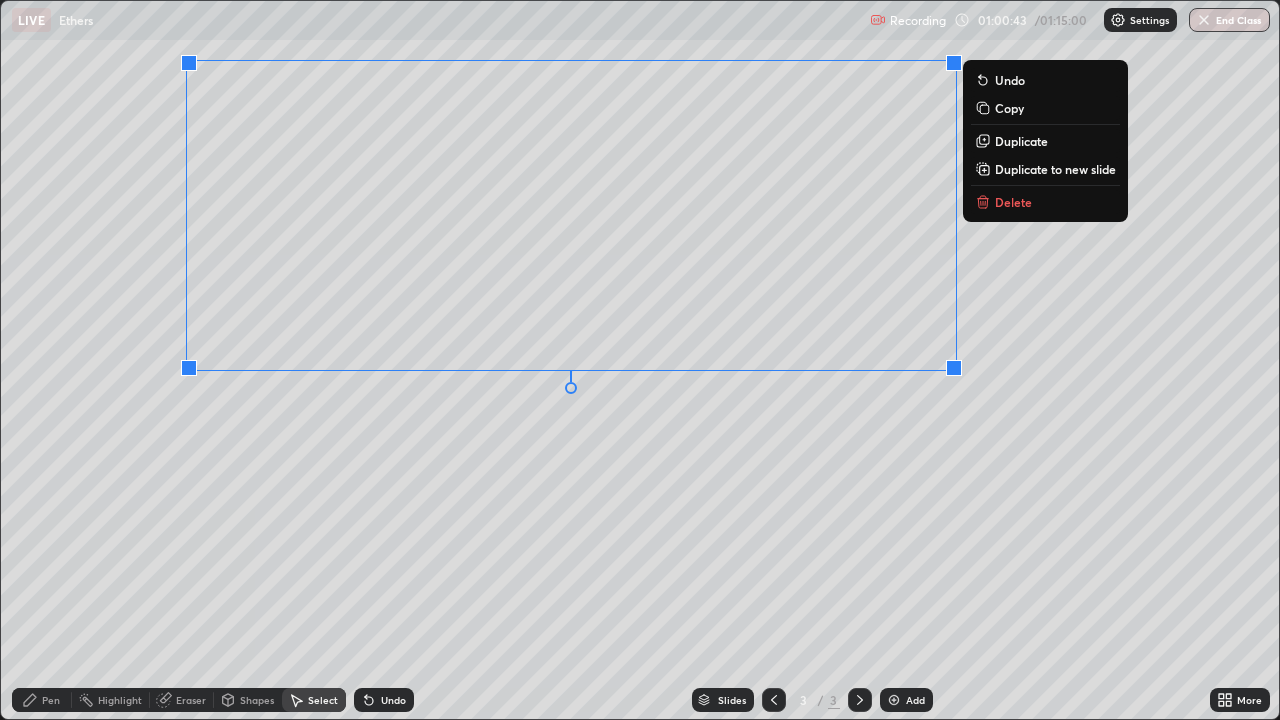 click 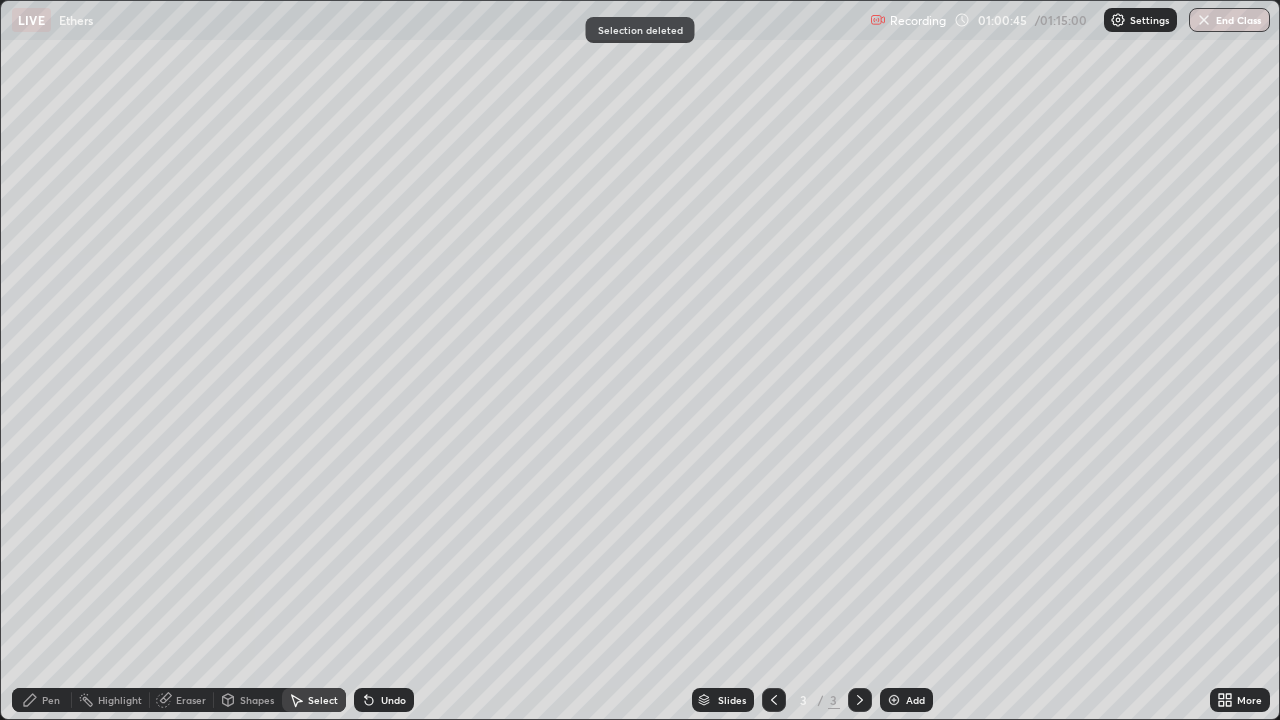 click on "Eraser" at bounding box center [191, 700] 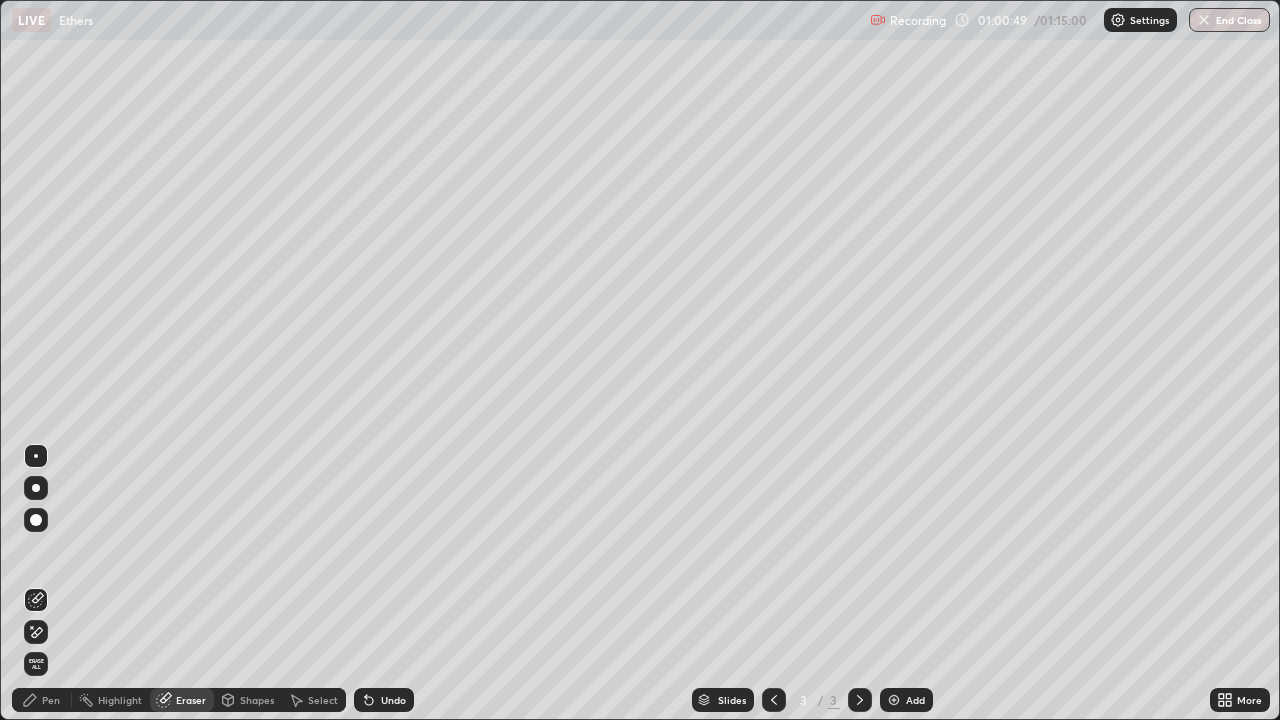 click on "Pen" at bounding box center (51, 700) 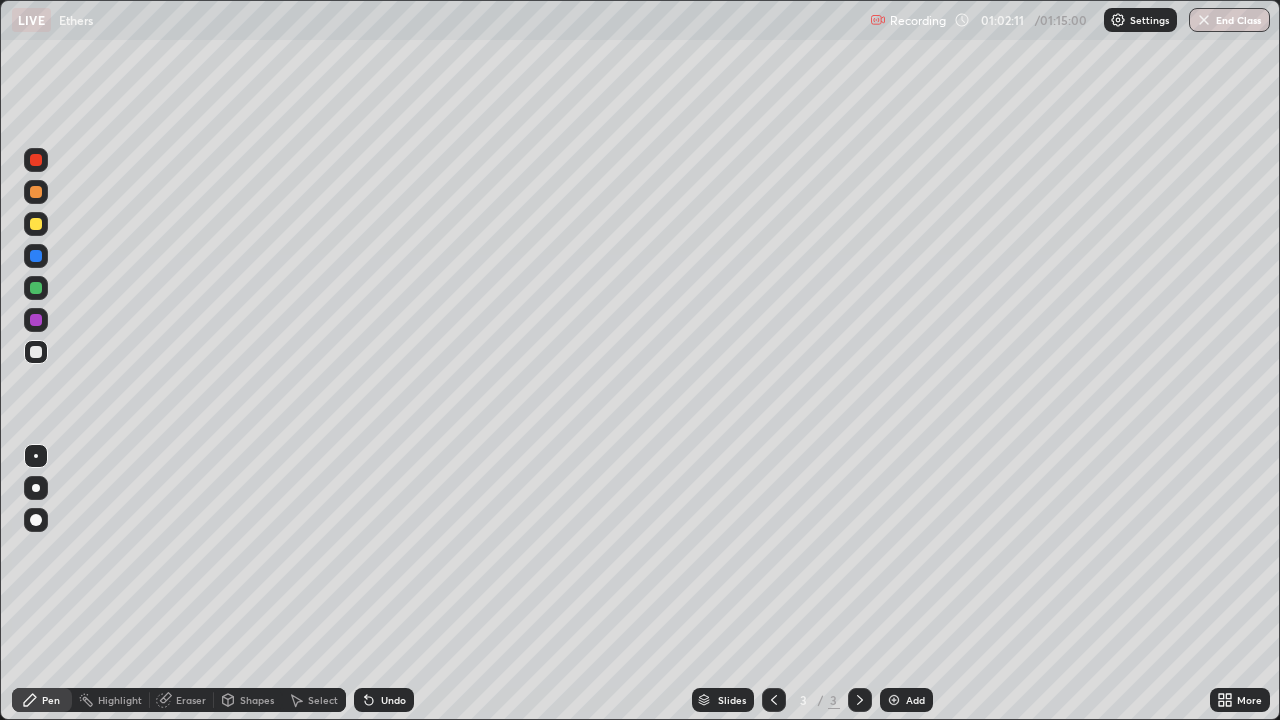 click at bounding box center [36, 160] 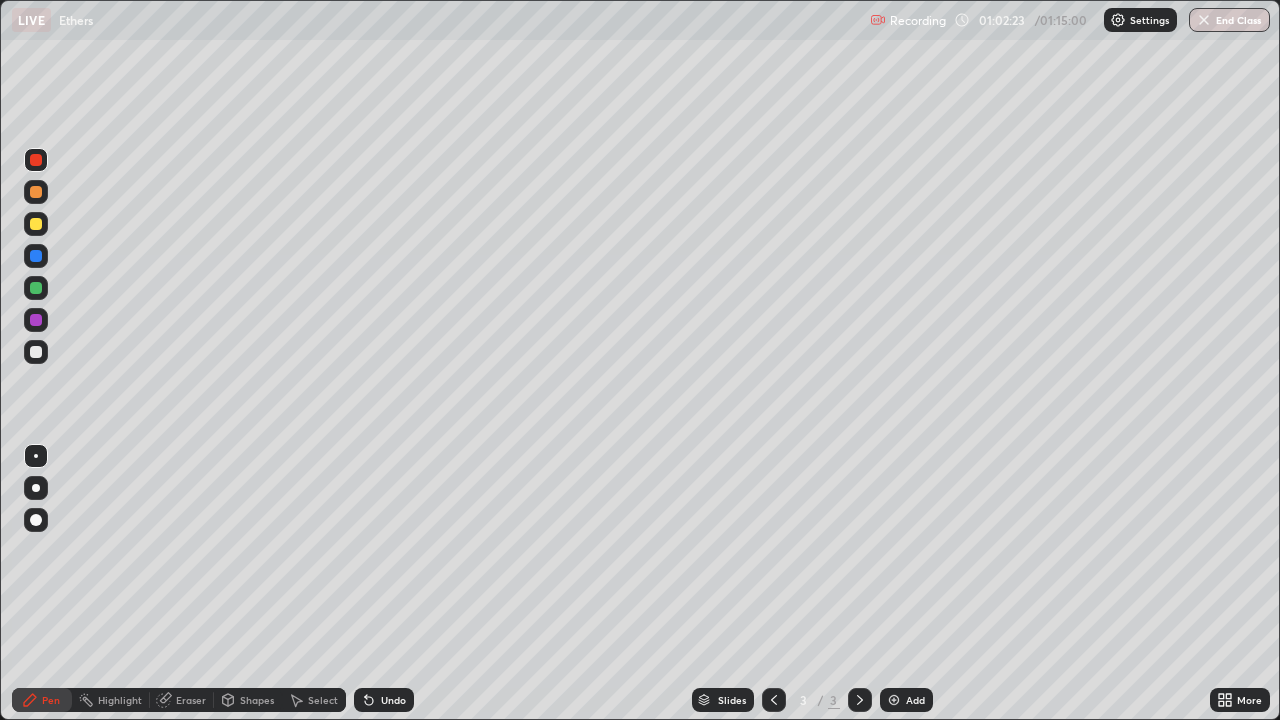 click at bounding box center [36, 352] 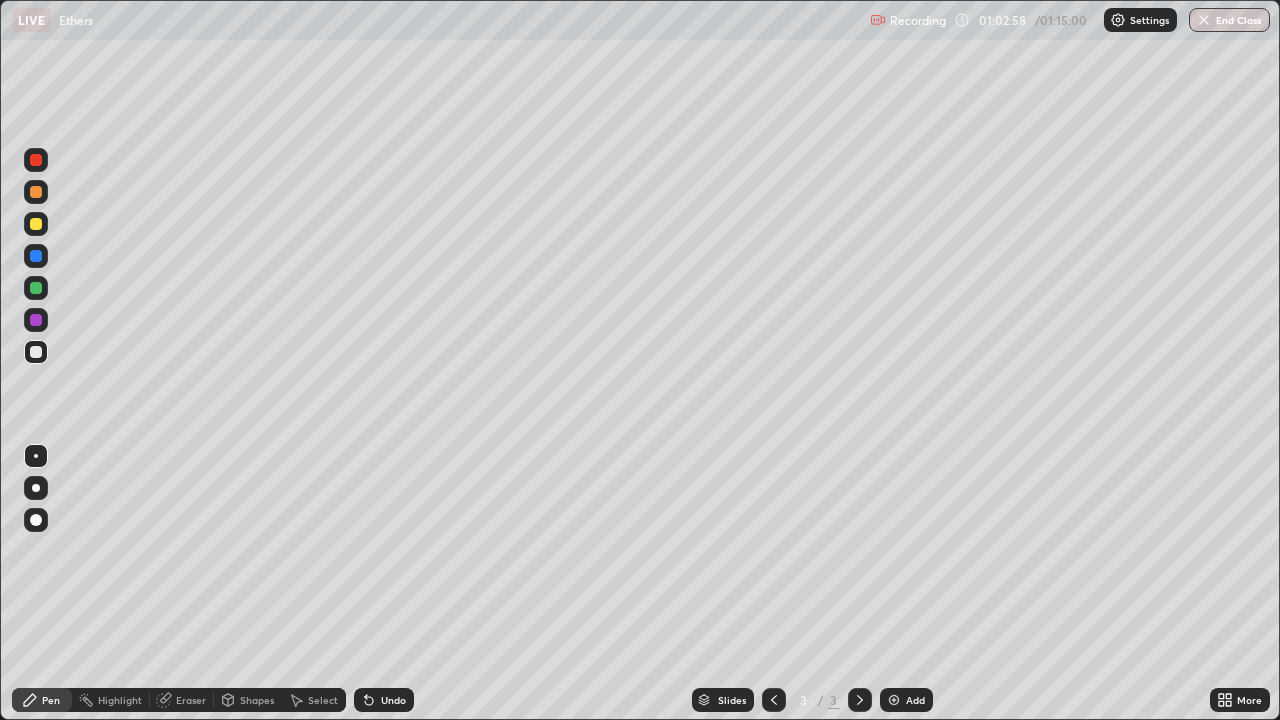 click on "Select" at bounding box center [323, 700] 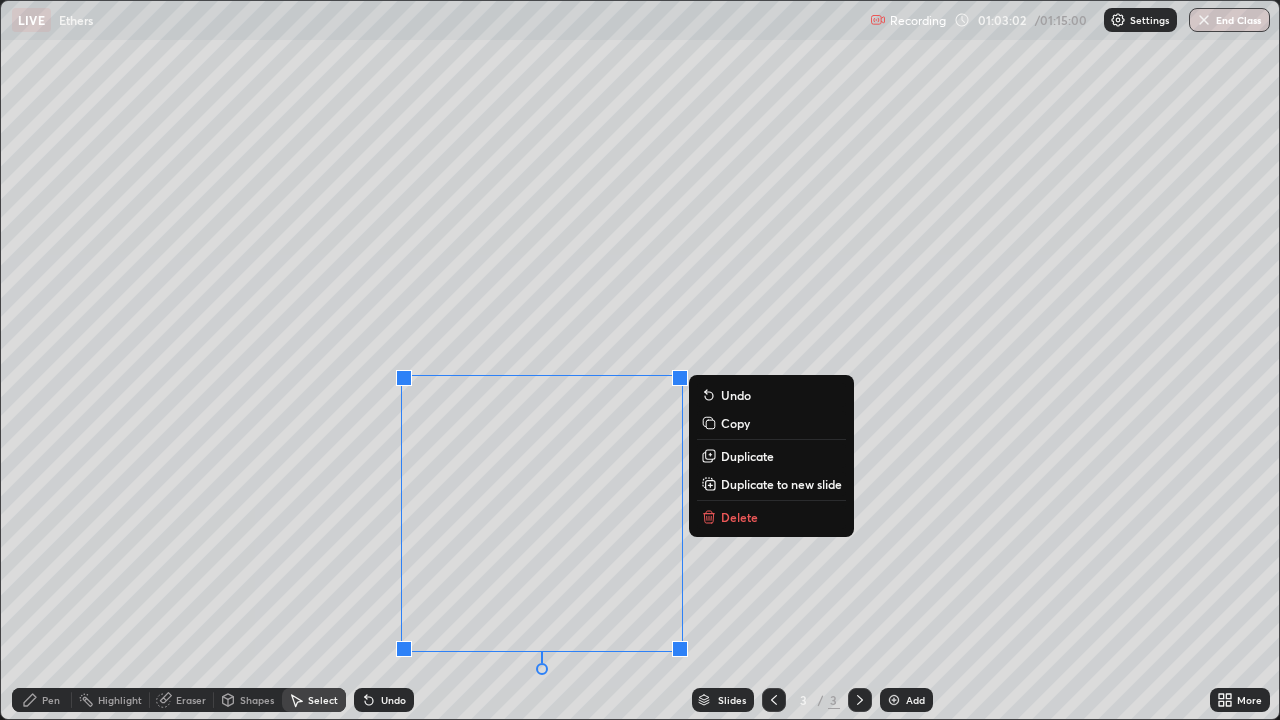 click on "Delete" at bounding box center (771, 517) 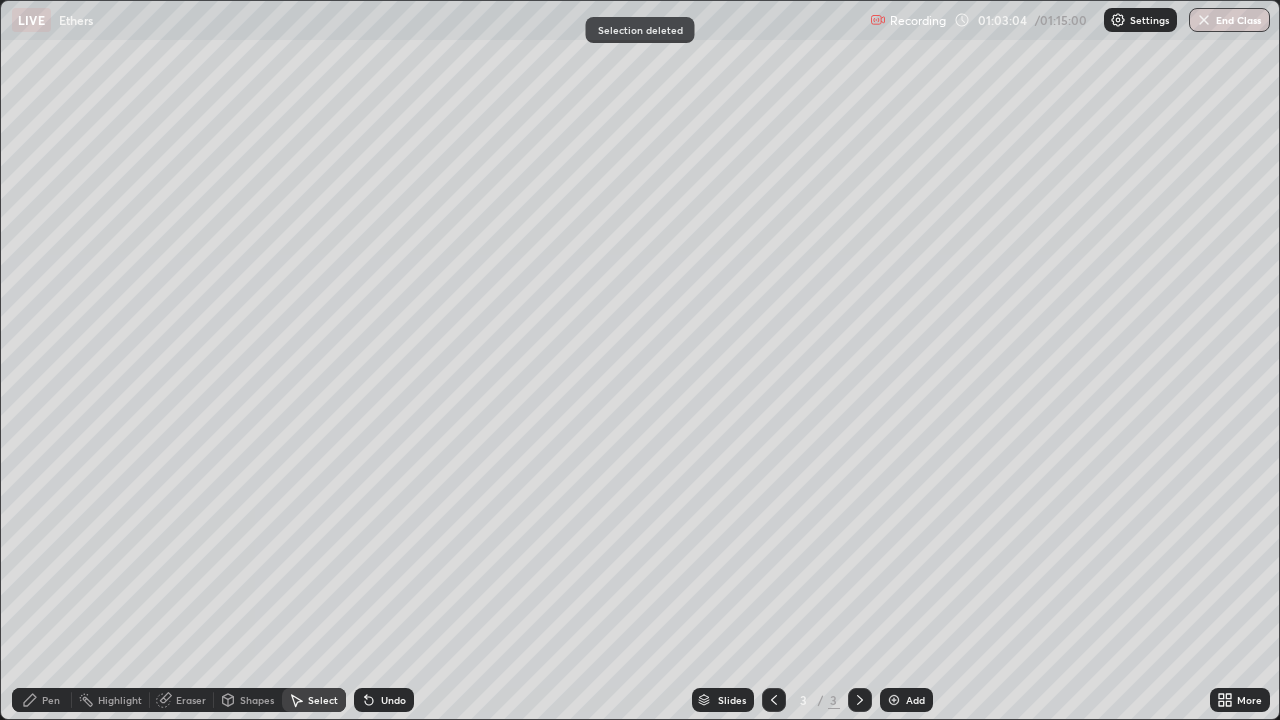 click on "Eraser" at bounding box center [191, 700] 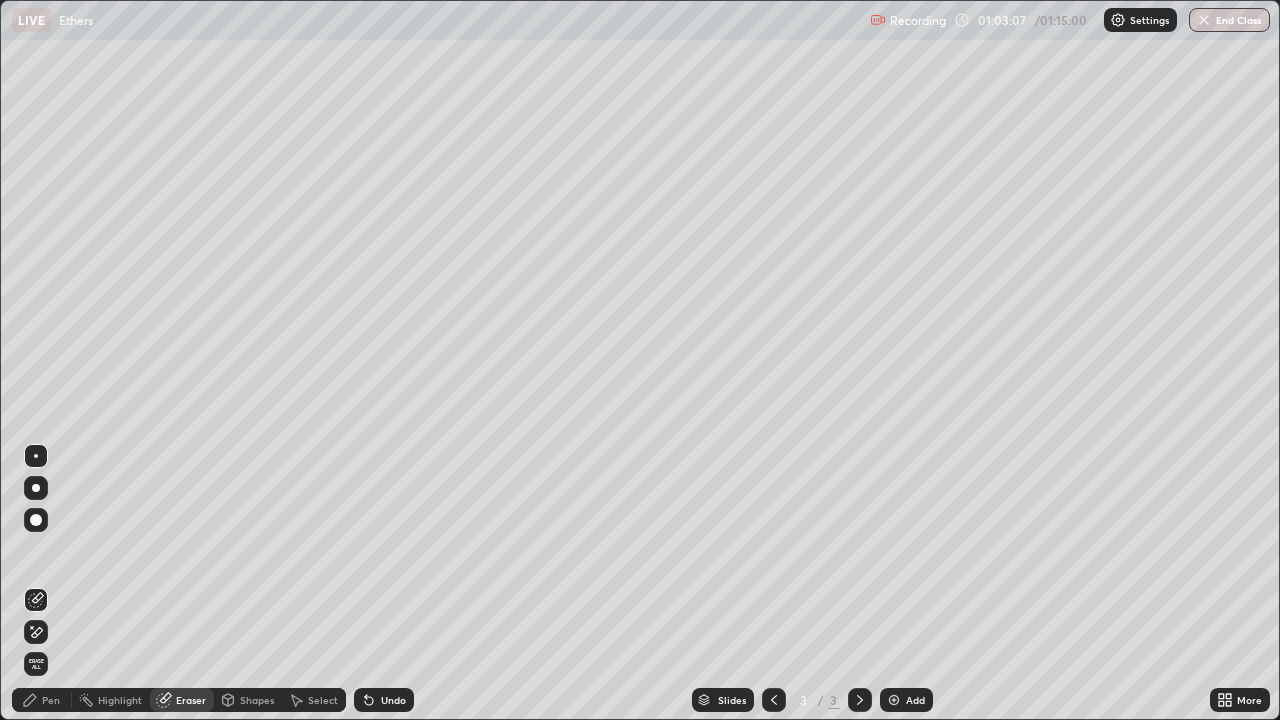 click at bounding box center [36, 520] 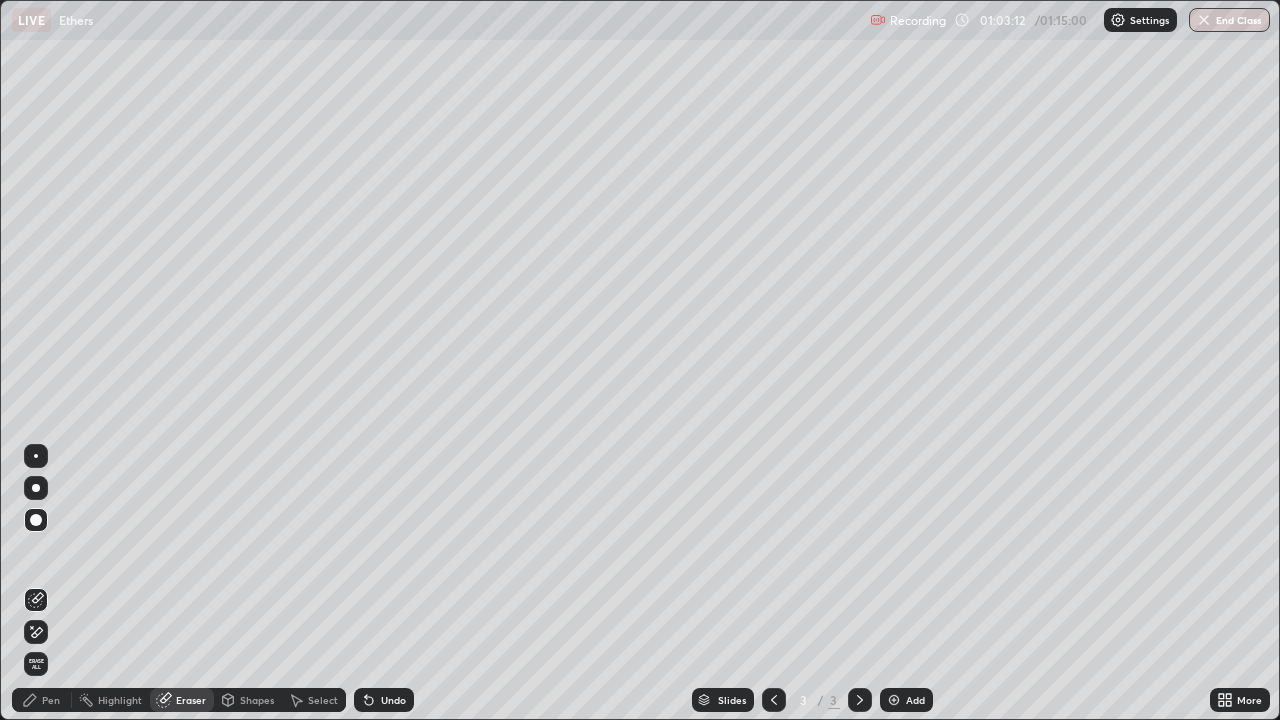click on "Pen" at bounding box center [51, 700] 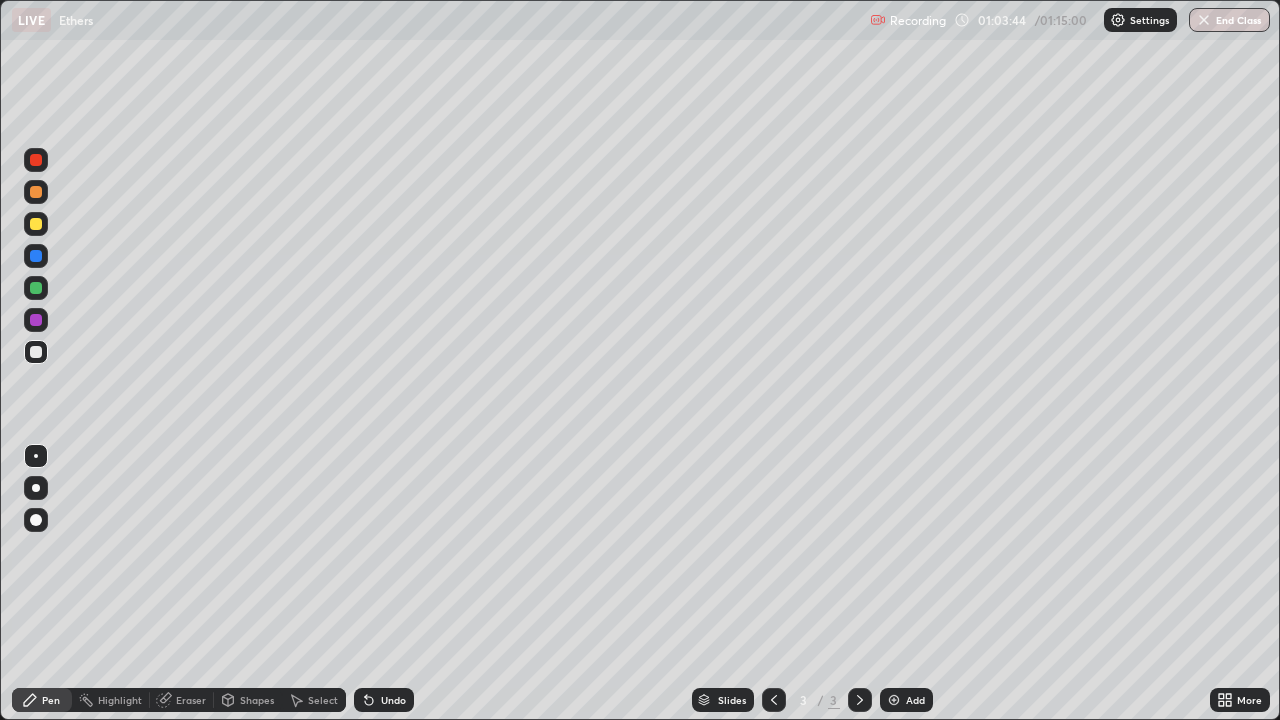 click on "Eraser" at bounding box center [191, 700] 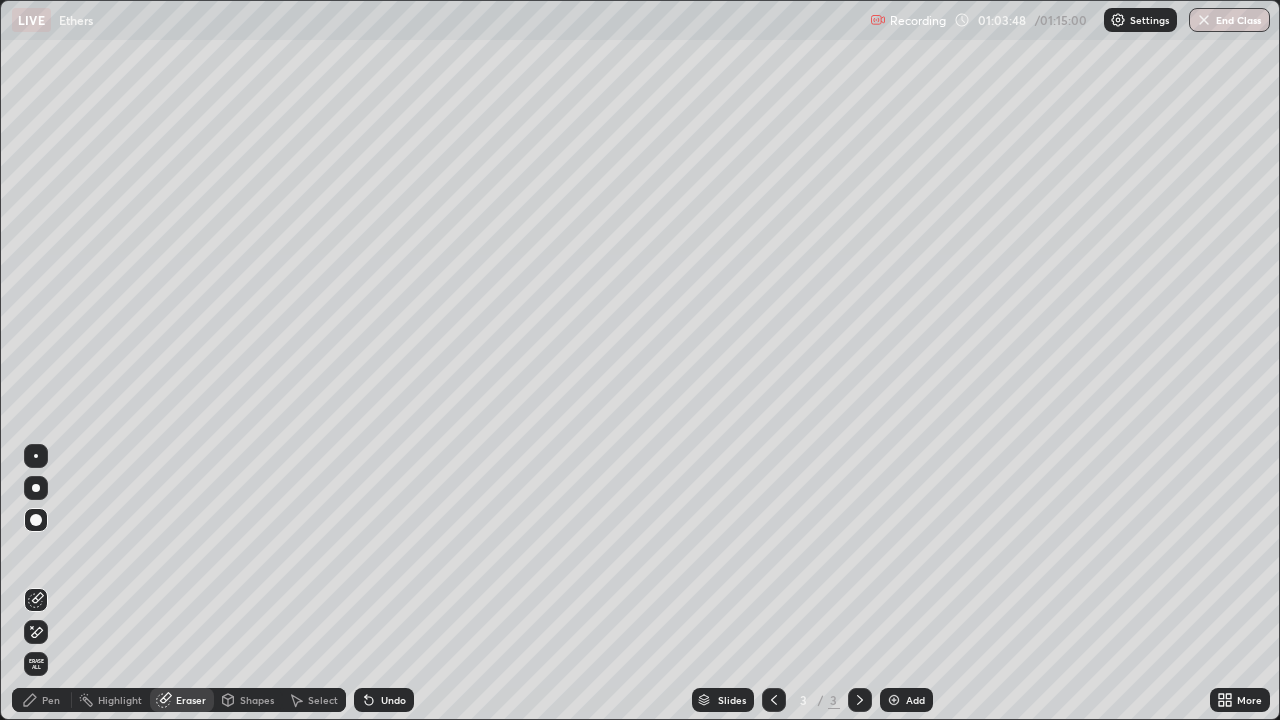 click on "Pen" at bounding box center (51, 700) 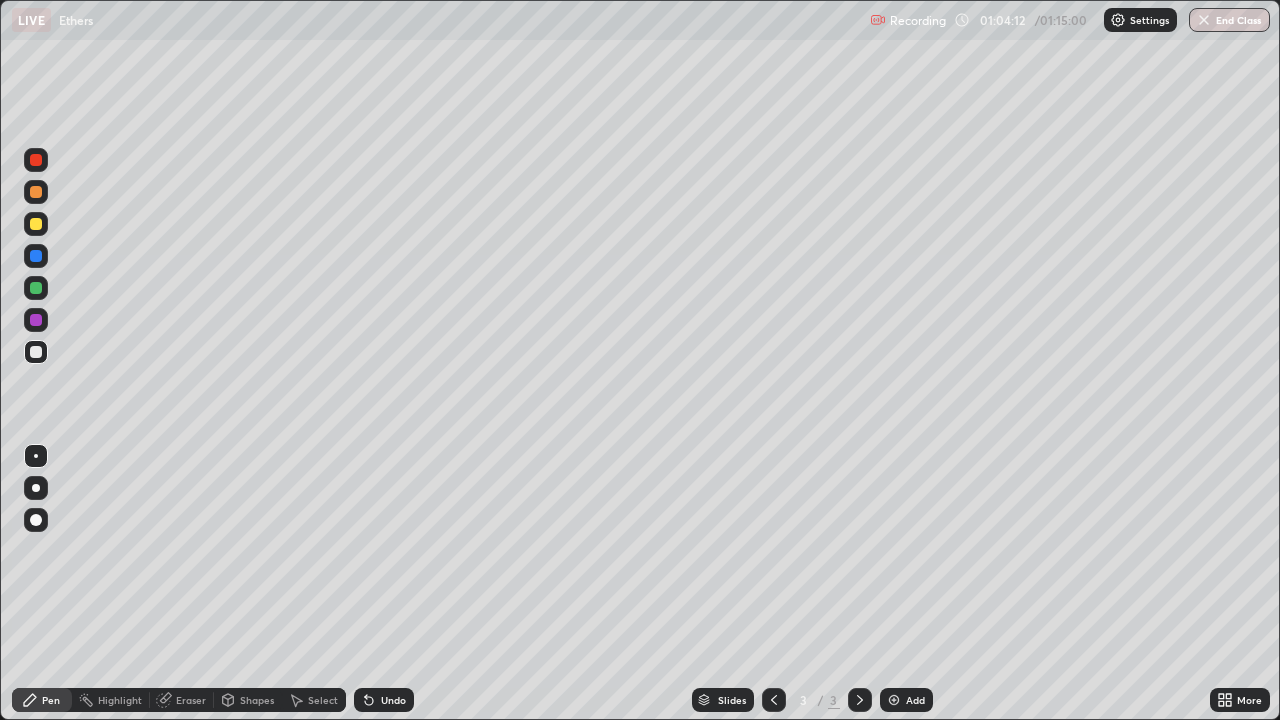 click on "Eraser" at bounding box center (191, 700) 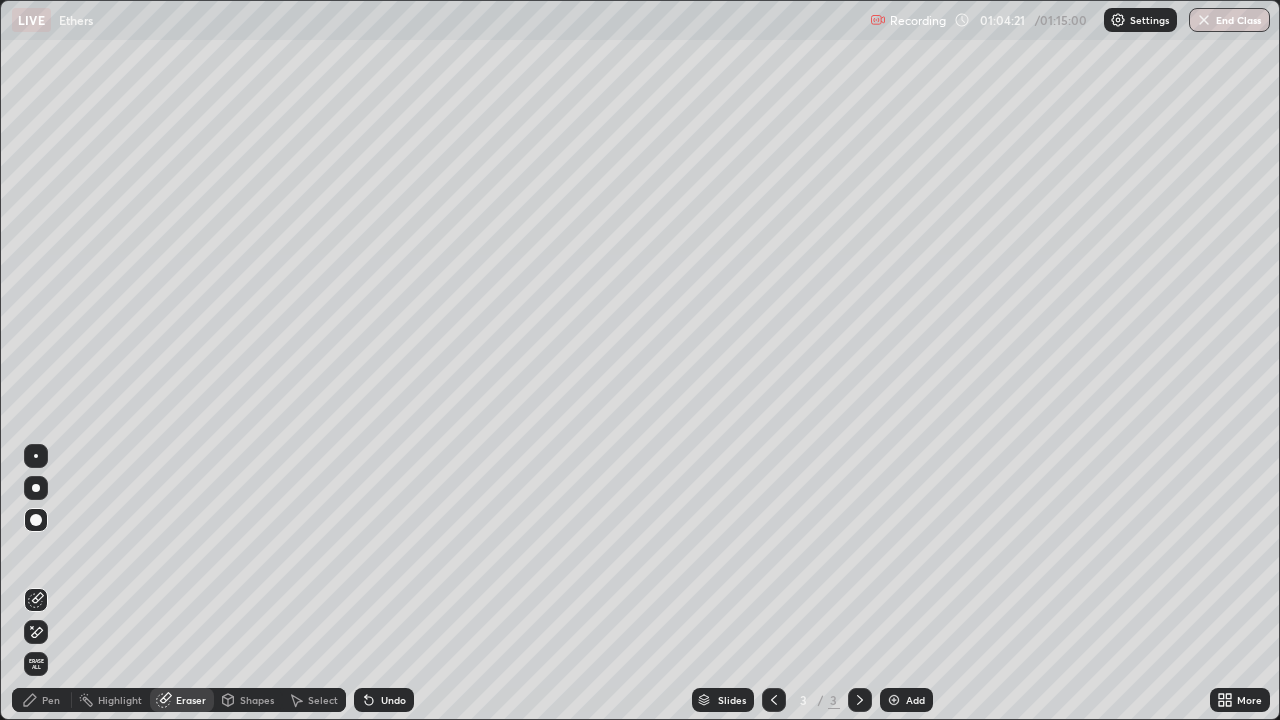 click on "Pen" at bounding box center [42, 700] 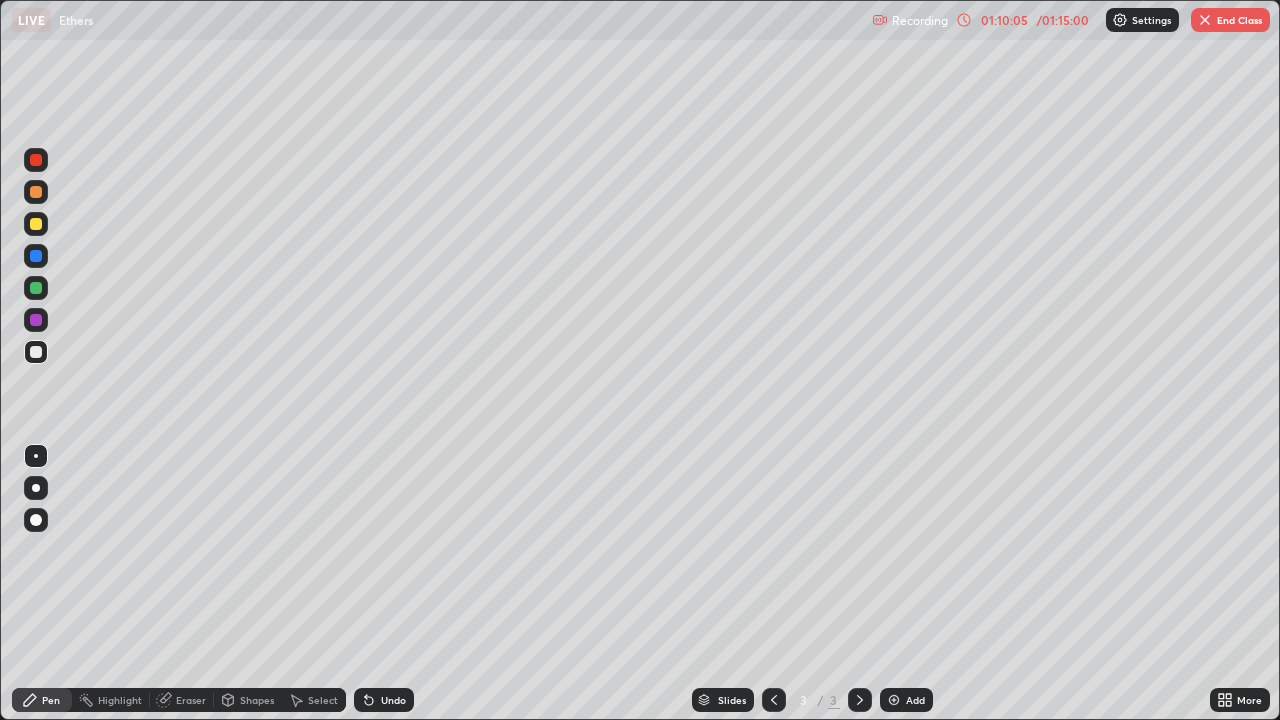 click on "End Class" at bounding box center (1230, 20) 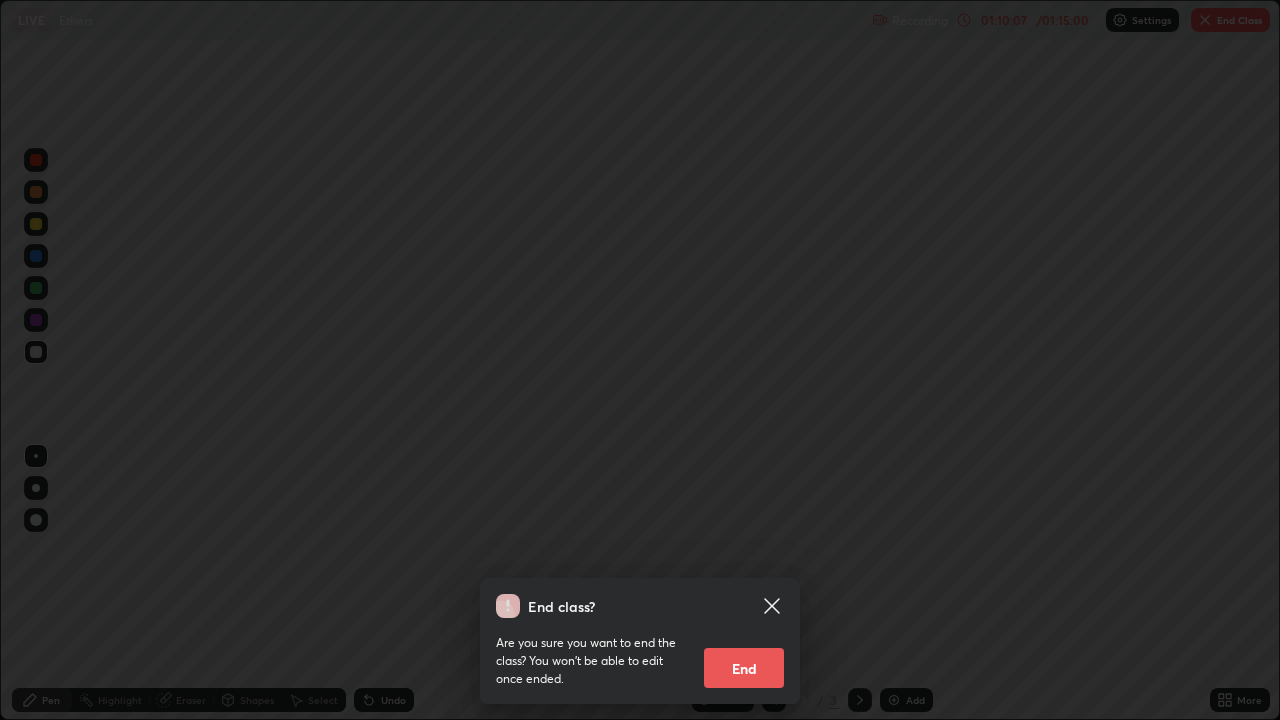 click on "End" at bounding box center (744, 668) 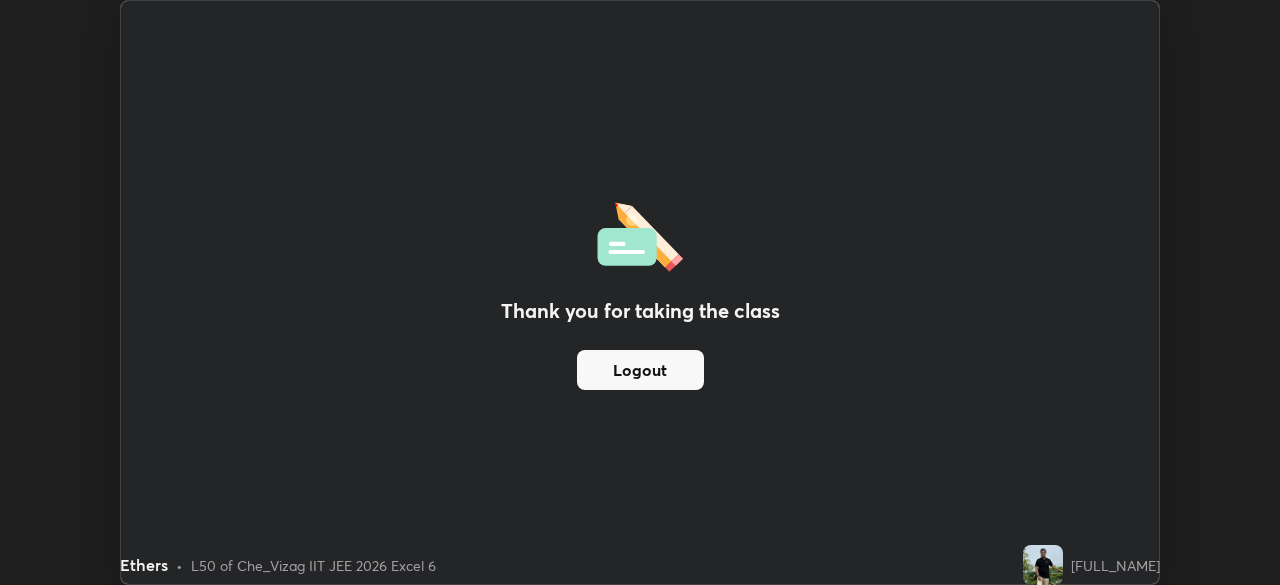 scroll, scrollTop: 585, scrollLeft: 1280, axis: both 